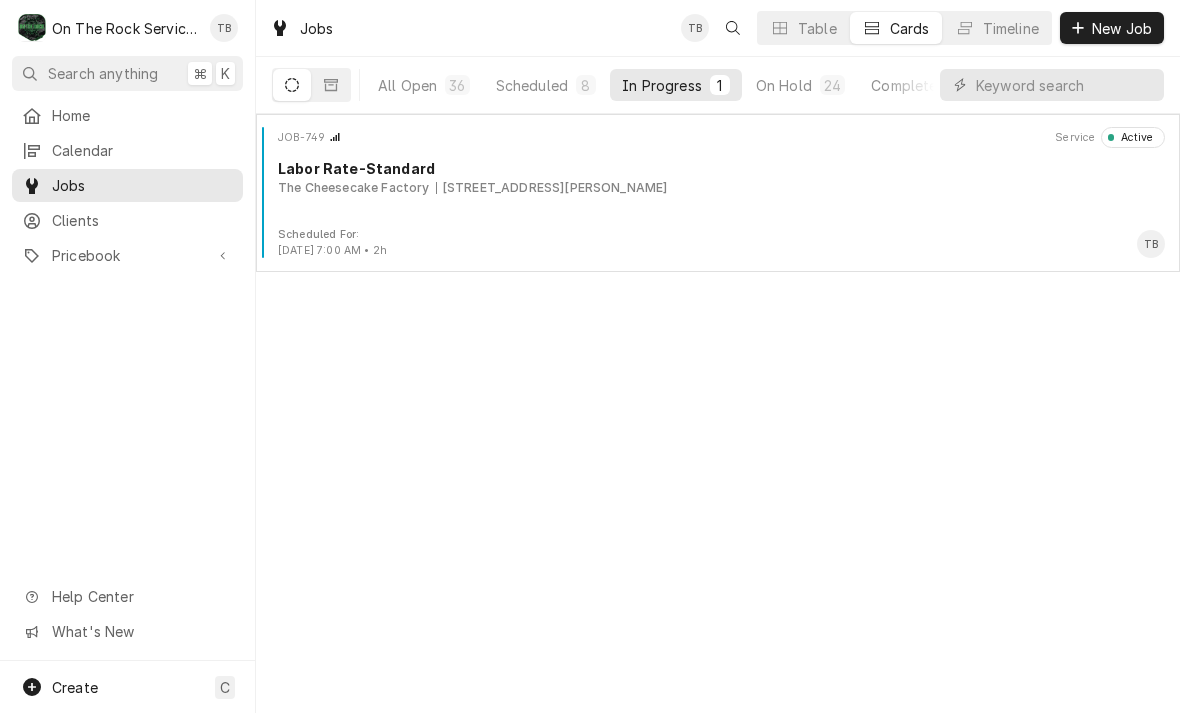 scroll, scrollTop: 0, scrollLeft: 0, axis: both 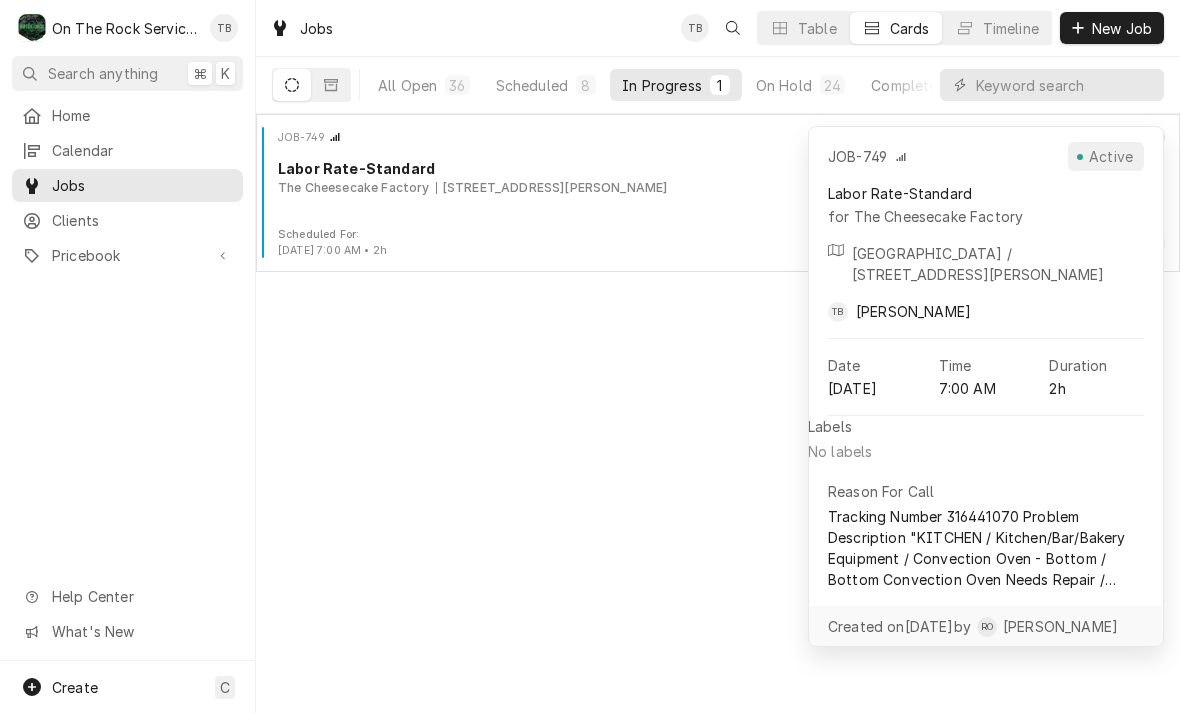 click on "Scheduled For: Jul 30th, 2025 - 7:00 AM • 2h TB" at bounding box center (718, 243) 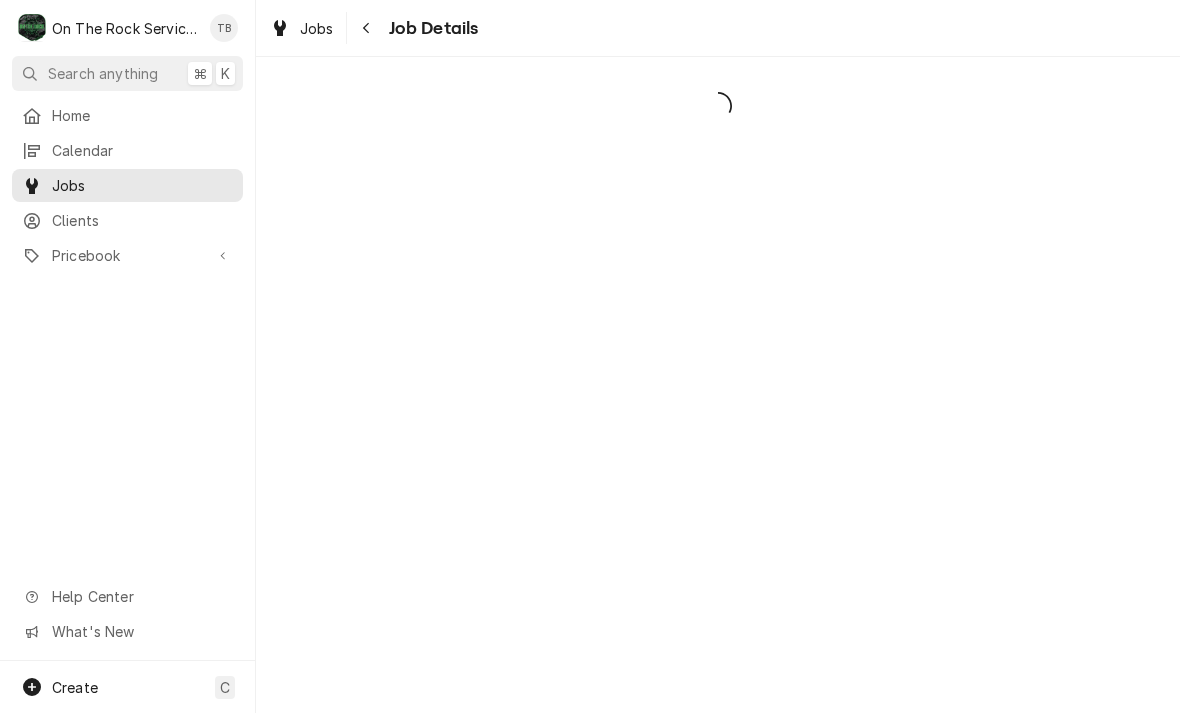 scroll, scrollTop: 0, scrollLeft: 0, axis: both 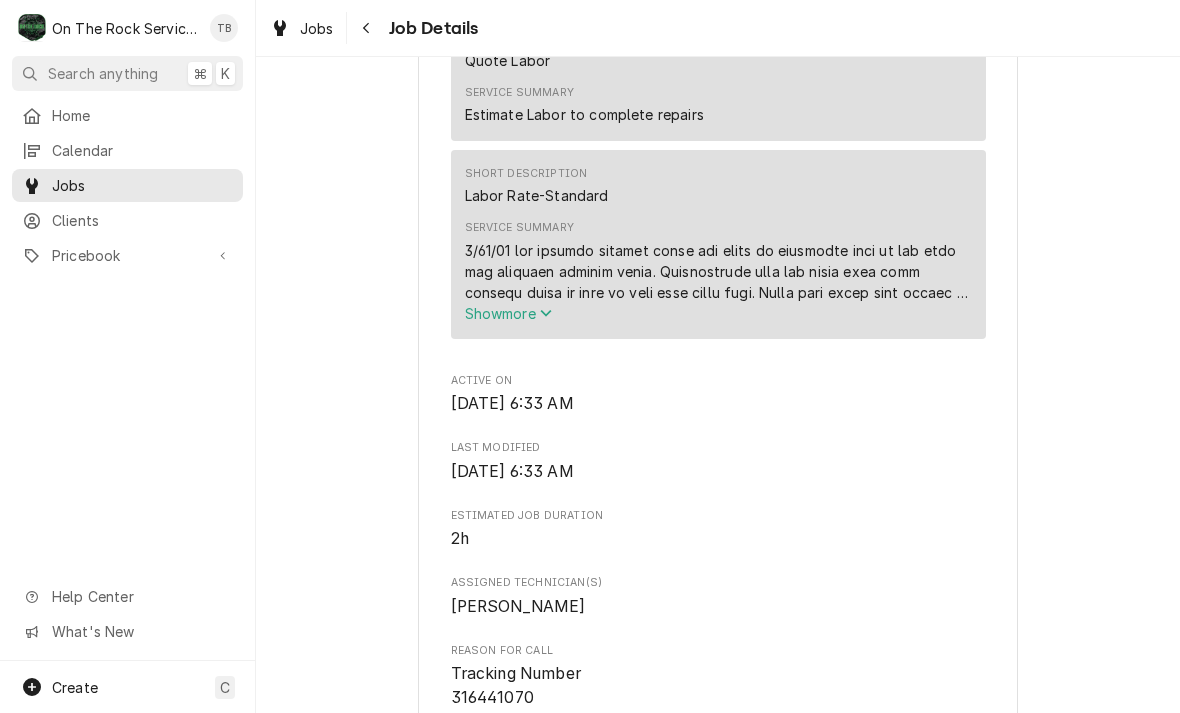 click on "Show  more" at bounding box center (509, 313) 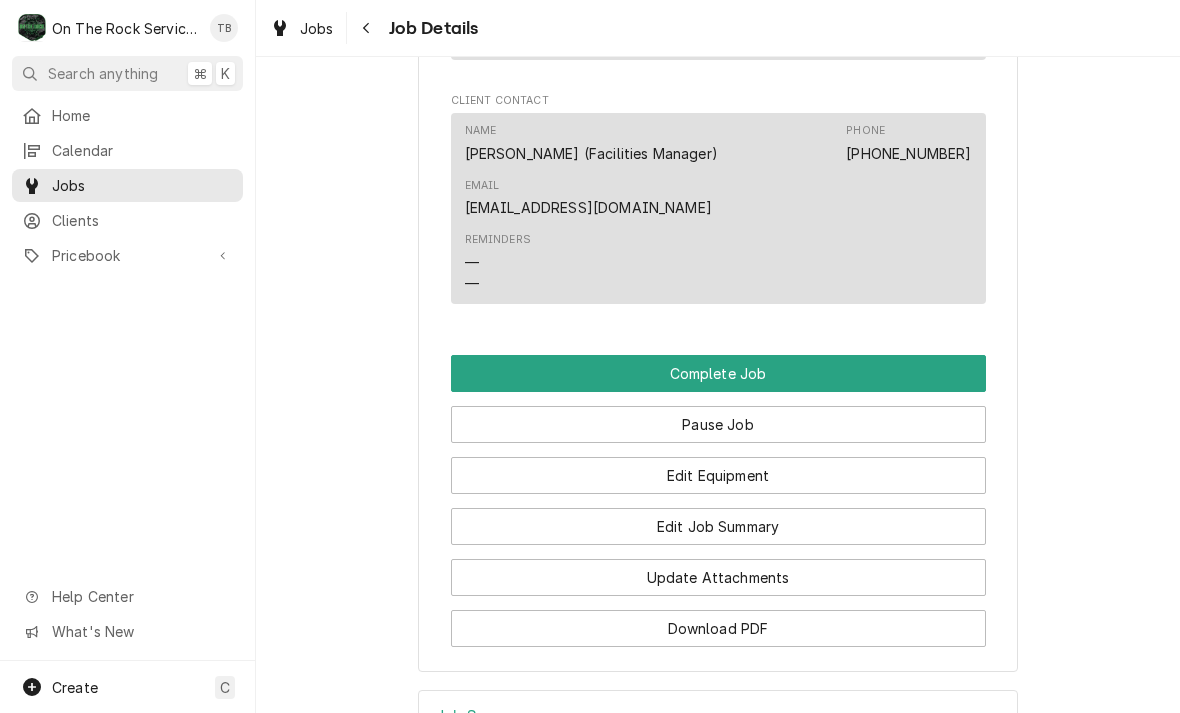 scroll, scrollTop: 2694, scrollLeft: 0, axis: vertical 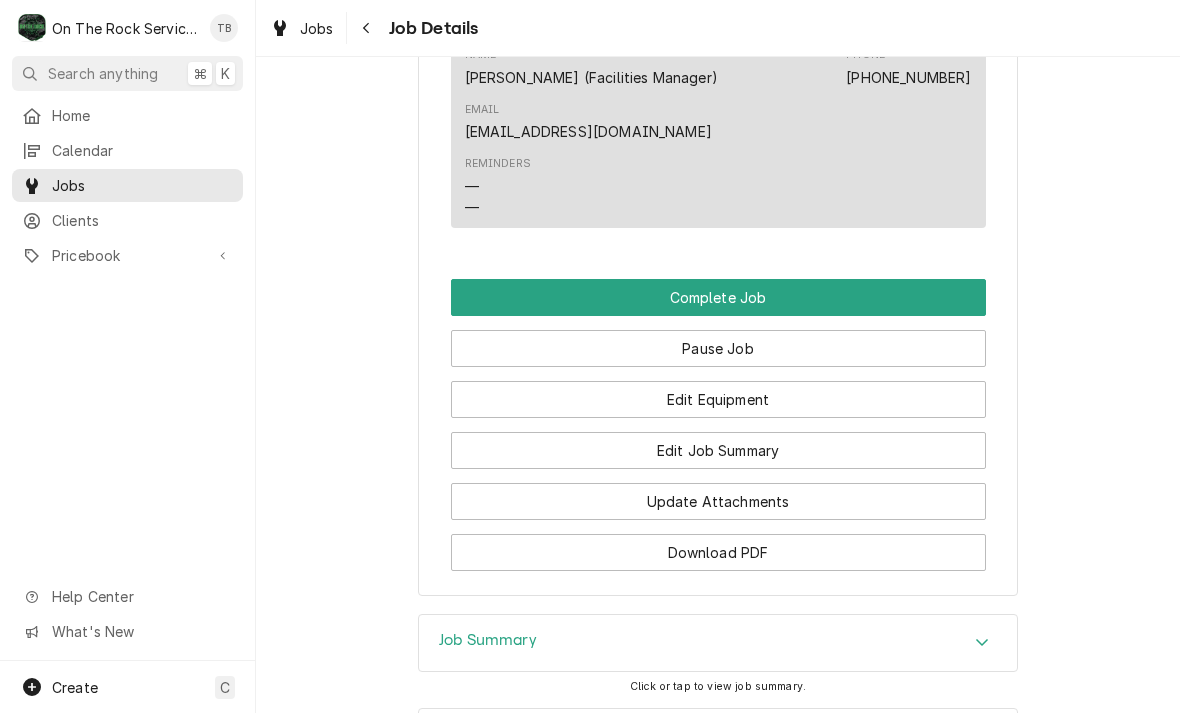click on "Edit Job Summary" at bounding box center [718, 450] 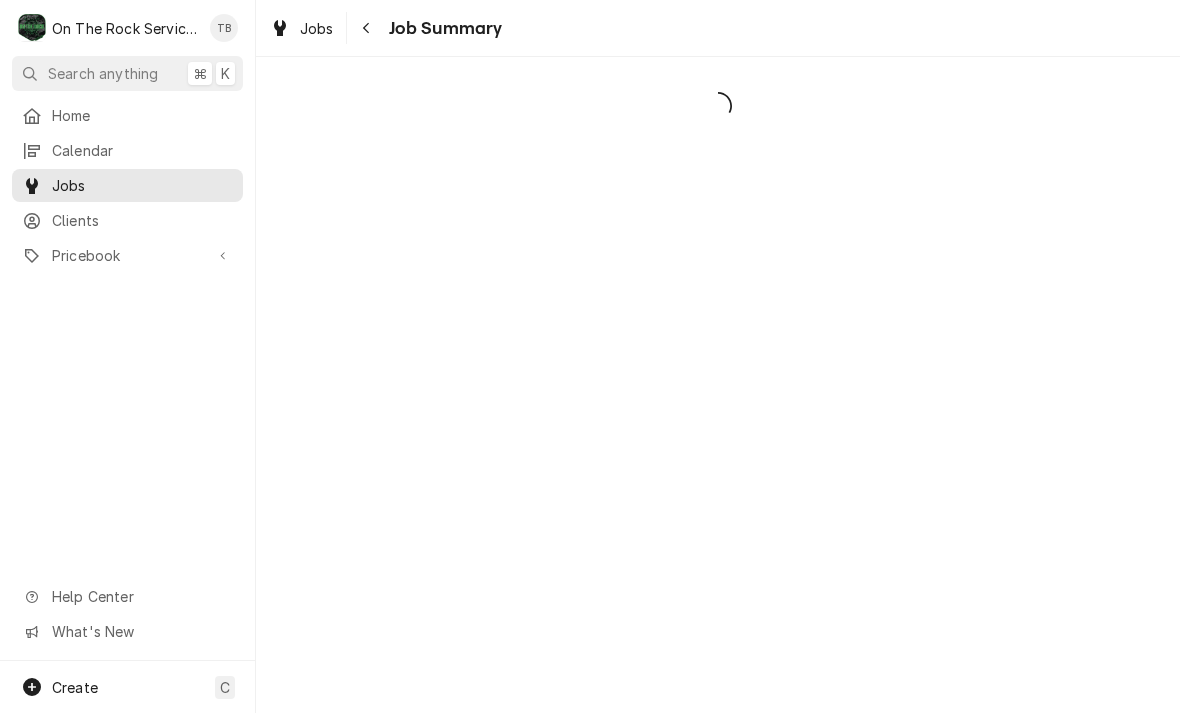 scroll, scrollTop: 0, scrollLeft: 0, axis: both 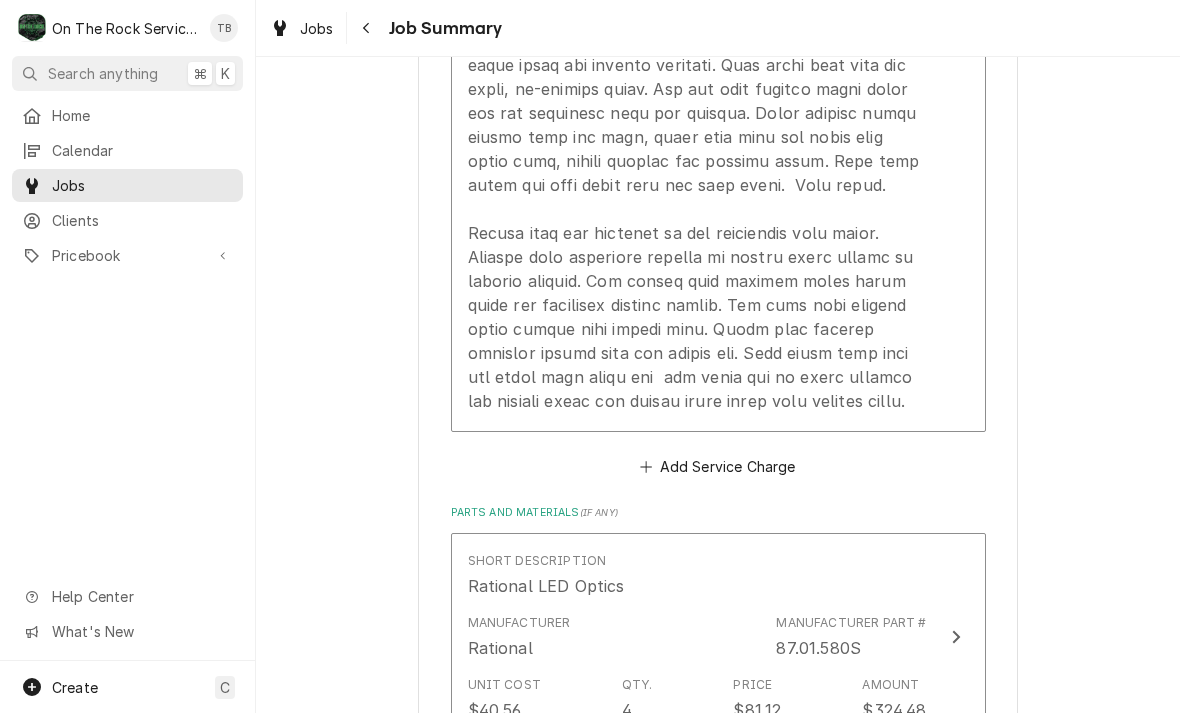 click on "Service  Summary" at bounding box center (697, 150) 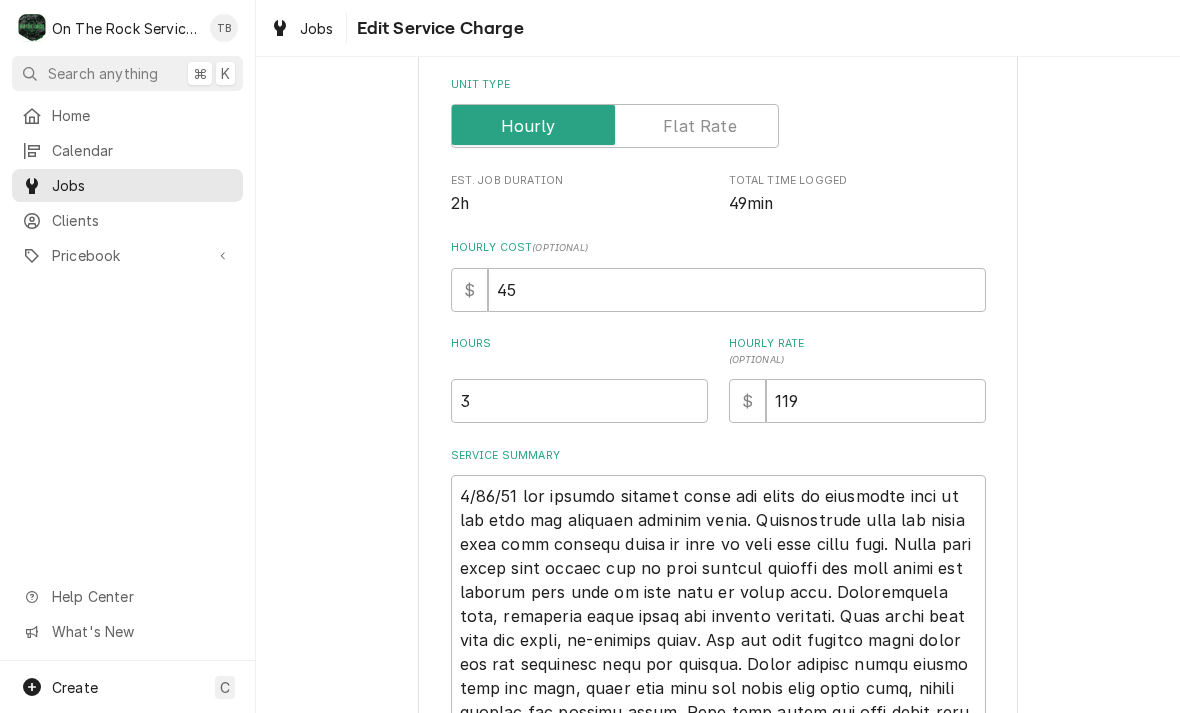 type on "x" 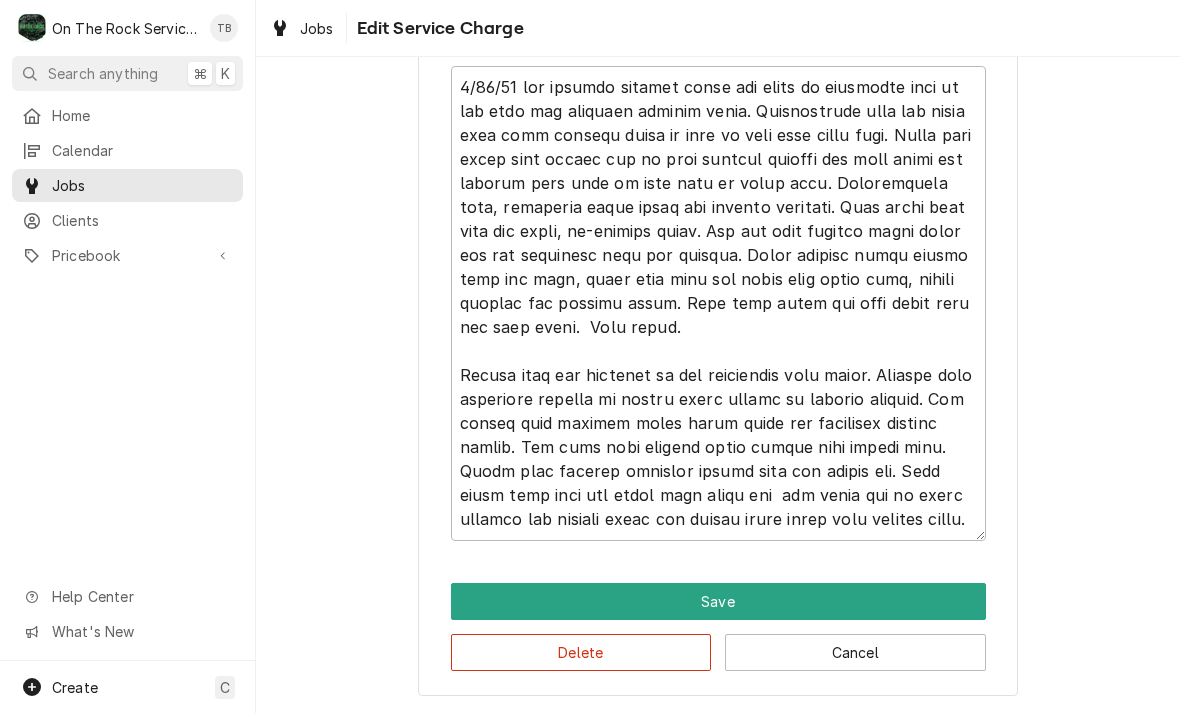 scroll, scrollTop: 773, scrollLeft: 0, axis: vertical 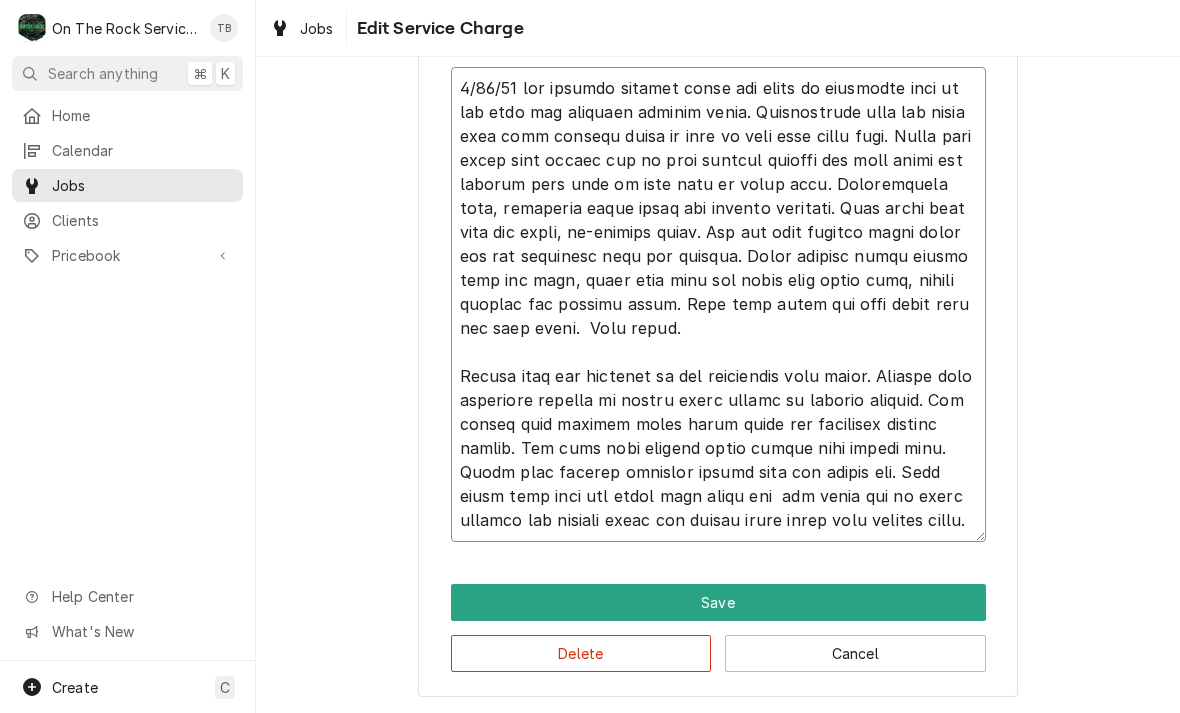 click on "Service Summary" at bounding box center (718, 304) 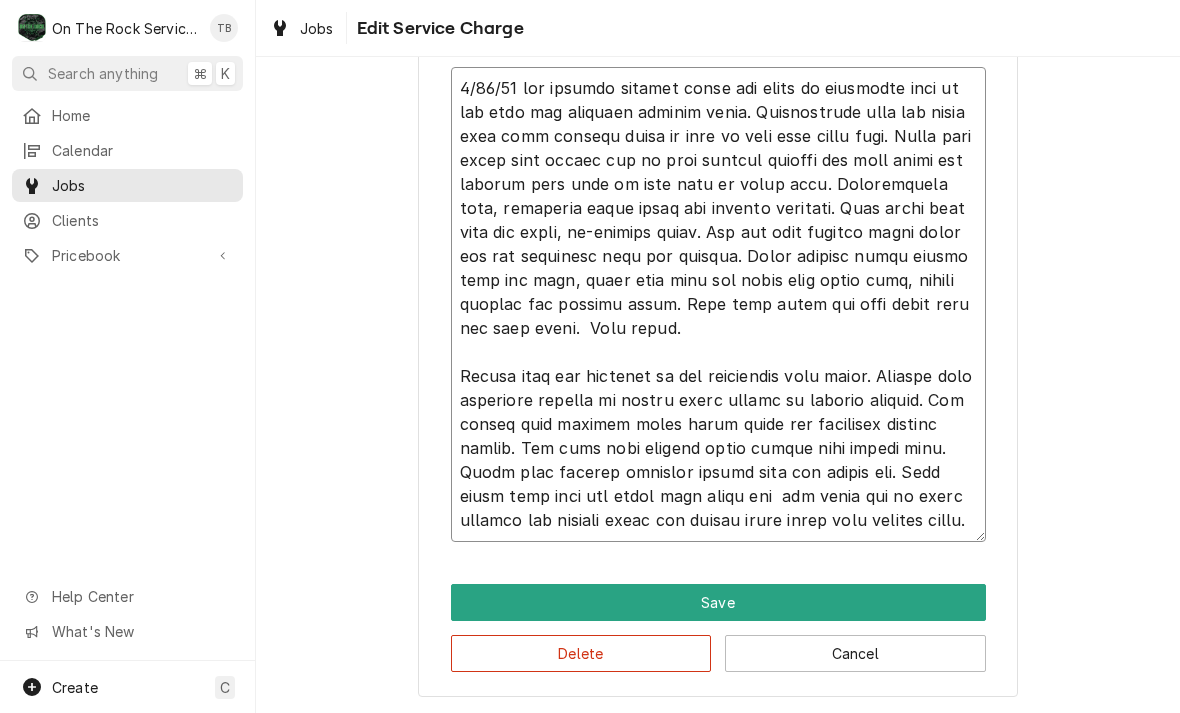 type on "6/13/25 tmb provide service parts and labor to determine that on top unit per customer leaking water. Disassembled unit and found that unit leaking water at rear of unit from drain line. Found that drain line pulled out of open reducer fitting for open drain and running down side of pipe when in clean mode. Disassembled unit, relocated drain mount and aligned properly. Also found that unit not level, re-leveled units. Ran top unit through clean cycle and now operating with out leaking. Noted several other issues with top oven, needs both left and right door light kits, lights decayed and falling apart. Also unit needs new meat probe that has bare wires.  Will quote.
Bottom oven per customer is not completing wash cycle. Checked unit operation history no recent clean errors in service history. Ran bottom unit through quick clean cycle and completed without issues. Did also note several other issues with bottom oven. Found that missing chemical drawer that has broken off. Also needs both left and right doo..." 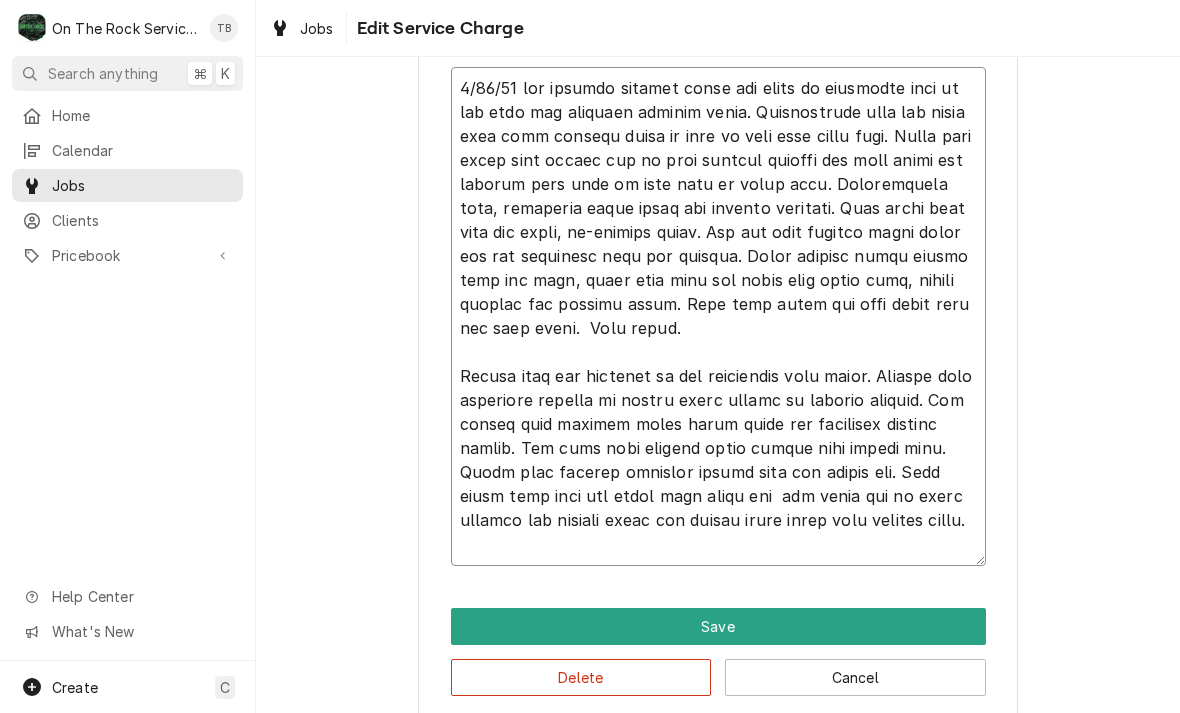 type on "x" 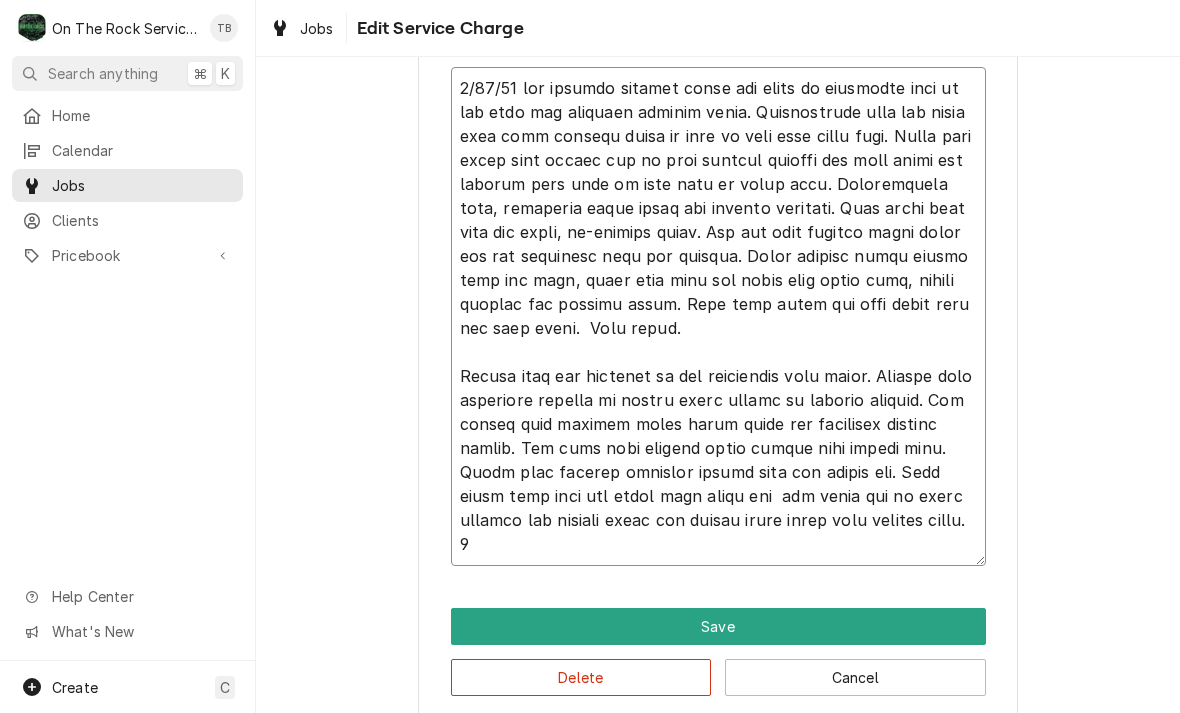 type on "x" 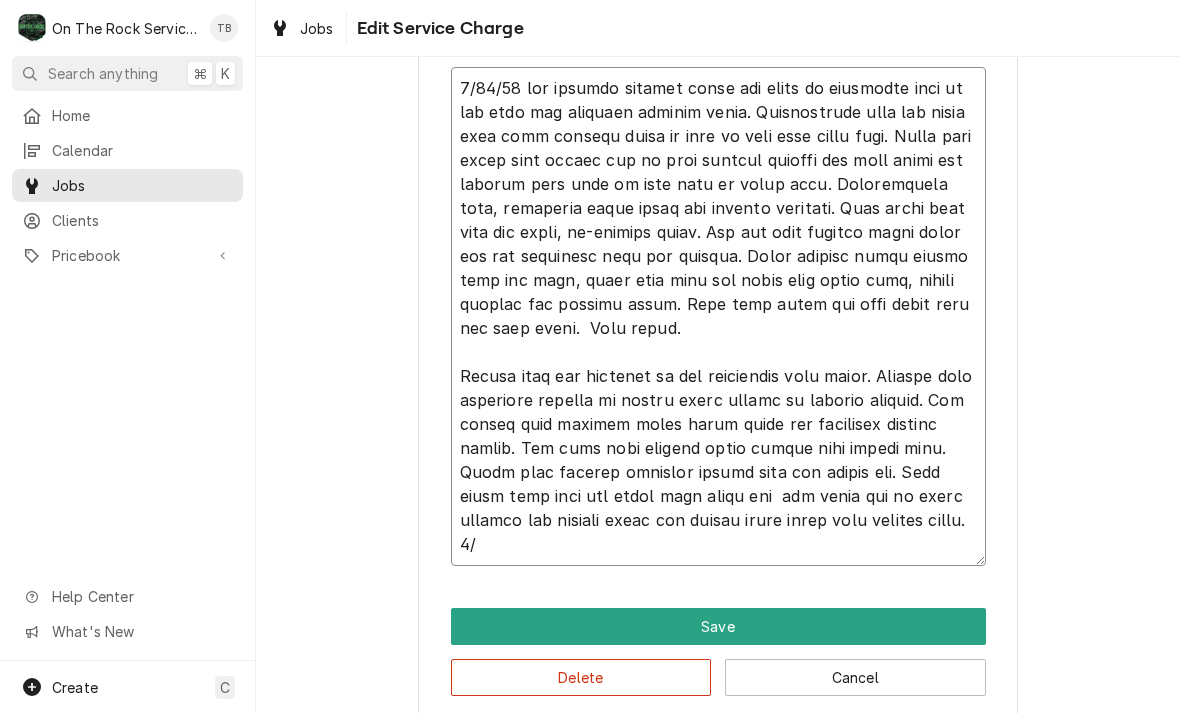 type on "x" 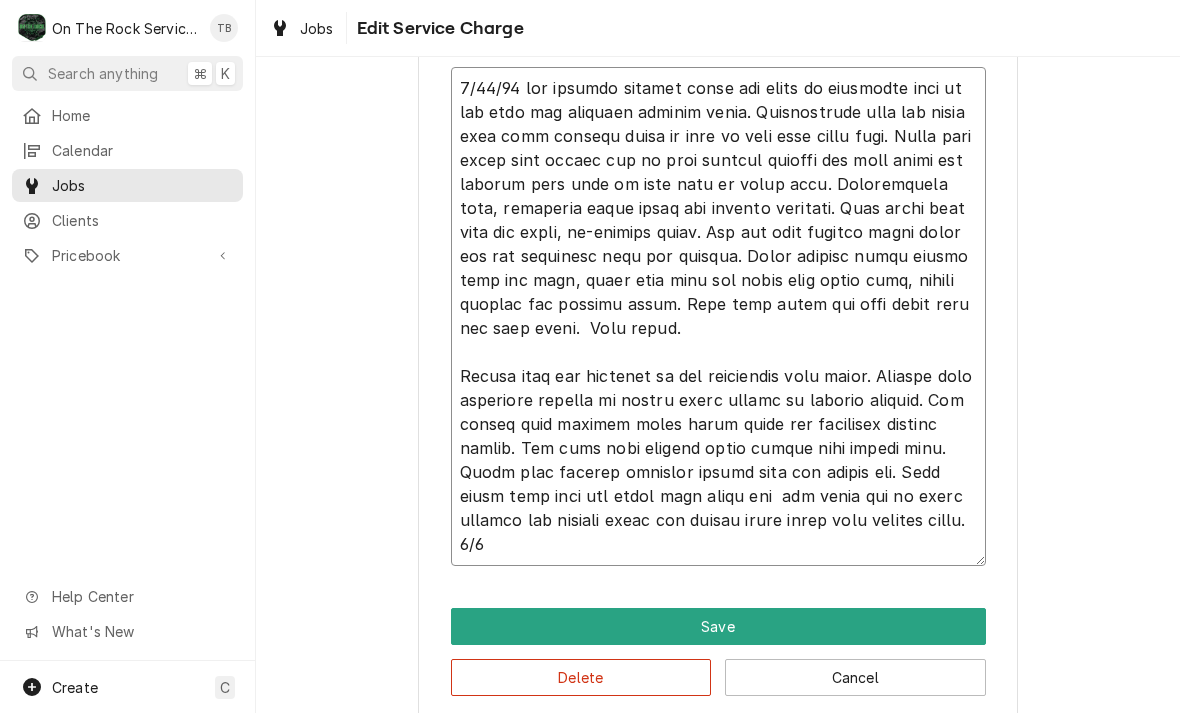 type on "x" 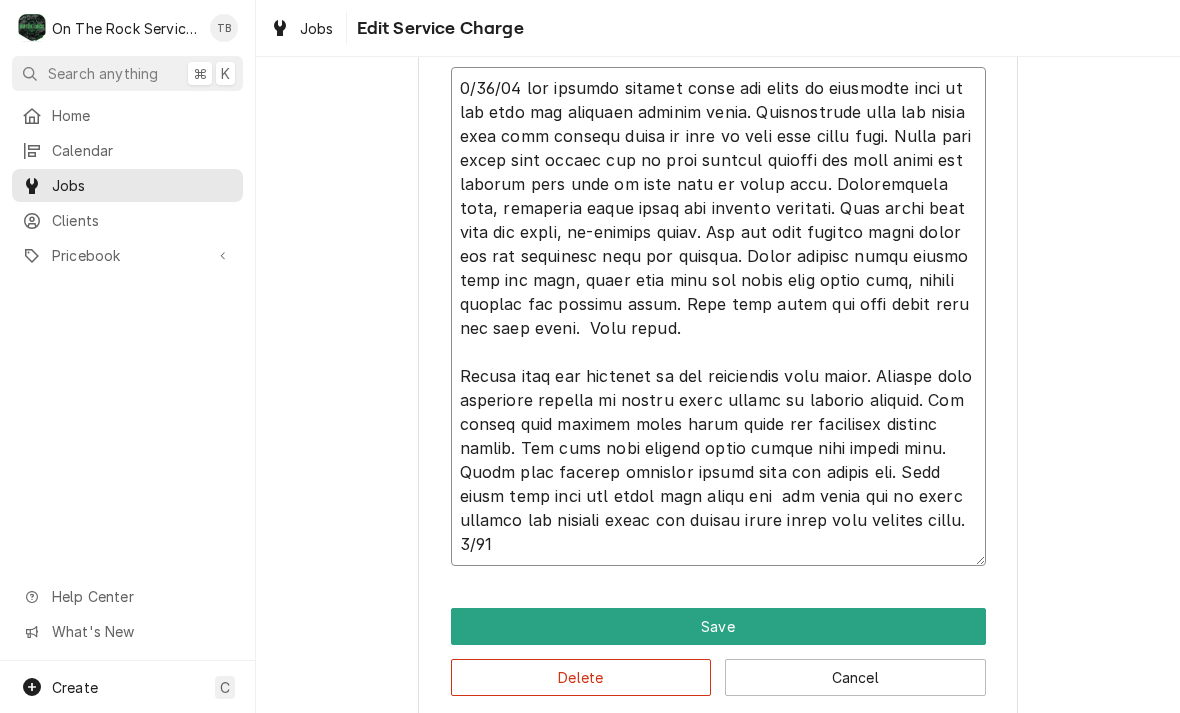 type on "x" 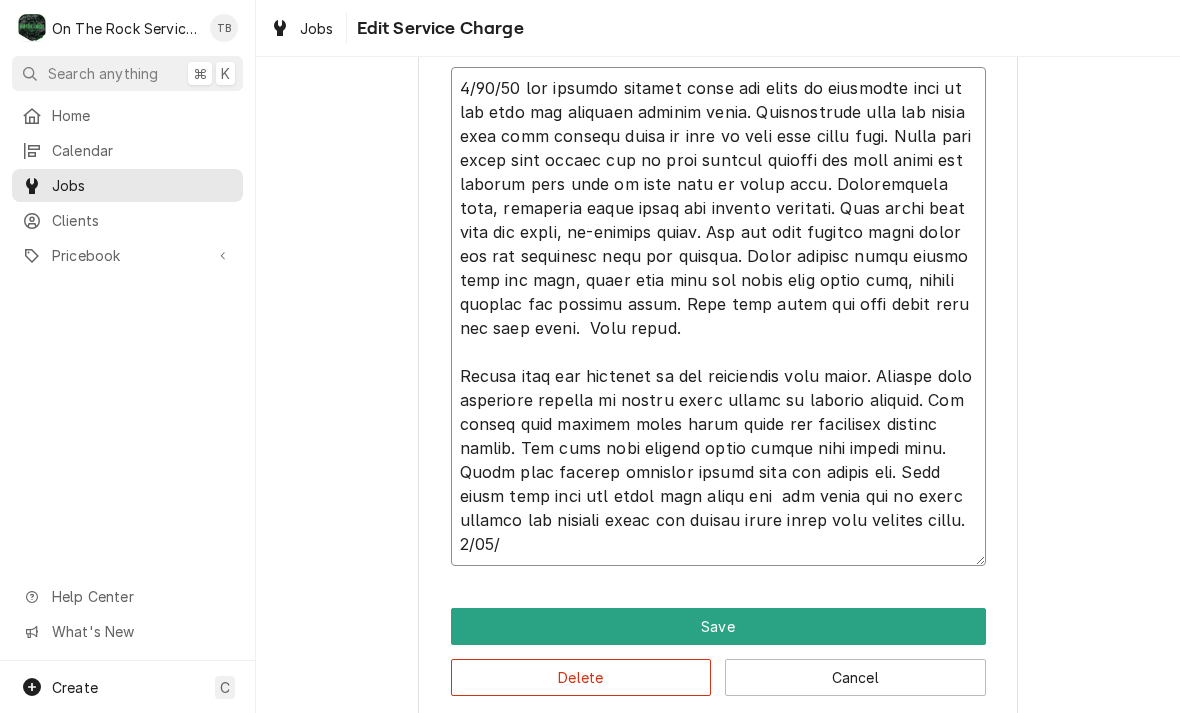 type on "x" 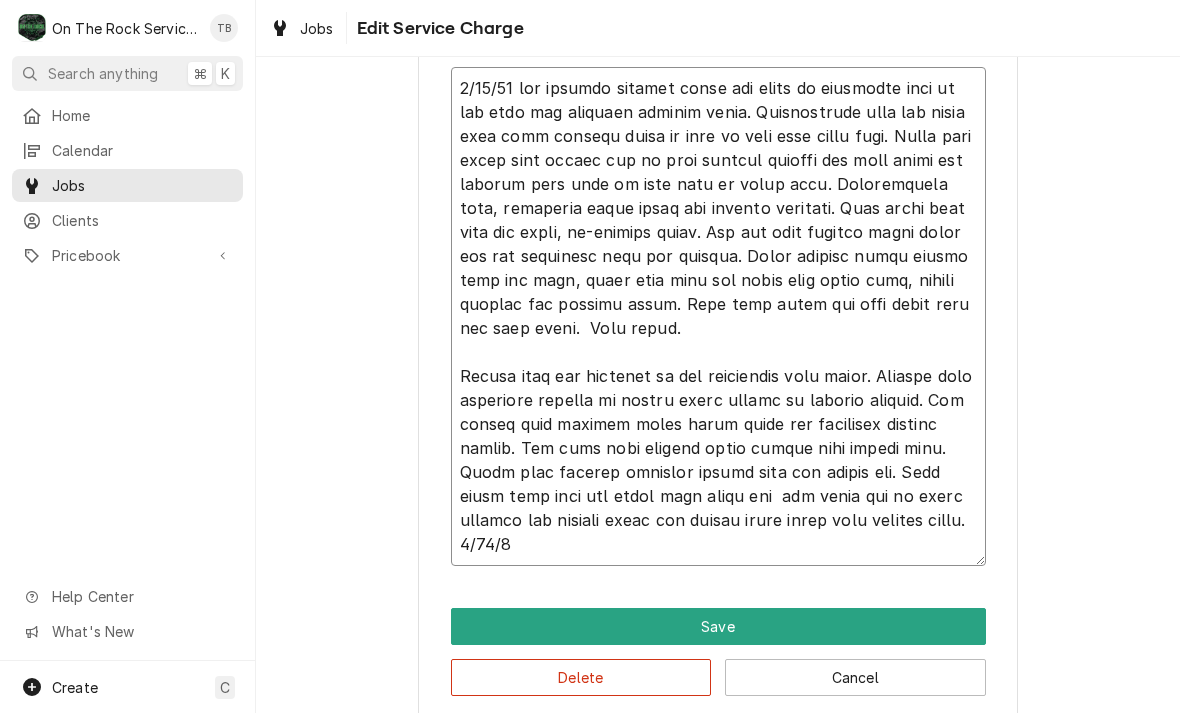 type on "x" 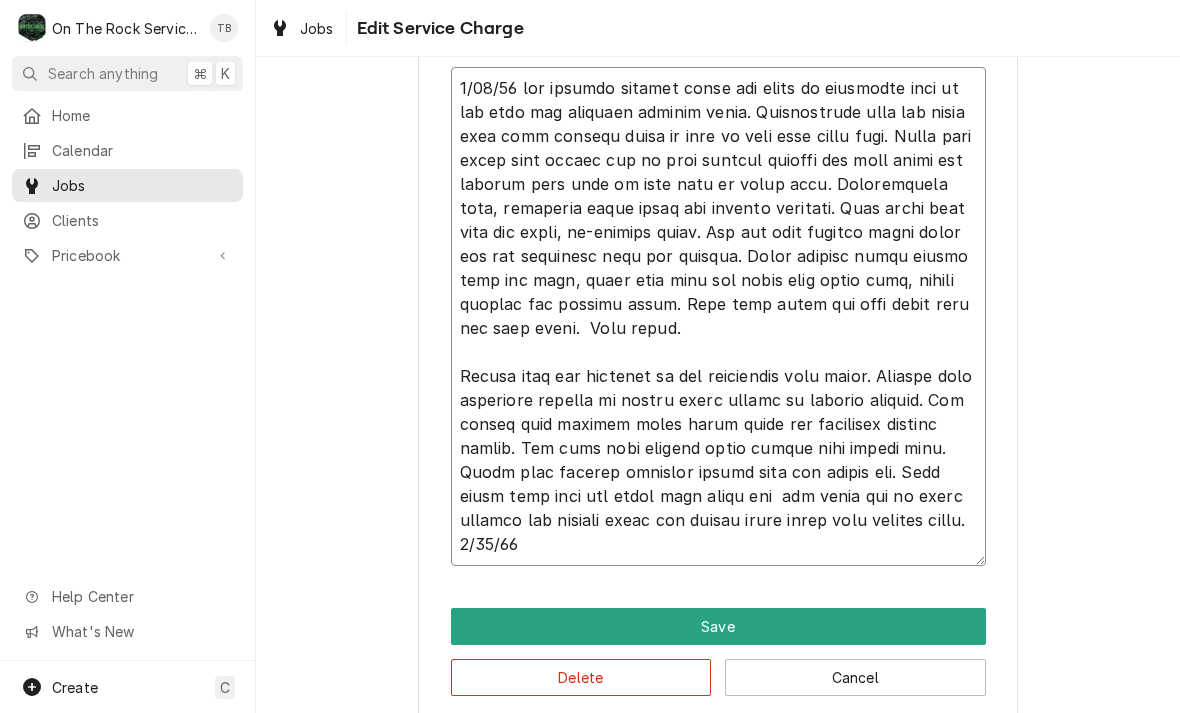 type on "x" 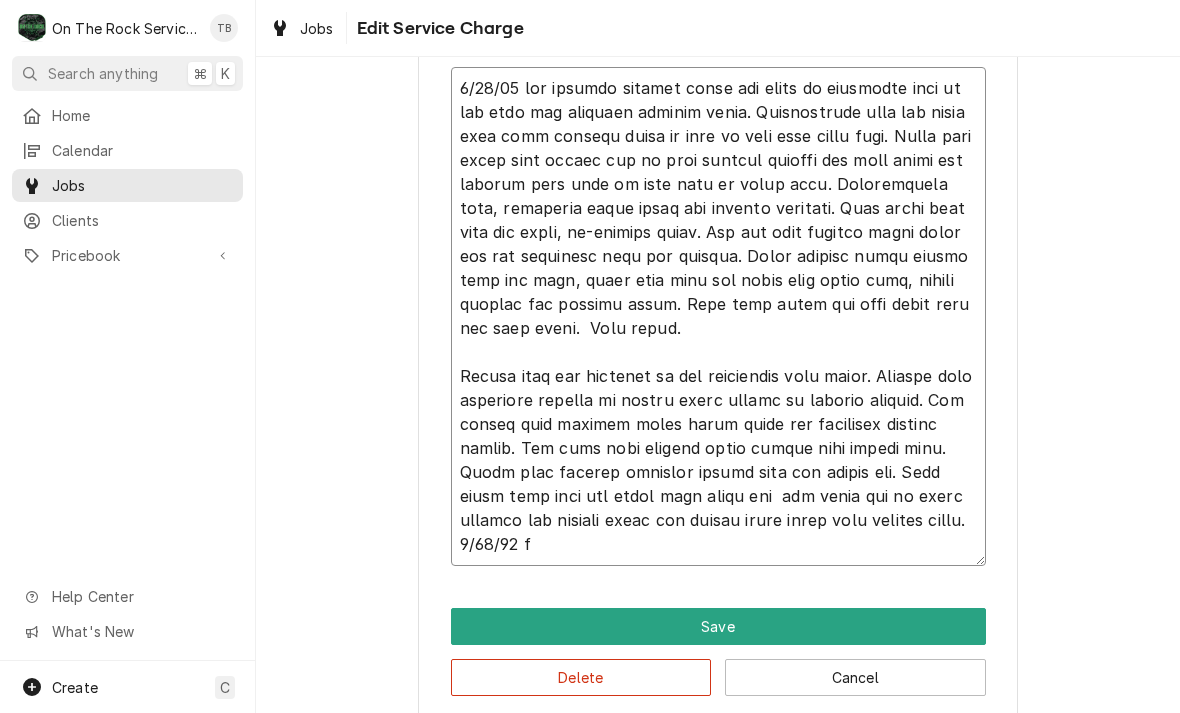 type on "x" 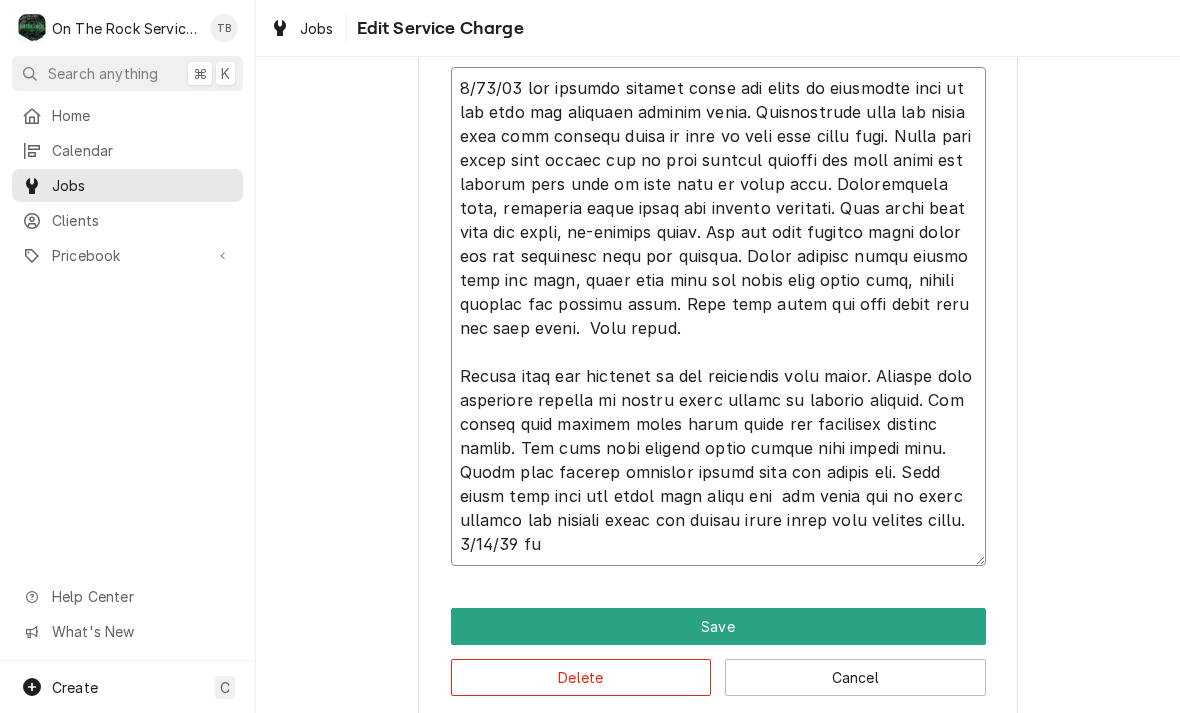 type on "x" 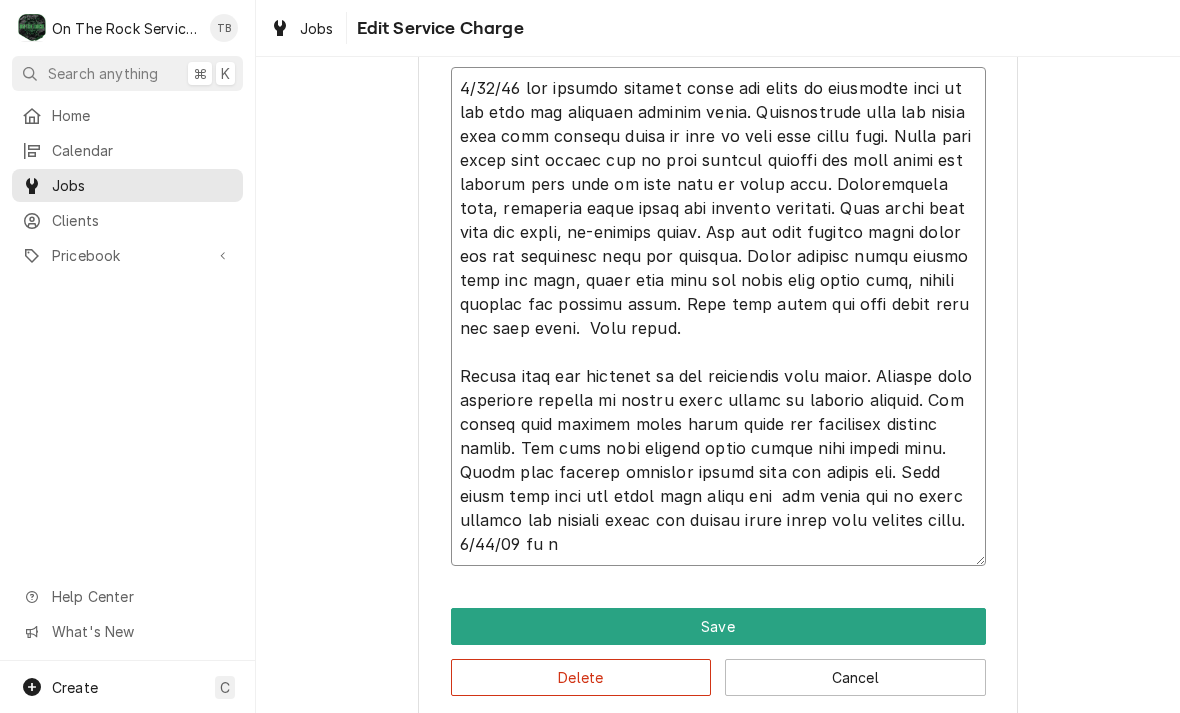 type on "x" 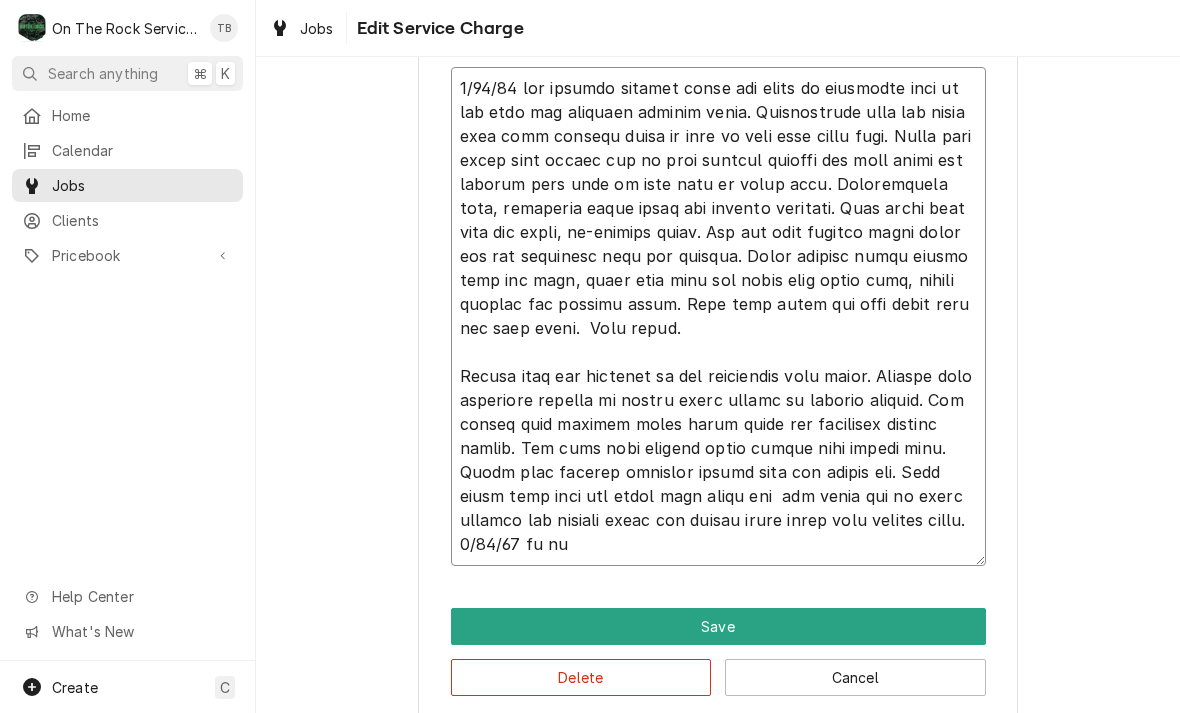type on "x" 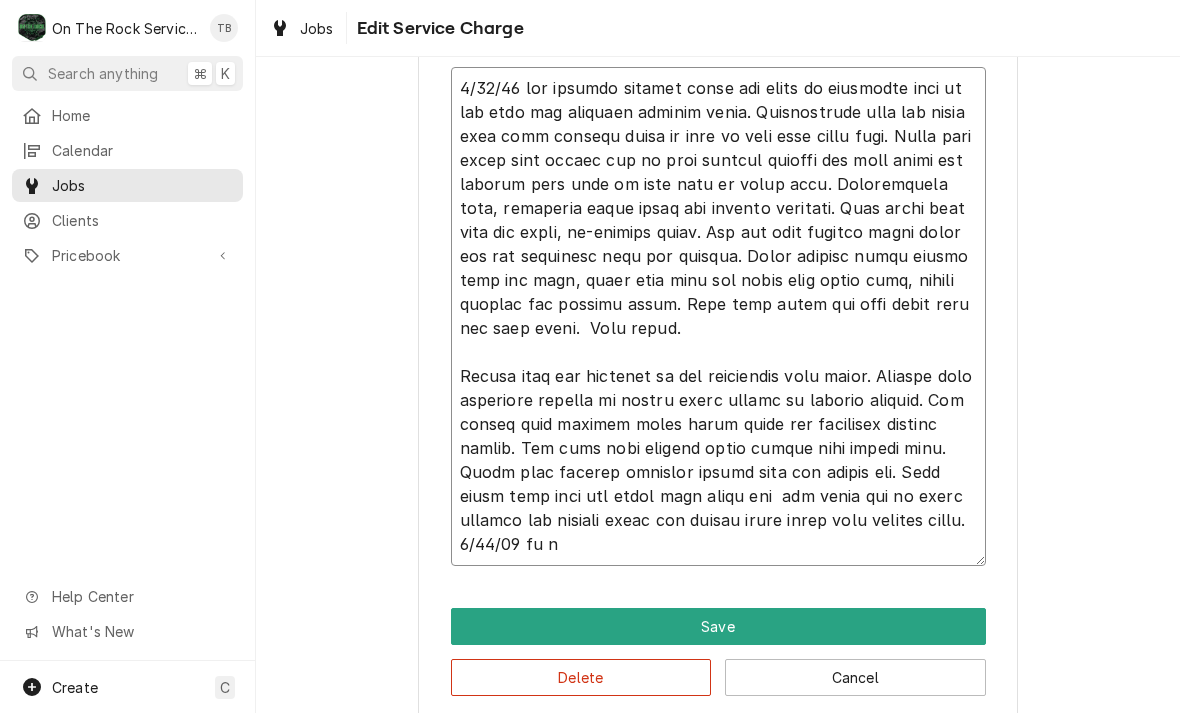 type on "x" 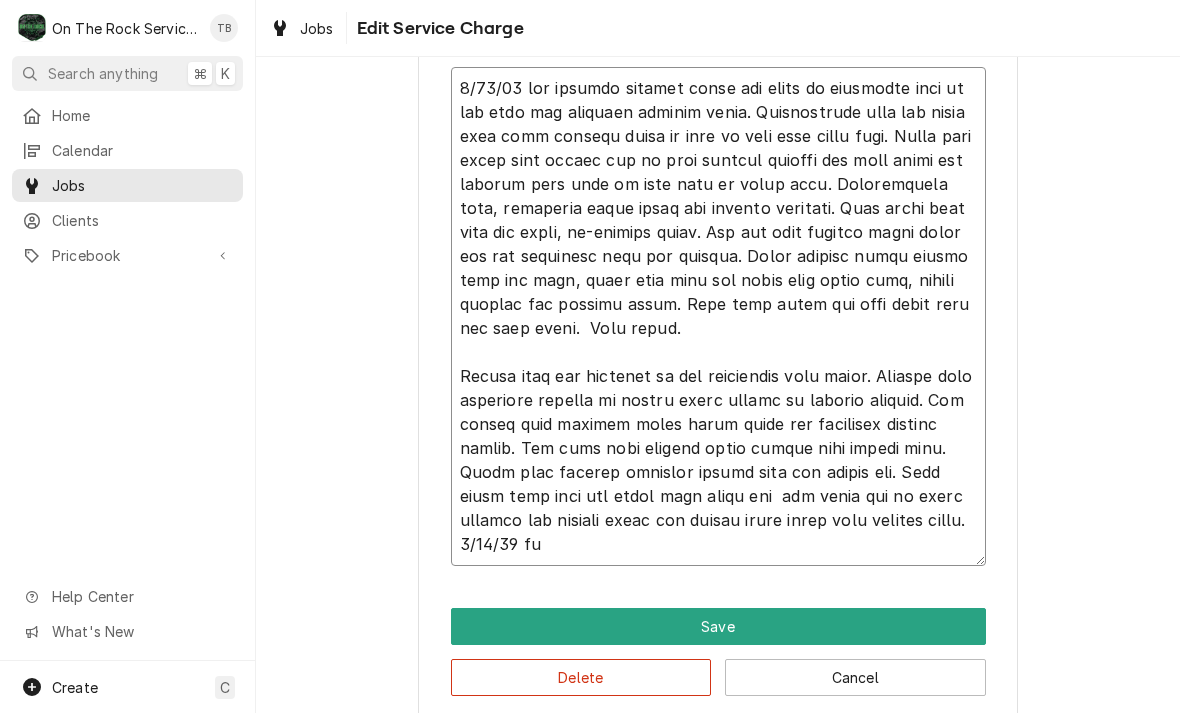 type on "x" 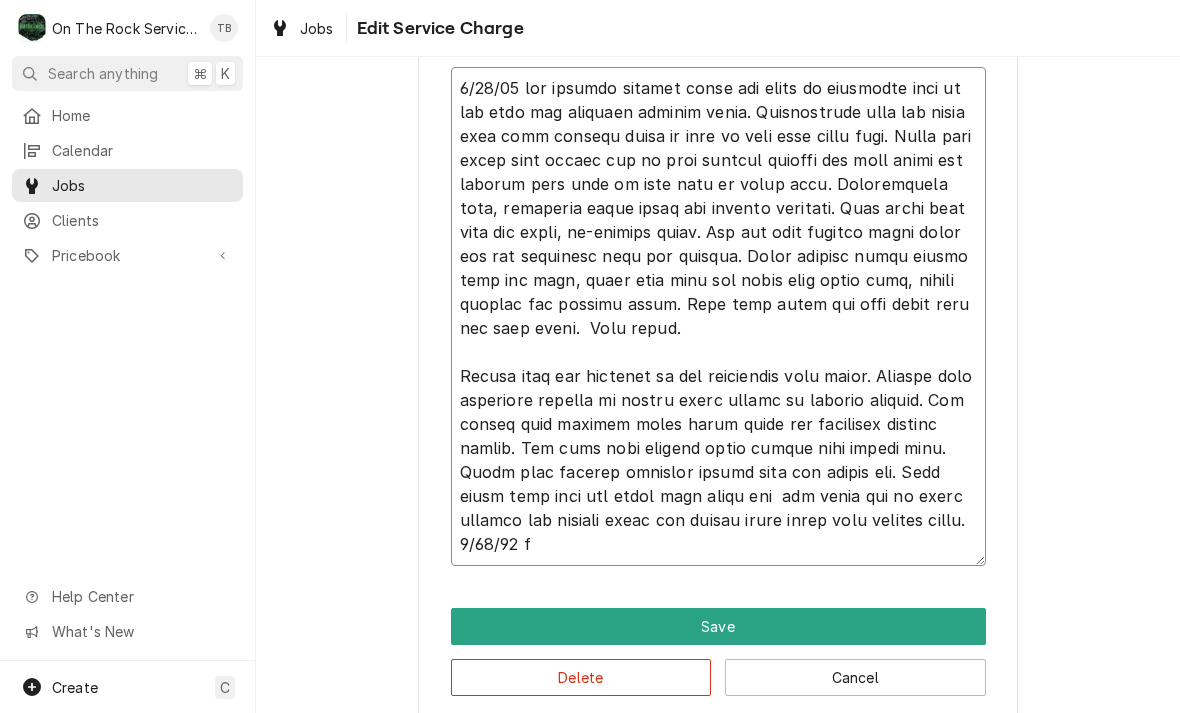 type on "x" 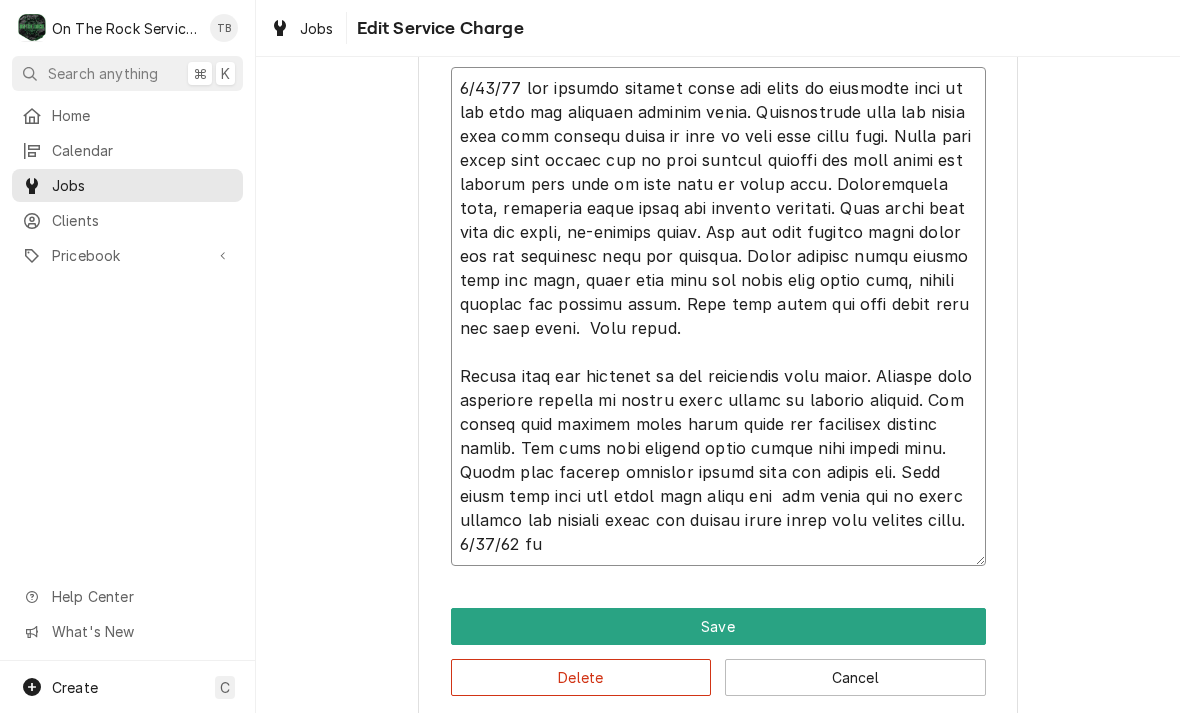 type on "x" 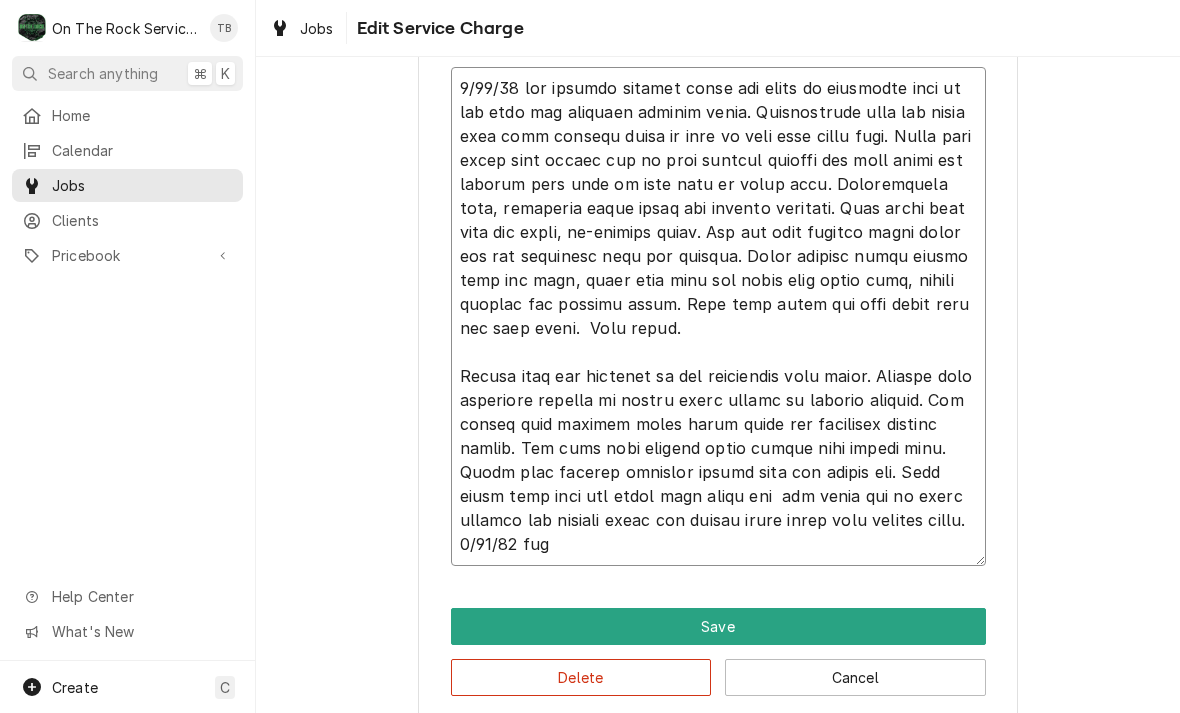type on "x" 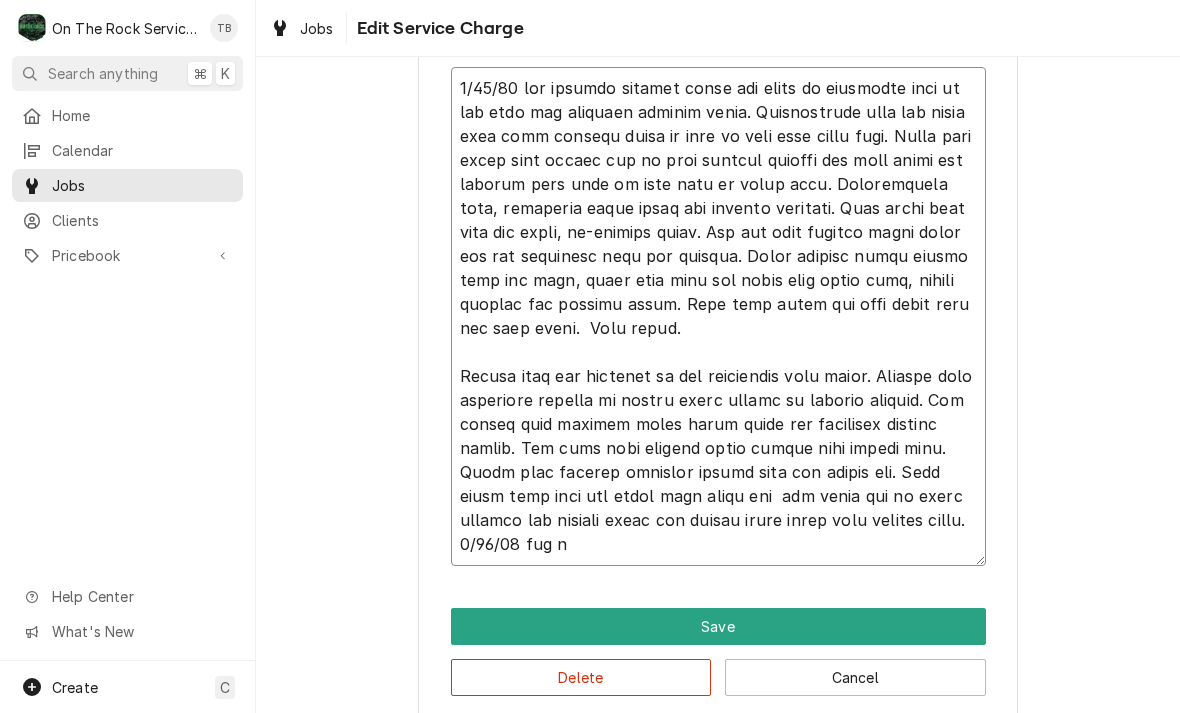type on "x" 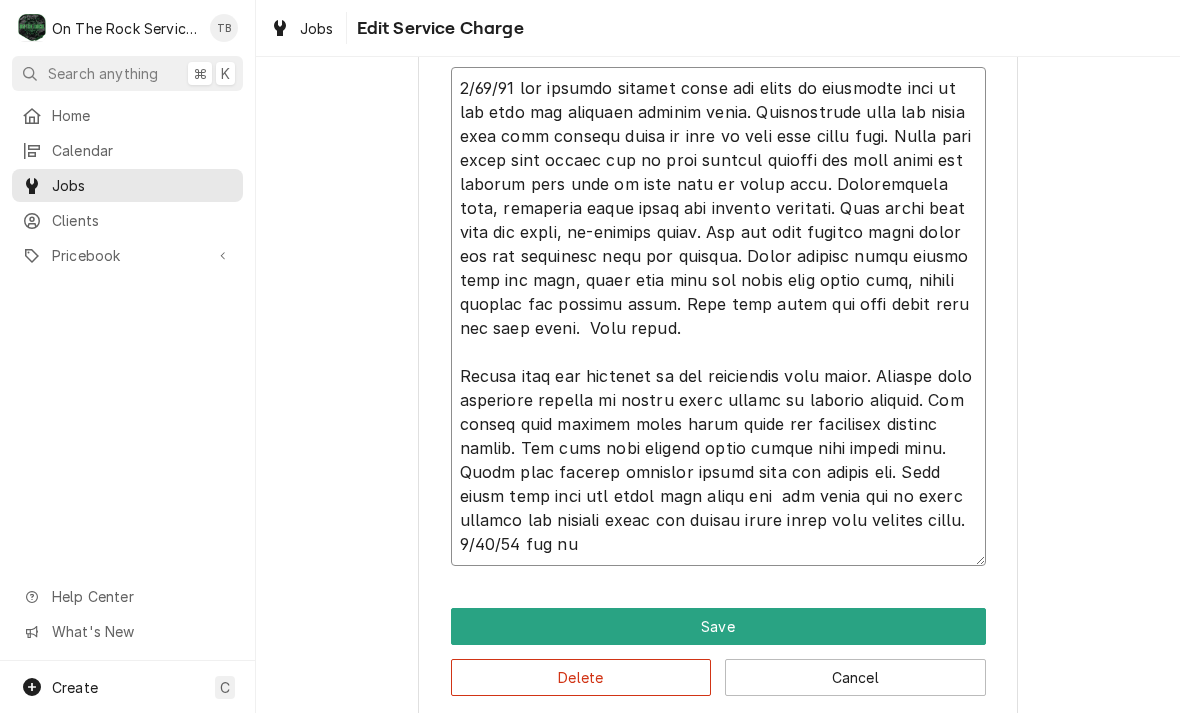 type on "x" 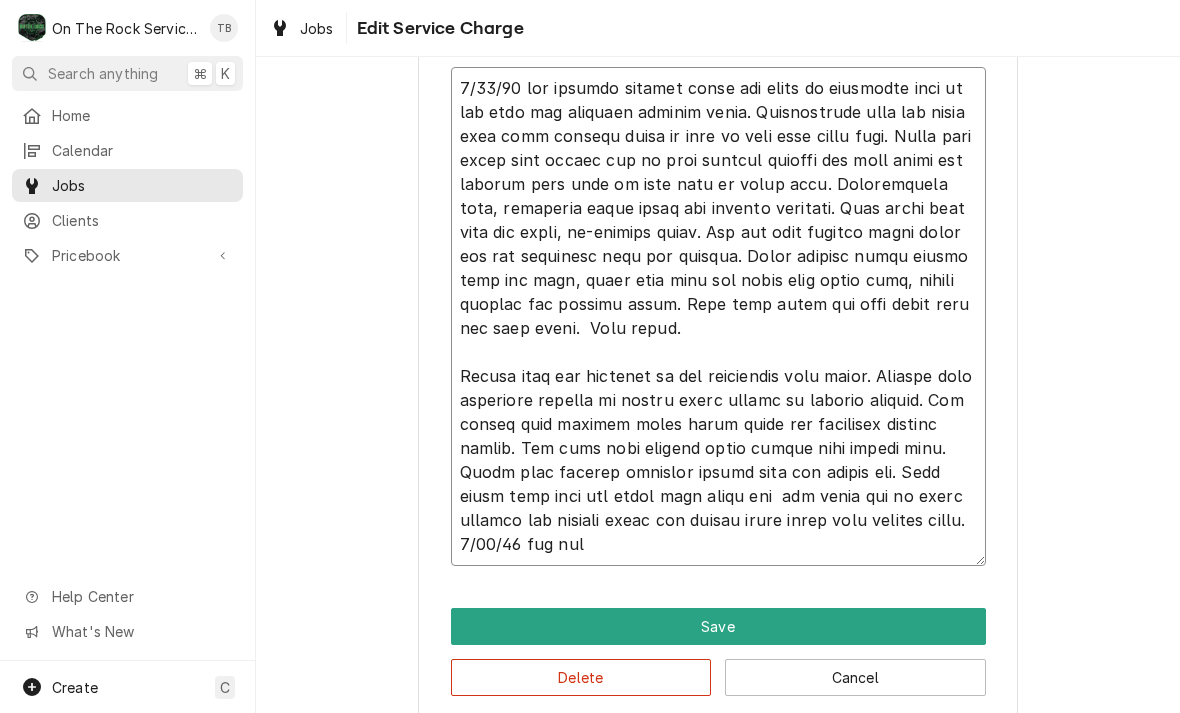 type on "6/13/25 tmb provide service parts and labor to determine that on top unit per customer leaking water. Disassembled unit and found that unit leaking water at rear of unit from drain line. Found that drain line pulled out of open reducer fitting for open drain and running down side of pipe when in clean mode. Disassembled unit, relocated drain mount and aligned properly. Also found that unit not level, re-leveled units. Ran top unit through clean cycle and now operating with out leaking. Noted several other issues with top oven, needs both left and right door light kits, lights decayed and falling apart. Also unit needs new meat probe that has bare wires.  Will quote.
Bottom oven per customer is not completing wash cycle. Checked unit operation history no recent clean errors in service history. Ran bottom unit through quick clean cycle and completed without issues. Did also note several other issues with bottom oven. Found that missing chemical drawer that has broken off. Also needs both left and right doo..." 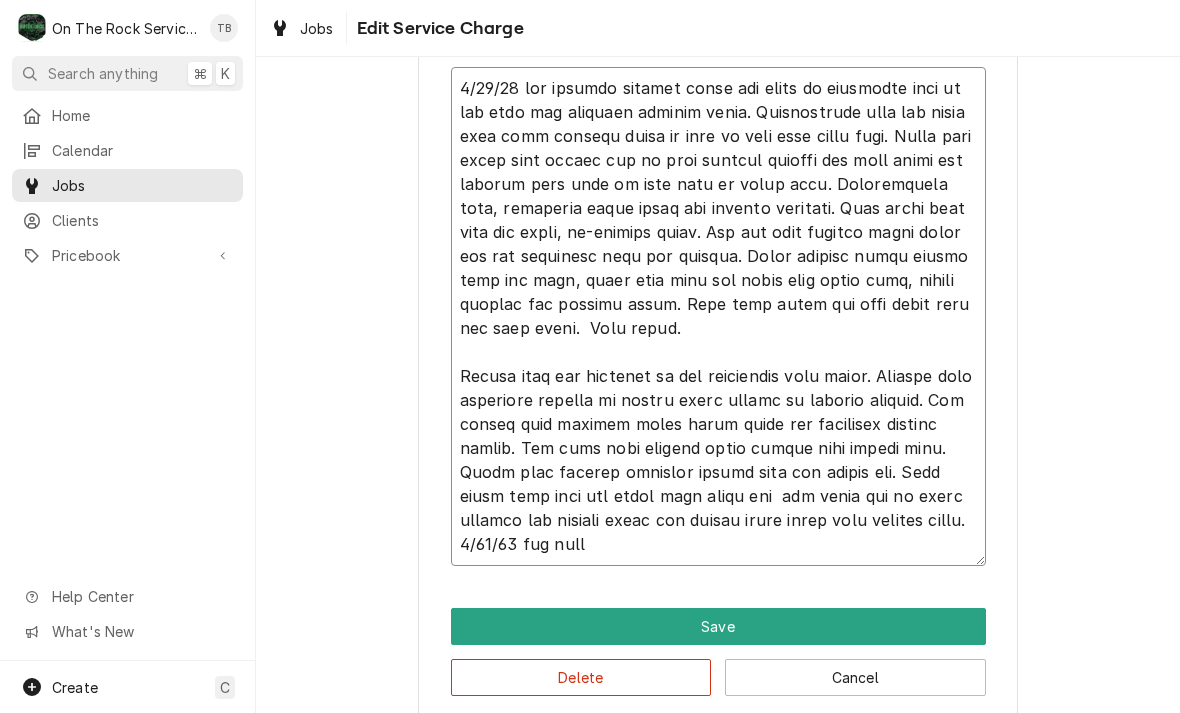 type on "x" 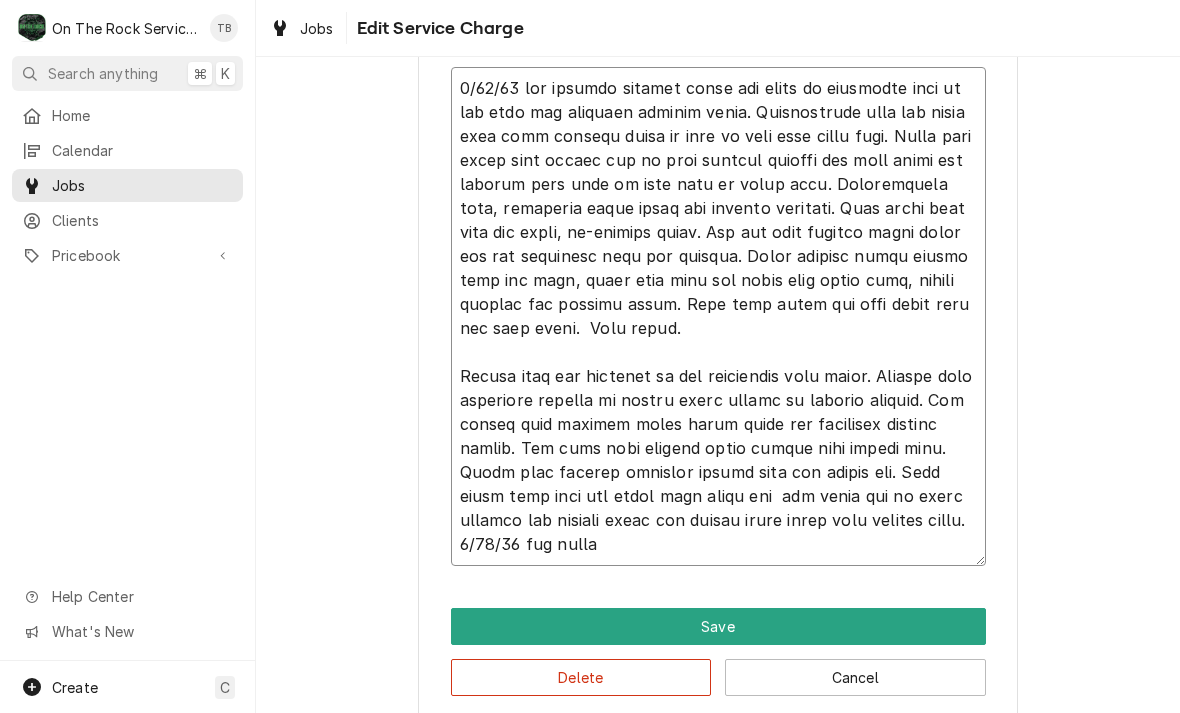type on "x" 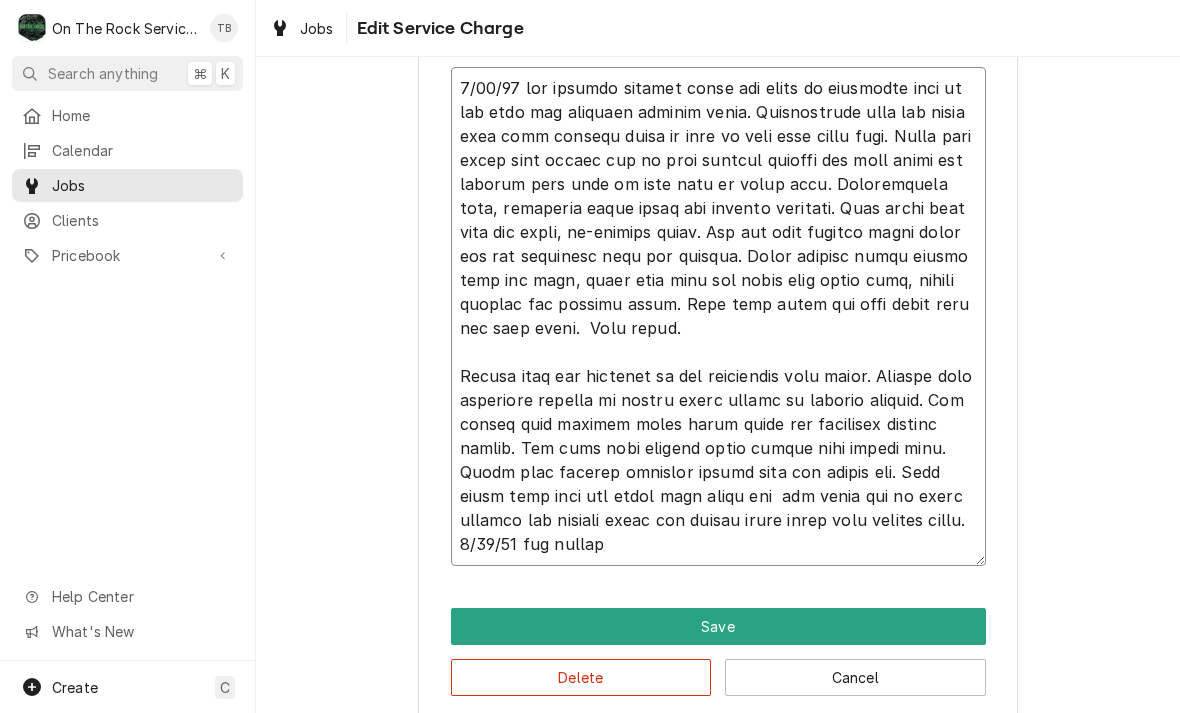 type on "x" 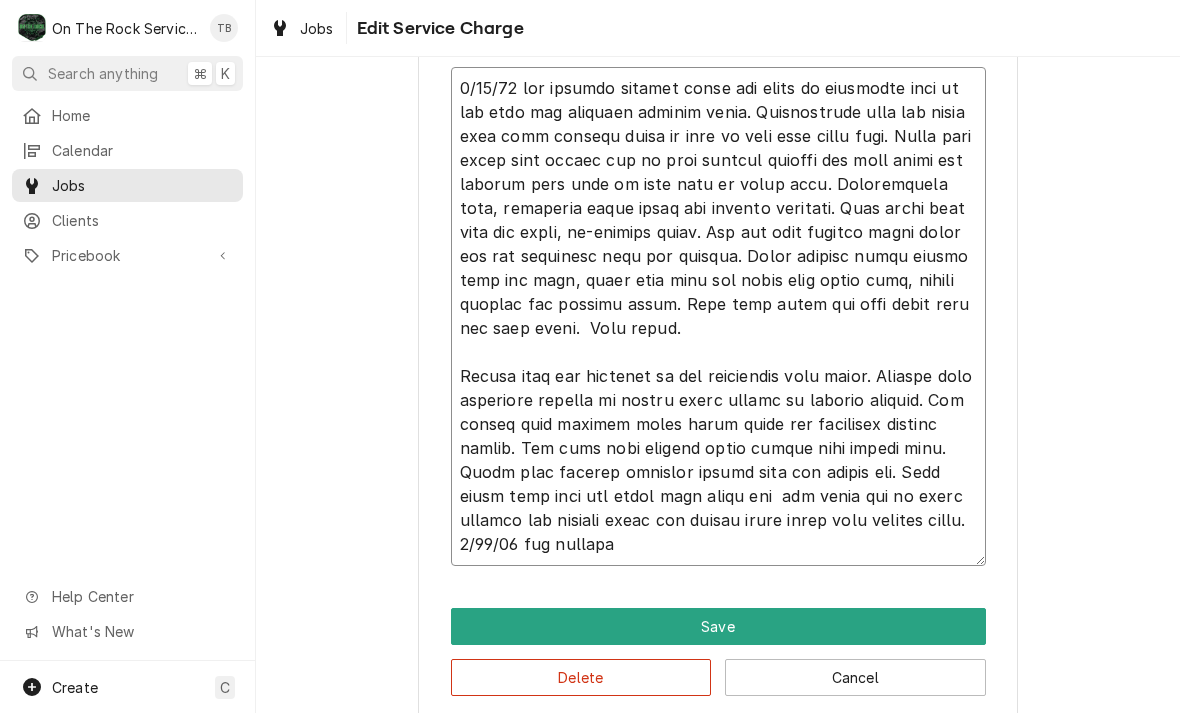 type on "x" 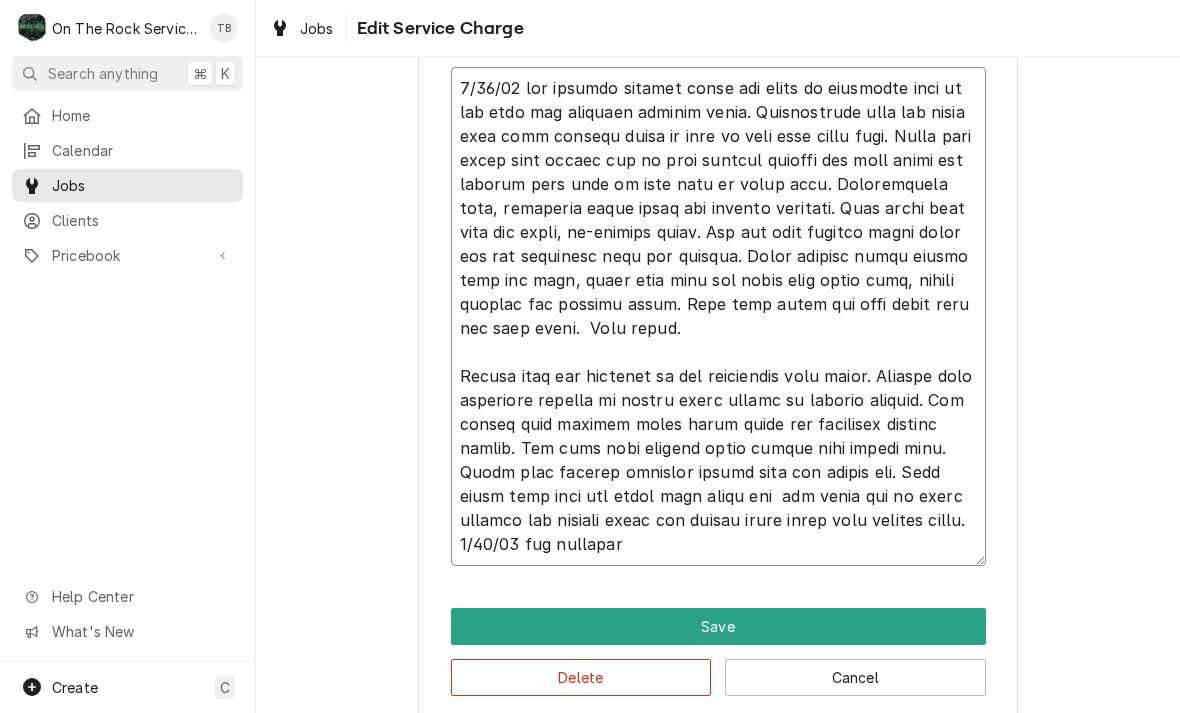type on "x" 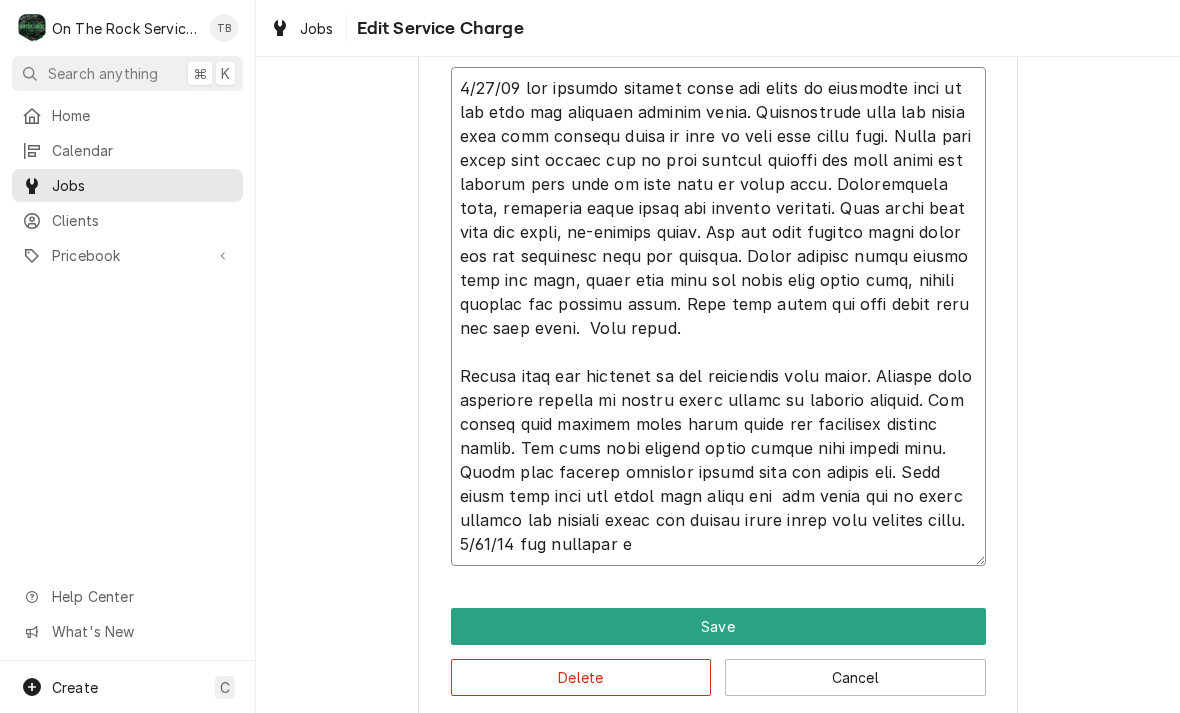 type on "x" 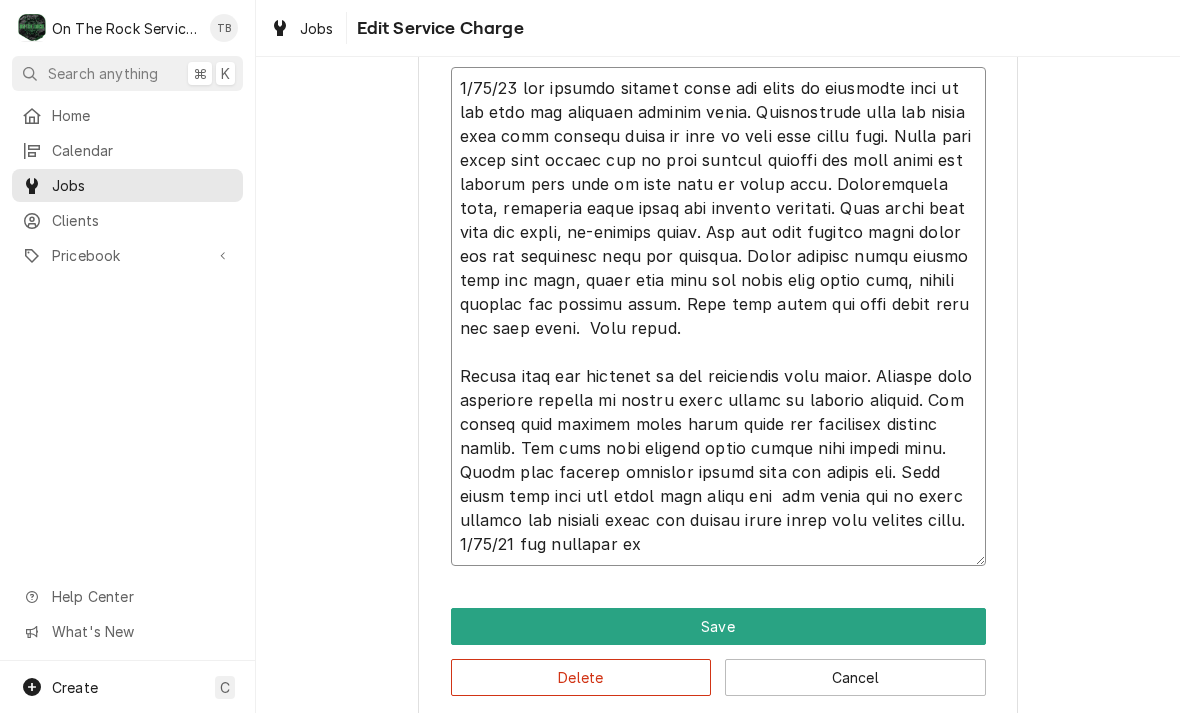 type on "6/13/25 tmb provide service parts and labor to determine that on top unit per customer leaking water. Disassembled unit and found that unit leaking water at rear of unit from drain line. Found that drain line pulled out of open reducer fitting for open drain and running down side of pipe when in clean mode. Disassembled unit, relocated drain mount and aligned properly. Also found that unit not level, re-leveled units. Ran top unit through clean cycle and now operating with out leaking. Noted several other issues with top oven, needs both left and right door light kits, lights decayed and falling apart. Also unit needs new meat probe that has bare wires.  Will quote.
Bottom oven per customer is not completing wash cycle. Checked unit operation history no recent clean errors in service history. Ran bottom unit through quick clean cycle and completed without issues. Did also note several other issues with bottom oven. Found that missing chemical drawer that has broken off. Also needs both left and right doo..." 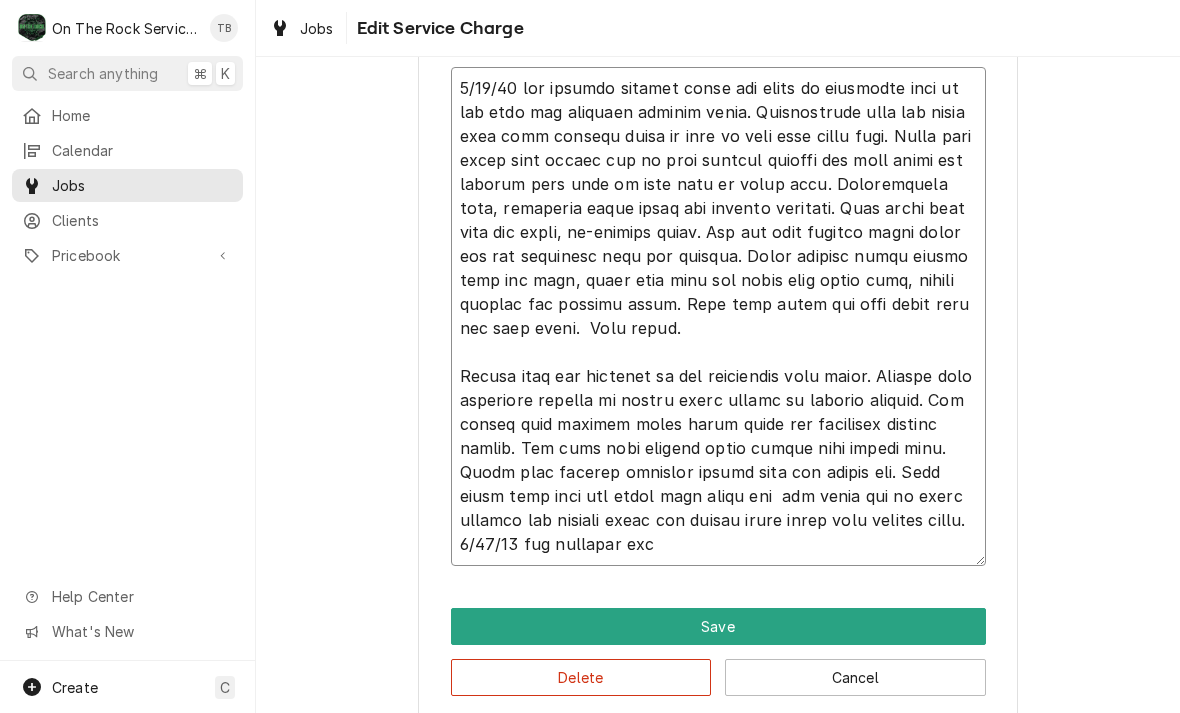 type on "x" 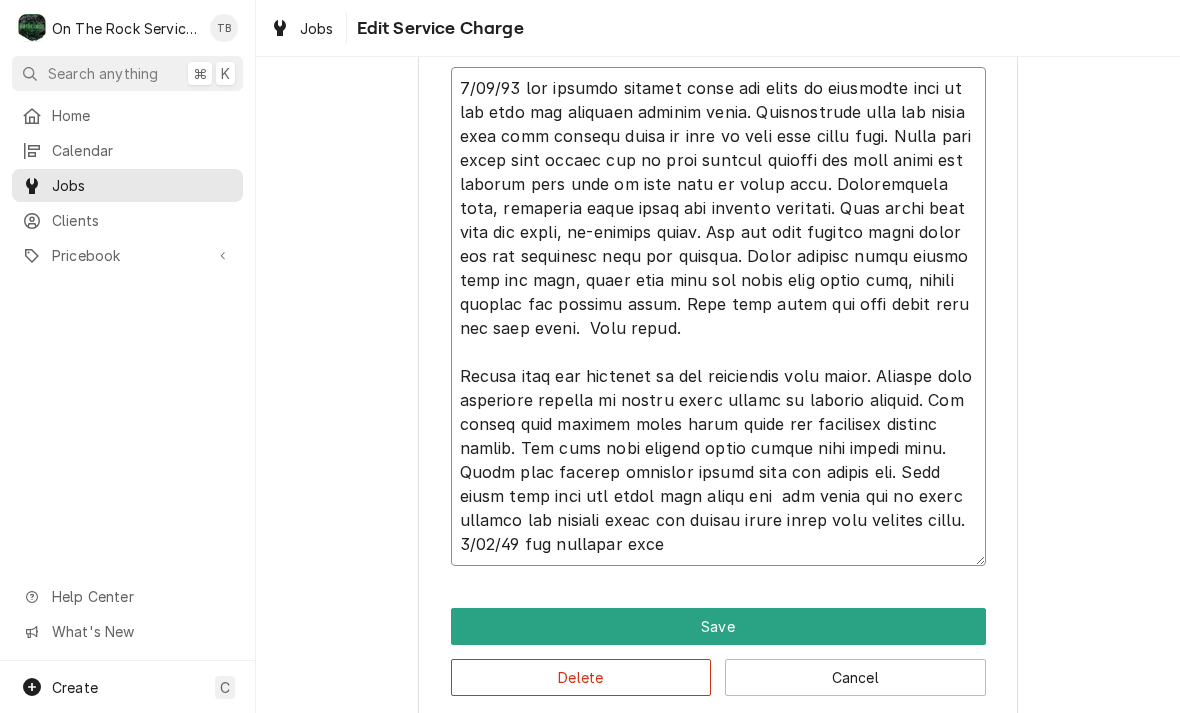type on "x" 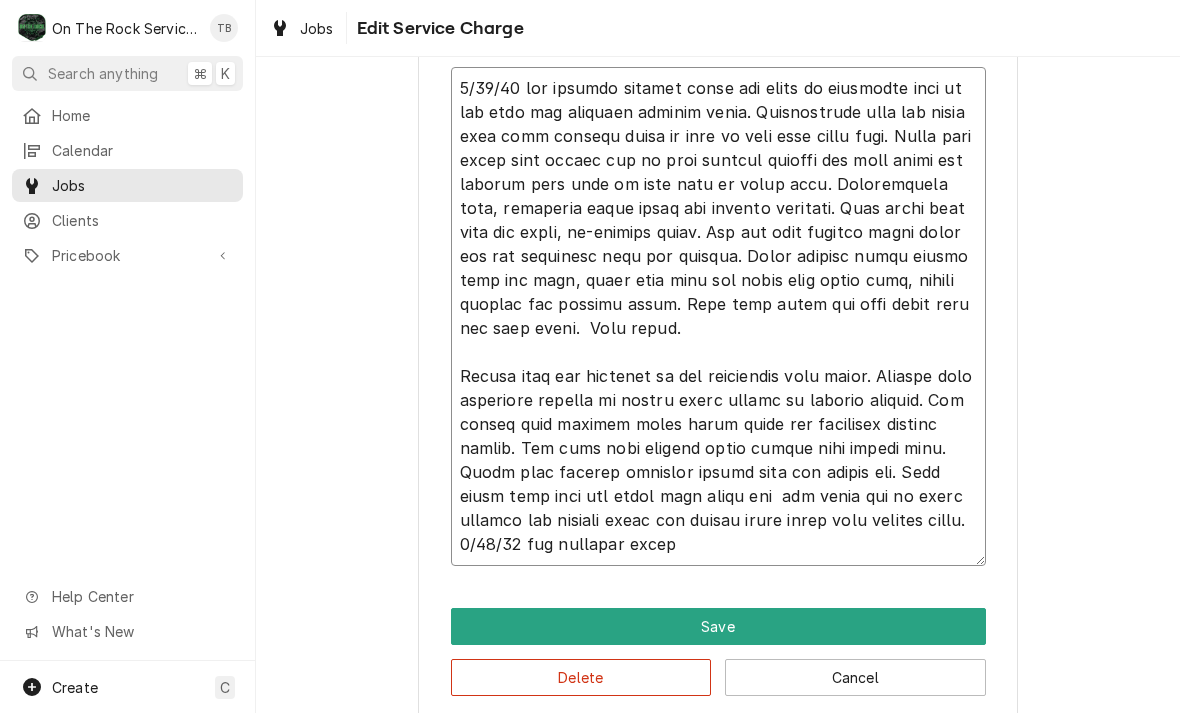 type on "6/13/25 tmb provide service parts and labor to determine that on top unit per customer leaking water. Disassembled unit and found that unit leaking water at rear of unit from drain line. Found that drain line pulled out of open reducer fitting for open drain and running down side of pipe when in clean mode. Disassembled unit, relocated drain mount and aligned properly. Also found that unit not level, re-leveled units. Ran top unit through clean cycle and now operating with out leaking. Noted several other issues with top oven, needs both left and right door light kits, lights decayed and falling apart. Also unit needs new meat probe that has bare wires.  Will quote.
Bottom oven per customer is not completing wash cycle. Checked unit operation history no recent clean errors in service history. Ran bottom unit through quick clean cycle and completed without issues. Did also note several other issues with bottom oven. Found that missing chemical drawer that has broken off. Also needs both left and right doo..." 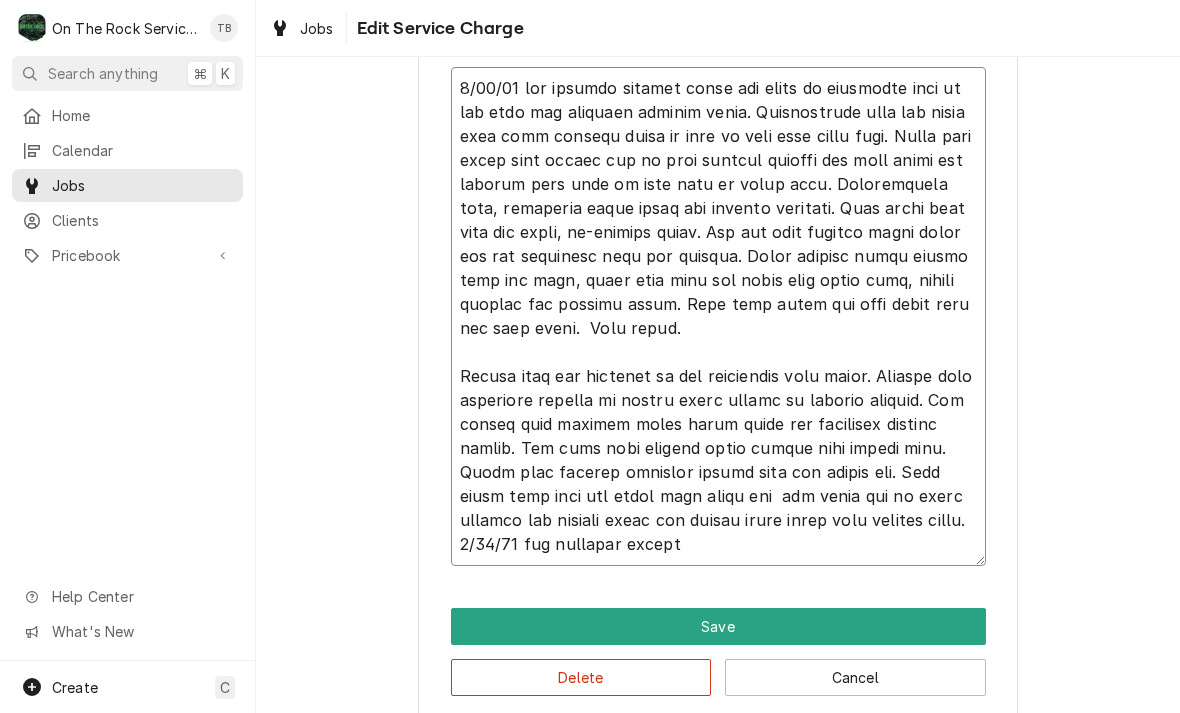 type on "x" 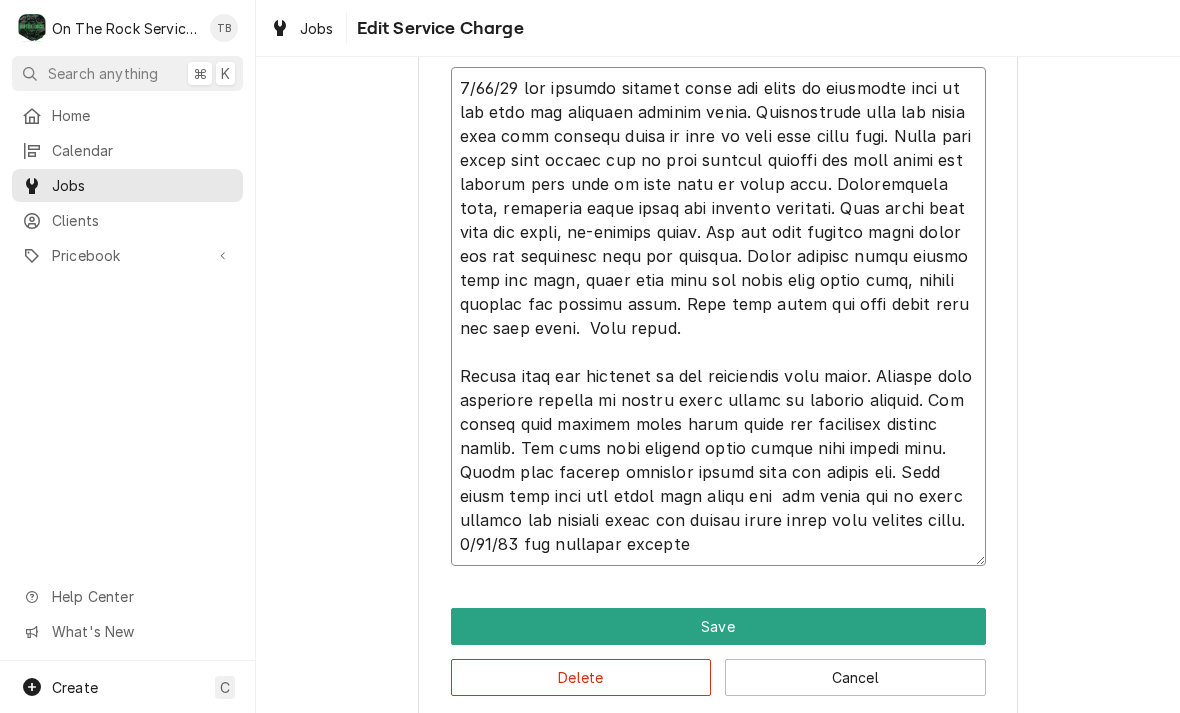 type on "x" 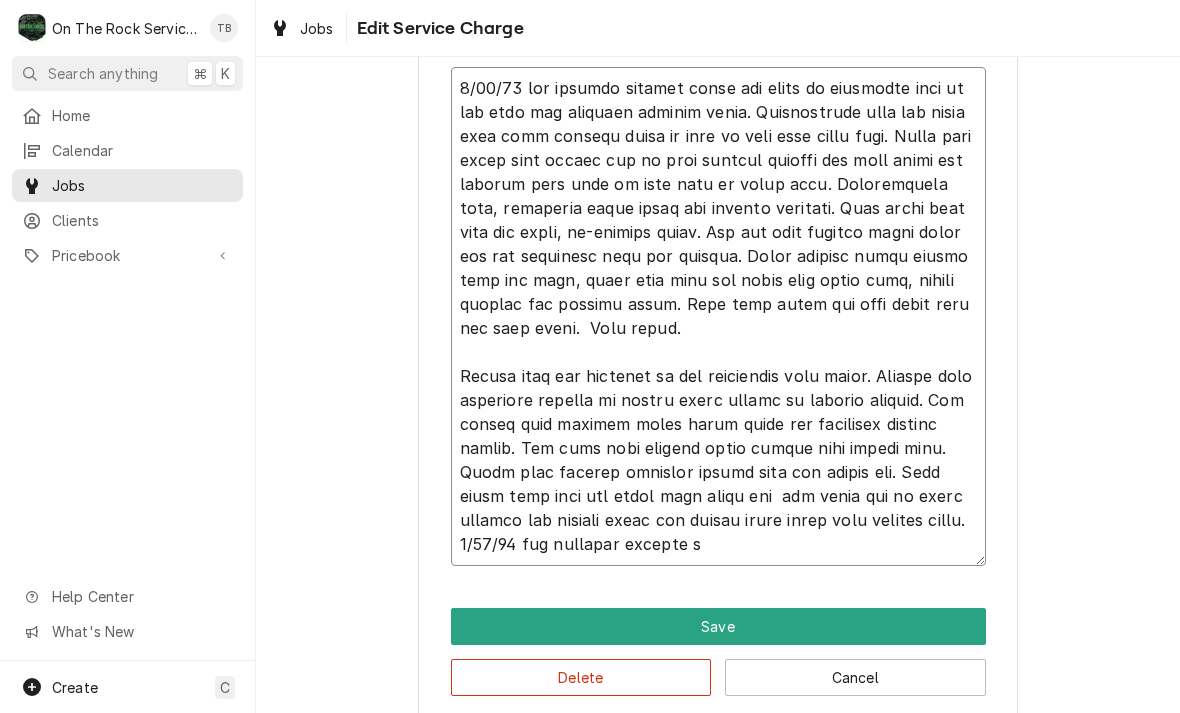 type on "x" 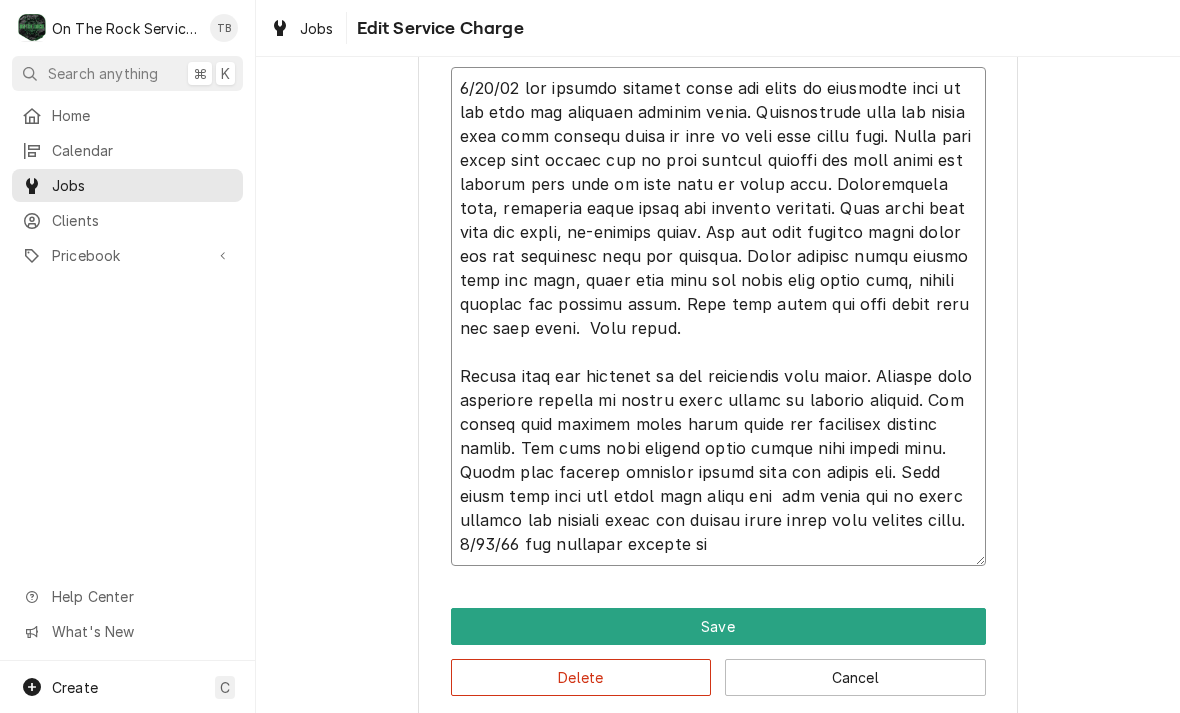 type on "6/13/25 tmb provide service parts and labor to determine that on top unit per customer leaking water. Disassembled unit and found that unit leaking water at rear of unit from drain line. Found that drain line pulled out of open reducer fitting for open drain and running down side of pipe when in clean mode. Disassembled unit, relocated drain mount and aligned properly. Also found that unit not level, re-leveled units. Ran top unit through clean cycle and now operating with out leaking. Noted several other issues with top oven, needs both left and right door light kits, lights decayed and falling apart. Also unit needs new meat probe that has bare wires.  Will quote.
Bottom oven per customer is not completing wash cycle. Checked unit operation history no recent clean errors in service history. Ran bottom unit through quick clean cycle and completed without issues. Did also note several other issues with bottom oven. Found that missing chemical drawer that has broken off. Also needs both left and right doo..." 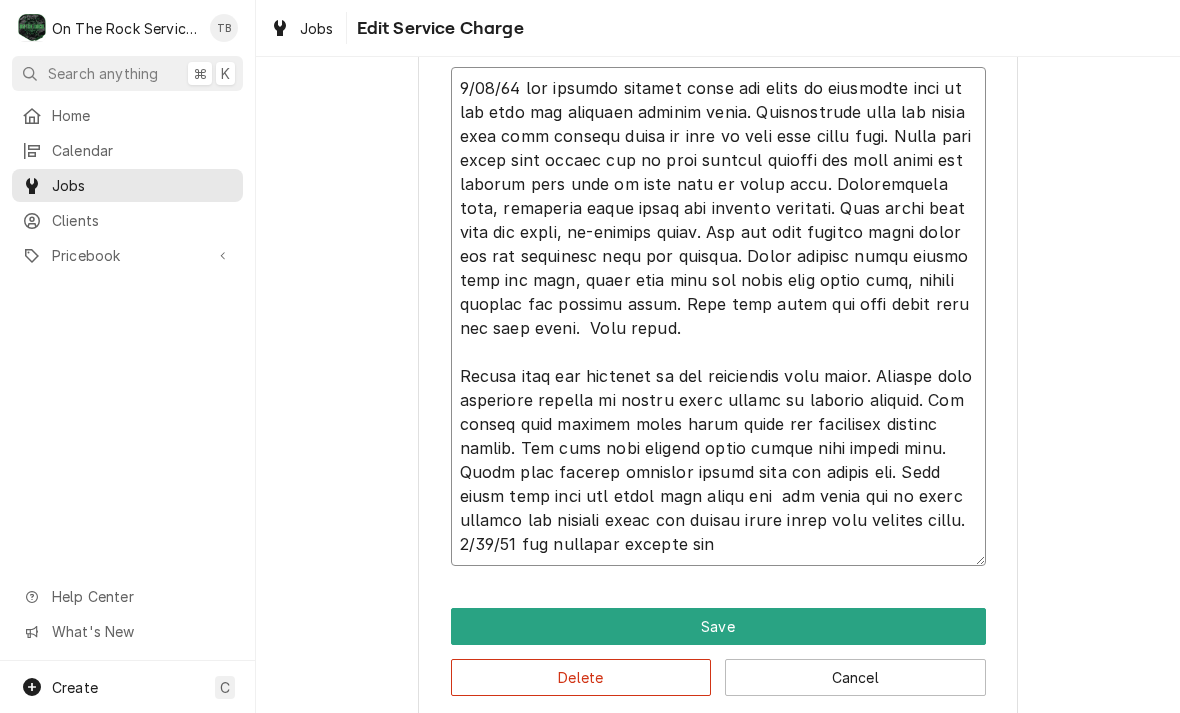 type on "x" 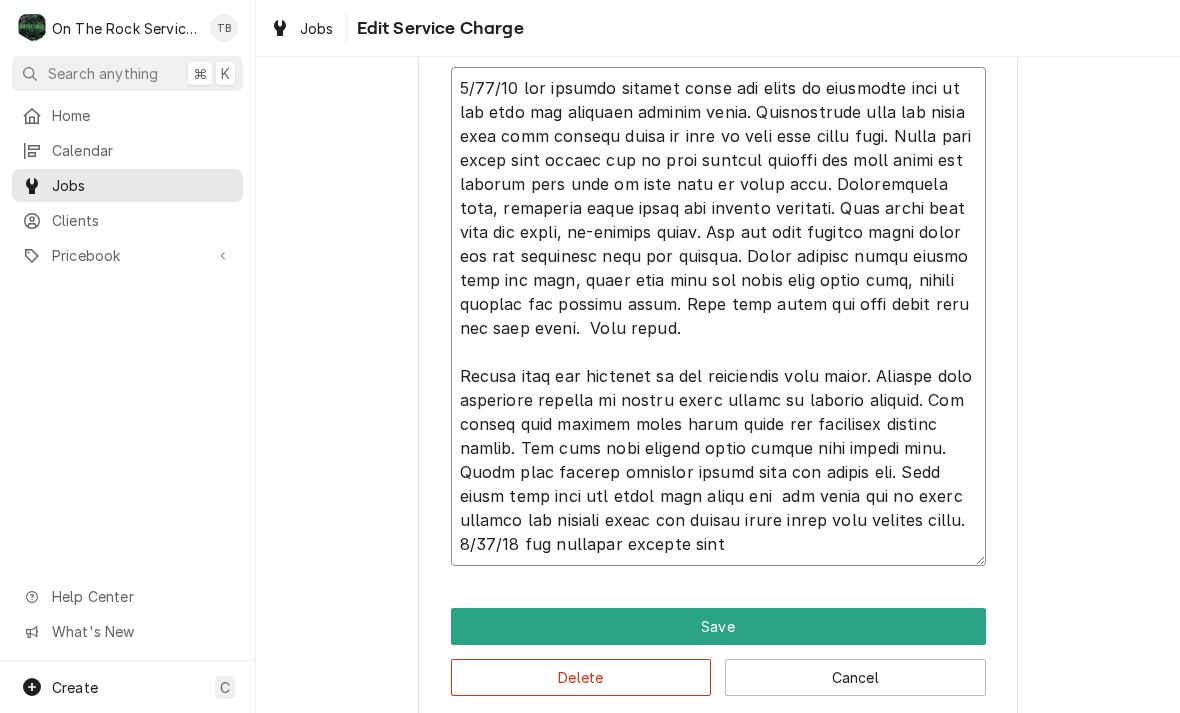 type on "x" 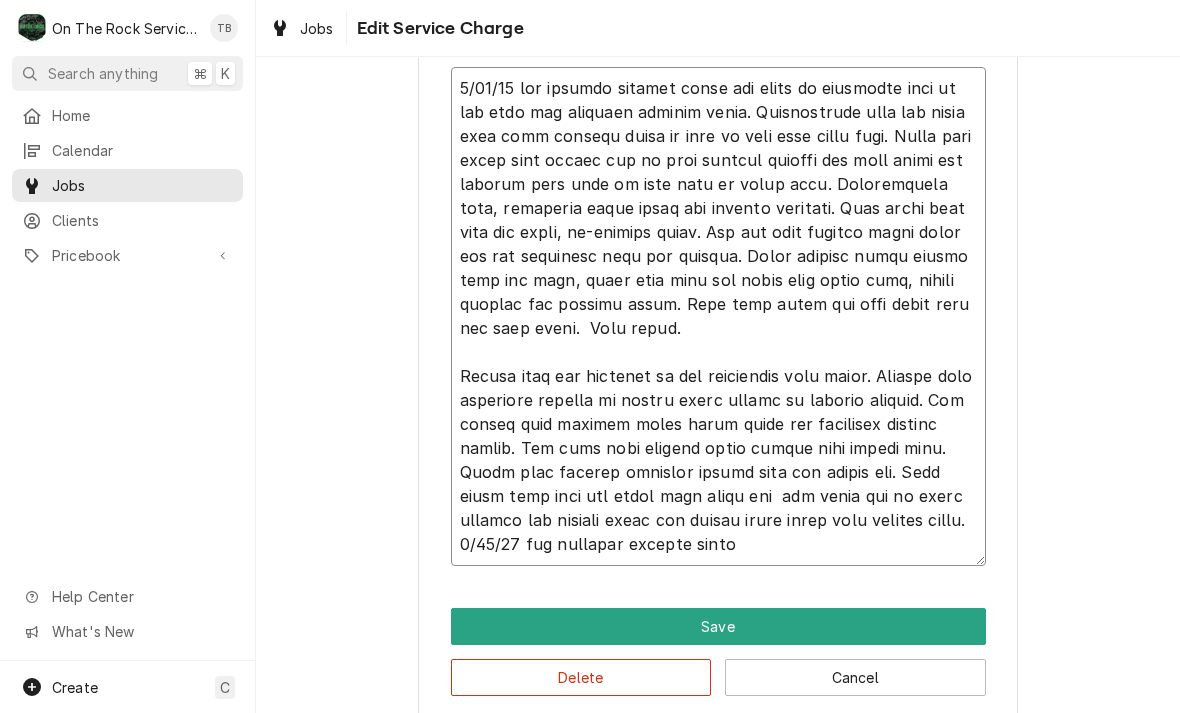 type on "x" 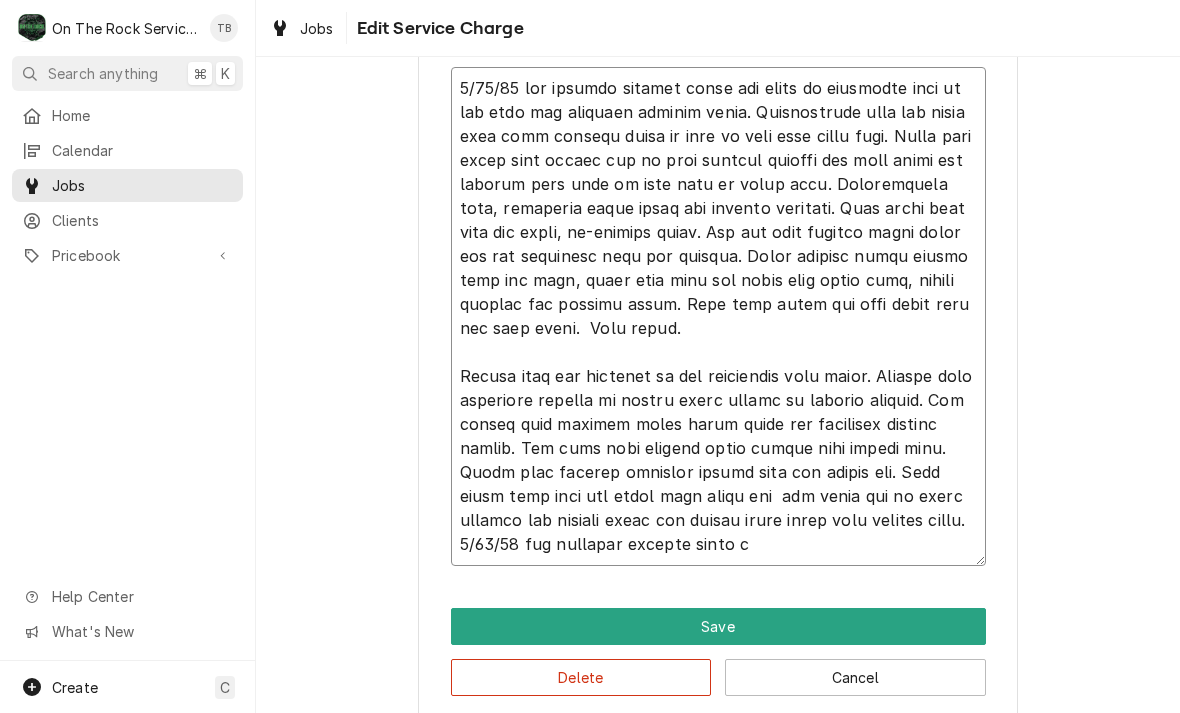 type on "6/13/25 tmb provide service parts and labor to determine that on top unit per customer leaking water. Disassembled unit and found that unit leaking water at rear of unit from drain line. Found that drain line pulled out of open reducer fitting for open drain and running down side of pipe when in clean mode. Disassembled unit, relocated drain mount and aligned properly. Also found that unit not level, re-leveled units. Ran top unit through clean cycle and now operating with out leaking. Noted several other issues with top oven, needs both left and right door light kits, lights decayed and falling apart. Also unit needs new meat probe that has bare wires.  Will quote.
Bottom oven per customer is not completing wash cycle. Checked unit operation history no recent clean errors in service history. Ran bottom unit through quick clean cycle and completed without issues. Did also note several other issues with bottom oven. Found that missing chemical drawer that has broken off. Also needs both left and right doo..." 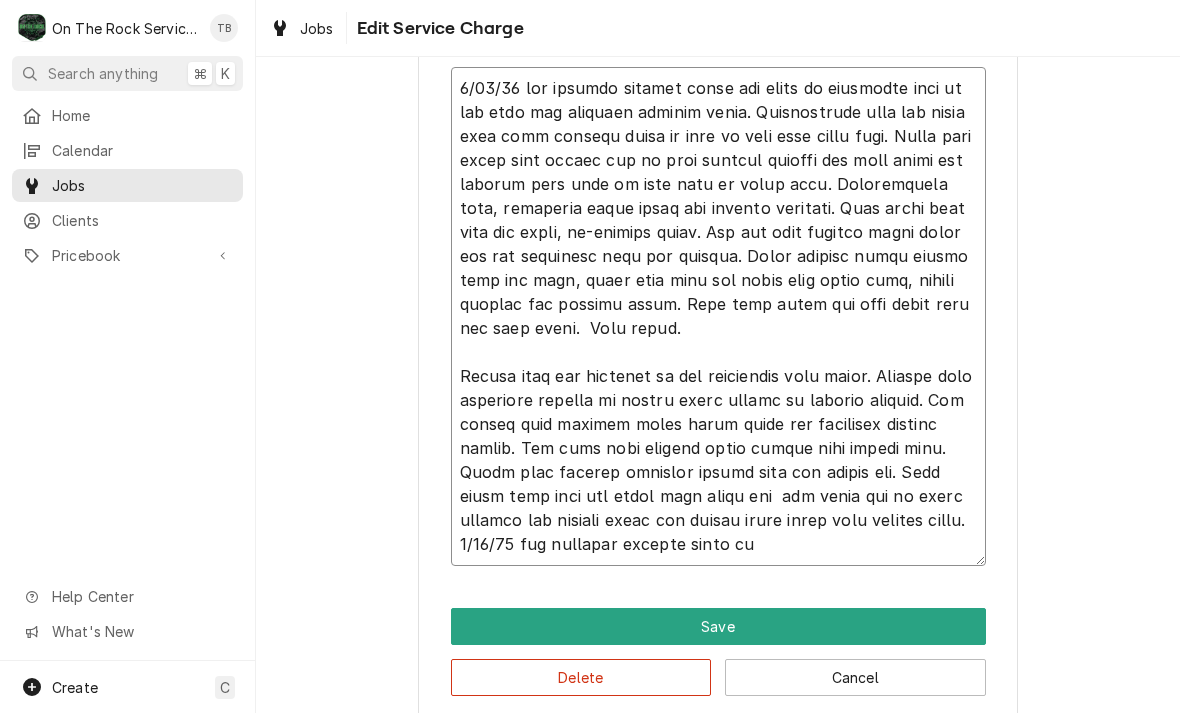 type on "x" 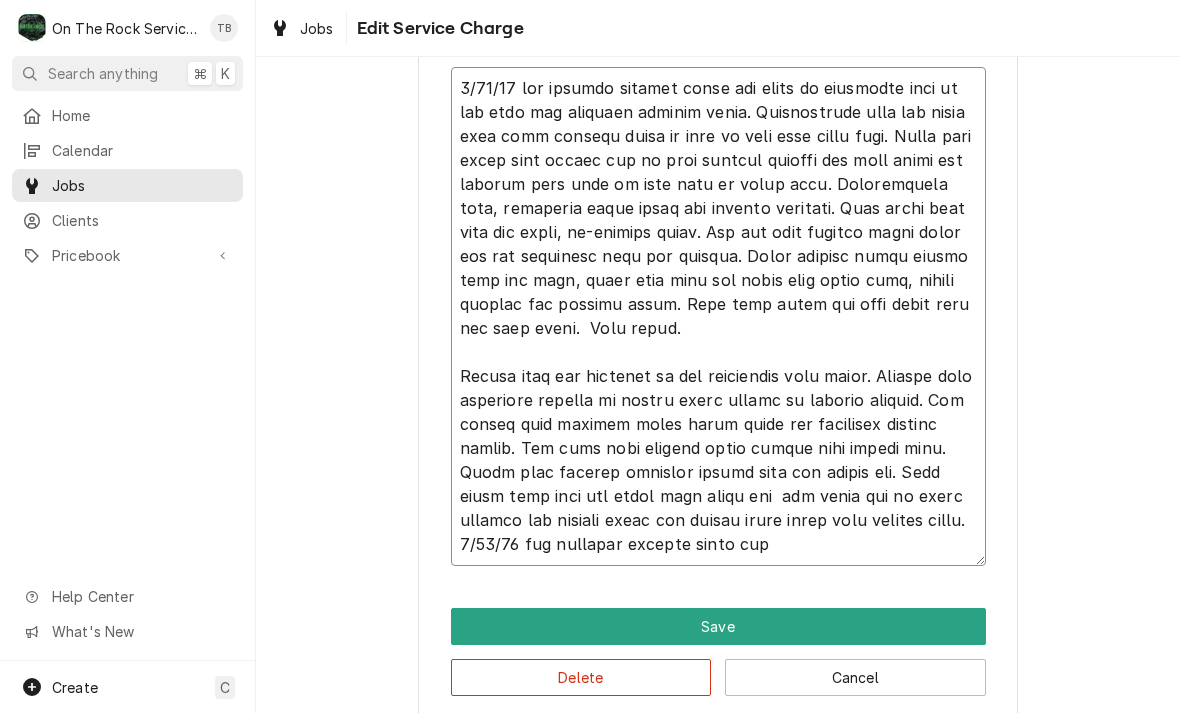 type on "x" 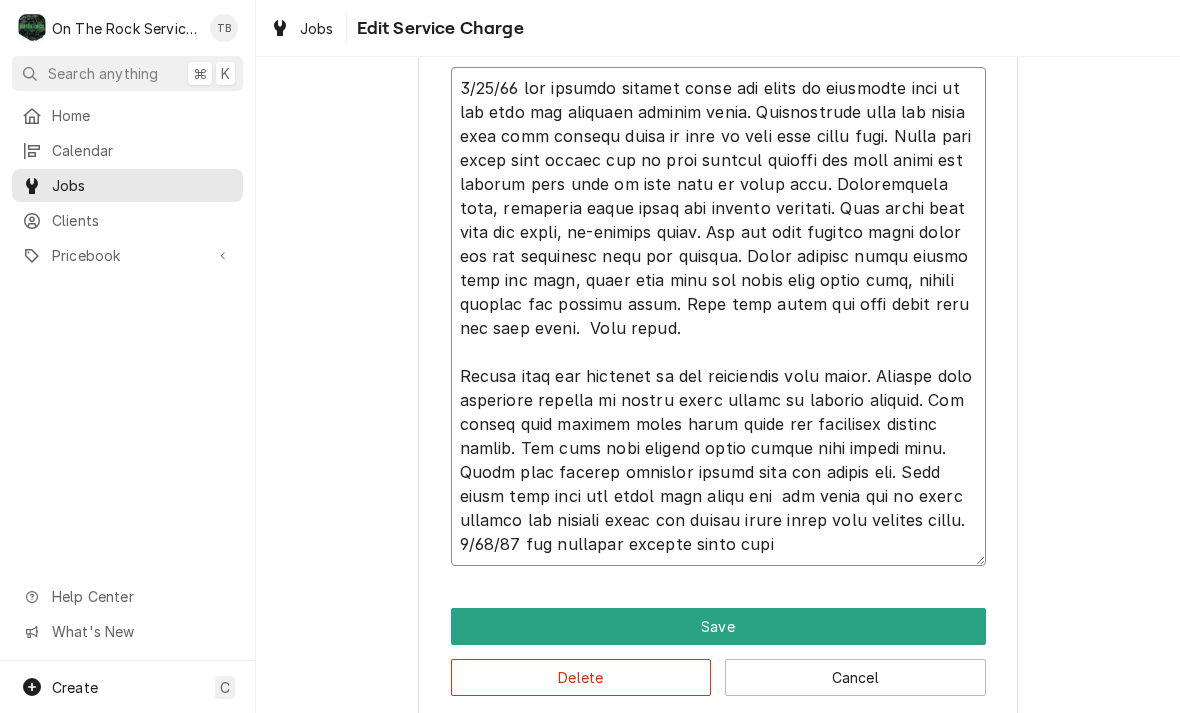 type on "x" 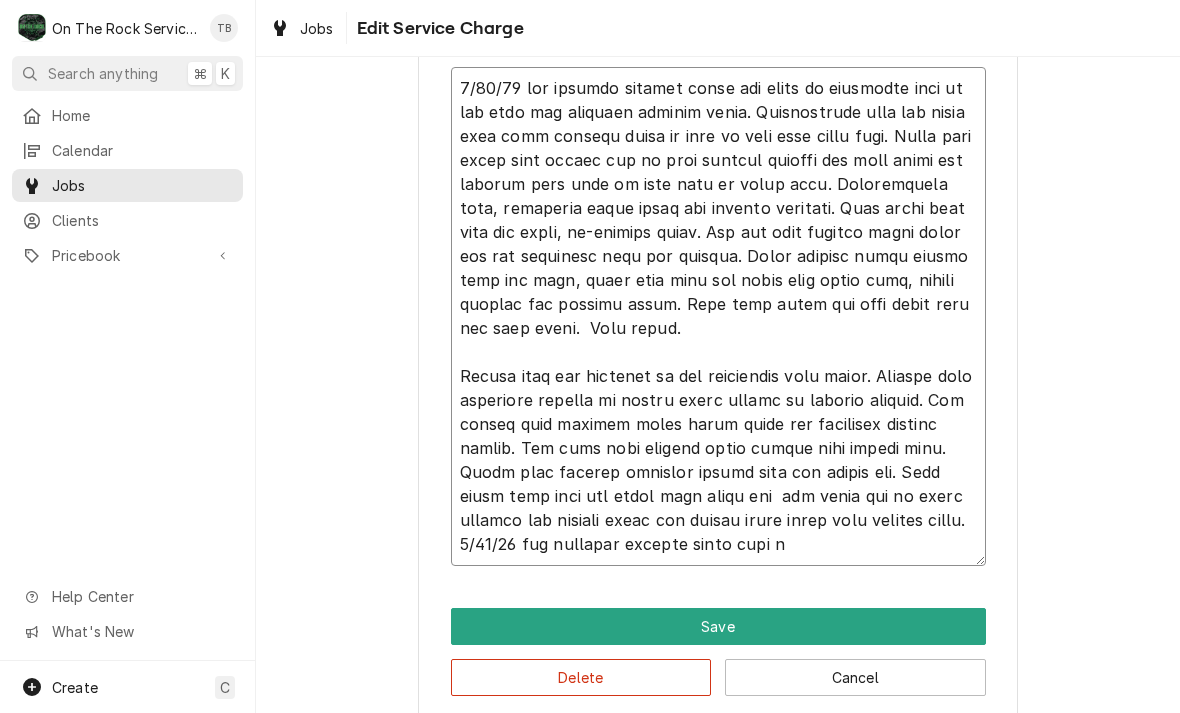 type on "6/13/25 tmb provide service parts and labor to determine that on top unit per customer leaking water. Disassembled unit and found that unit leaking water at rear of unit from drain line. Found that drain line pulled out of open reducer fitting for open drain and running down side of pipe when in clean mode. Disassembled unit, relocated drain mount and aligned properly. Also found that unit not level, re-leveled units. Ran top unit through clean cycle and now operating with out leaking. Noted several other issues with top oven, needs both left and right door light kits, lights decayed and falling apart. Also unit needs new meat probe that has bare wires.  Will quote.
Bottom oven per customer is not completing wash cycle. Checked unit operation history no recent clean errors in service history. Ran bottom unit through quick clean cycle and completed without issues. Did also note several other issues with bottom oven. Found that missing chemical drawer that has broken off. Also needs both left and right doo..." 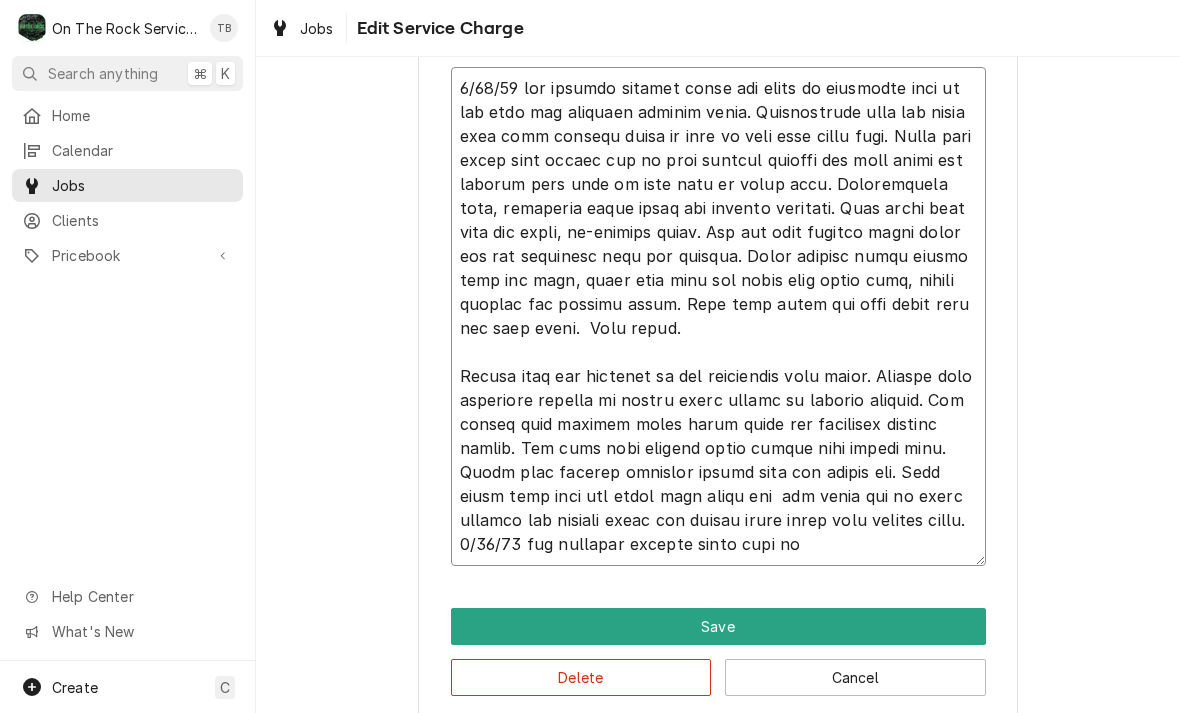 type on "x" 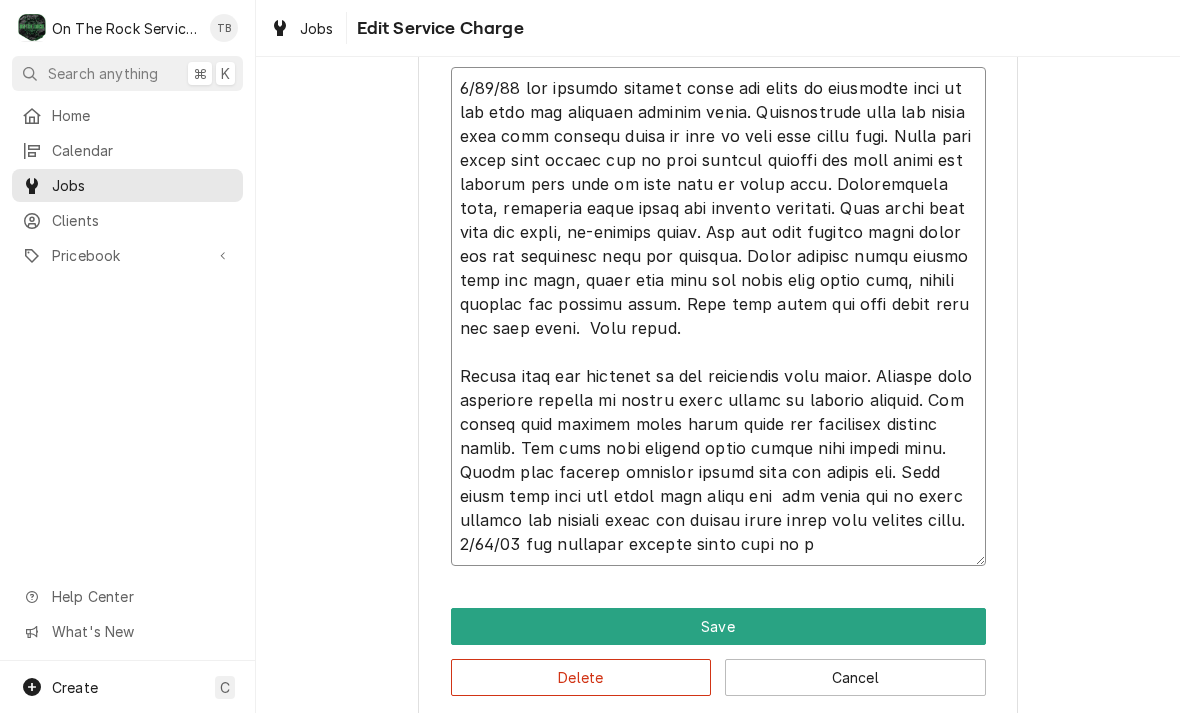 type on "6/13/25 tmb provide service parts and labor to determine that on top unit per customer leaking water. Disassembled unit and found that unit leaking water at rear of unit from drain line. Found that drain line pulled out of open reducer fitting for open drain and running down side of pipe when in clean mode. Disassembled unit, relocated drain mount and aligned properly. Also found that unit not level, re-leveled units. Ran top unit through clean cycle and now operating with out leaking. Noted several other issues with top oven, needs both left and right door light kits, lights decayed and falling apart. Also unit needs new meat probe that has bare wires.  Will quote.
Bottom oven per customer is not completing wash cycle. Checked unit operation history no recent clean errors in service history. Ran bottom unit through quick clean cycle and completed without issues. Did also note several other issues with bottom oven. Found that missing chemical drawer that has broken off. Also needs both left and right doo..." 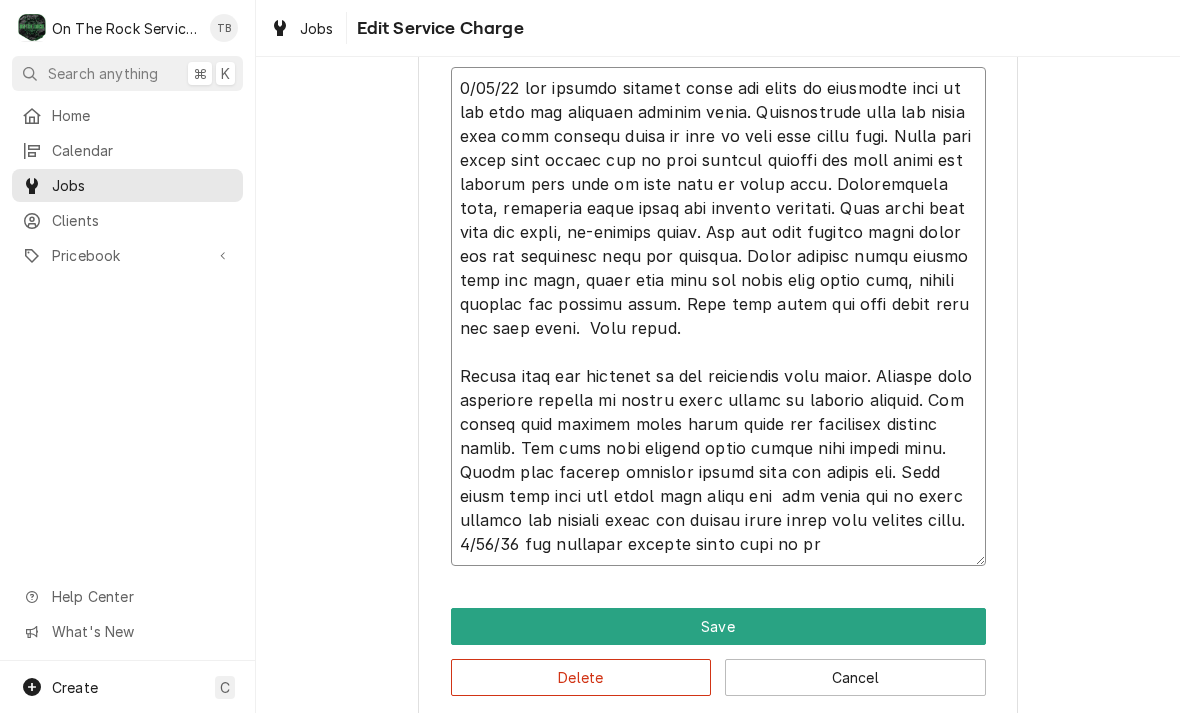 type on "x" 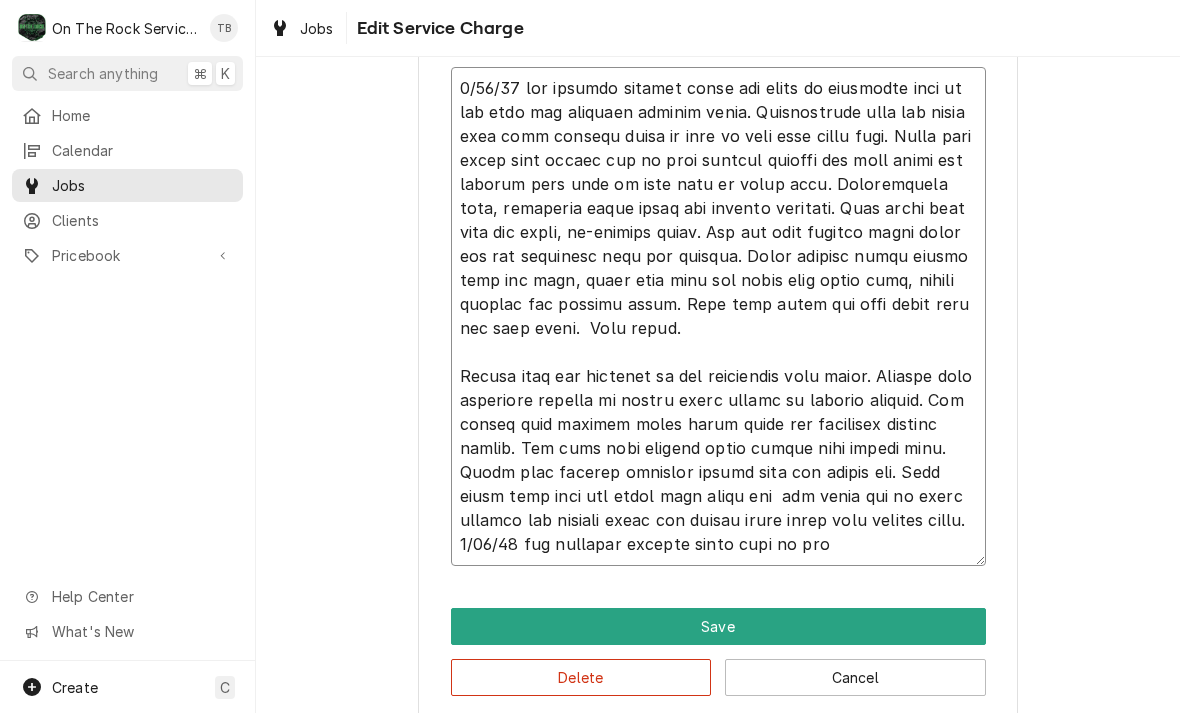 type on "x" 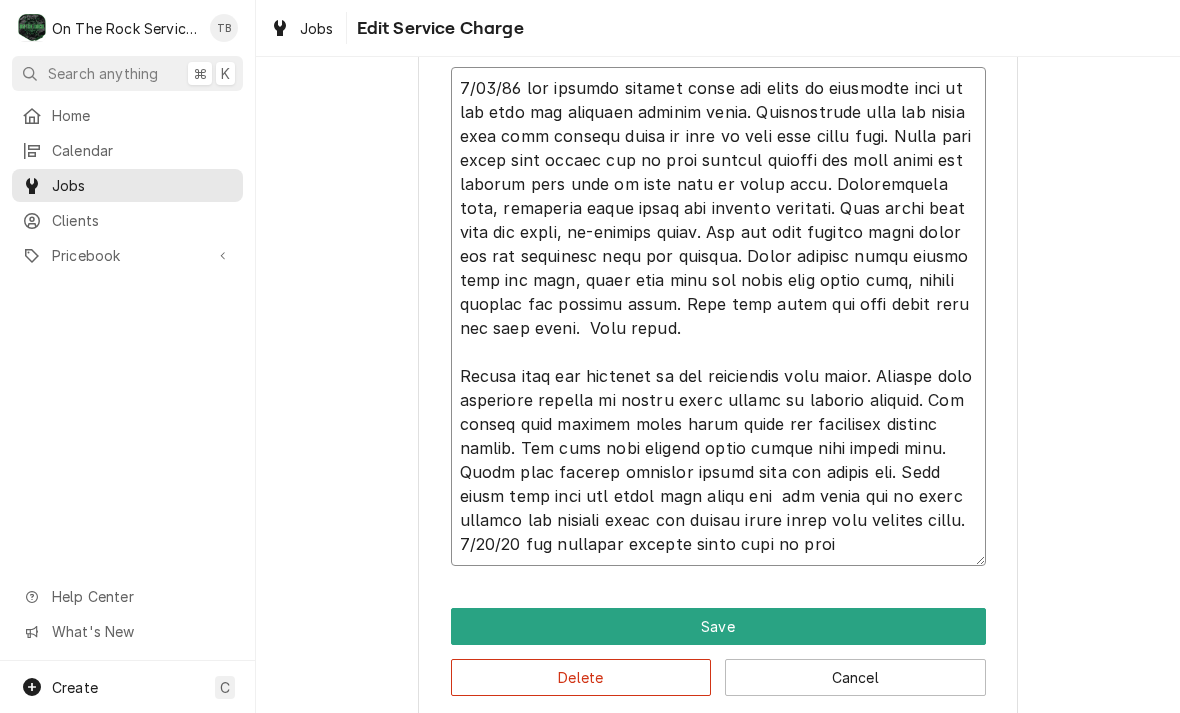 type on "x" 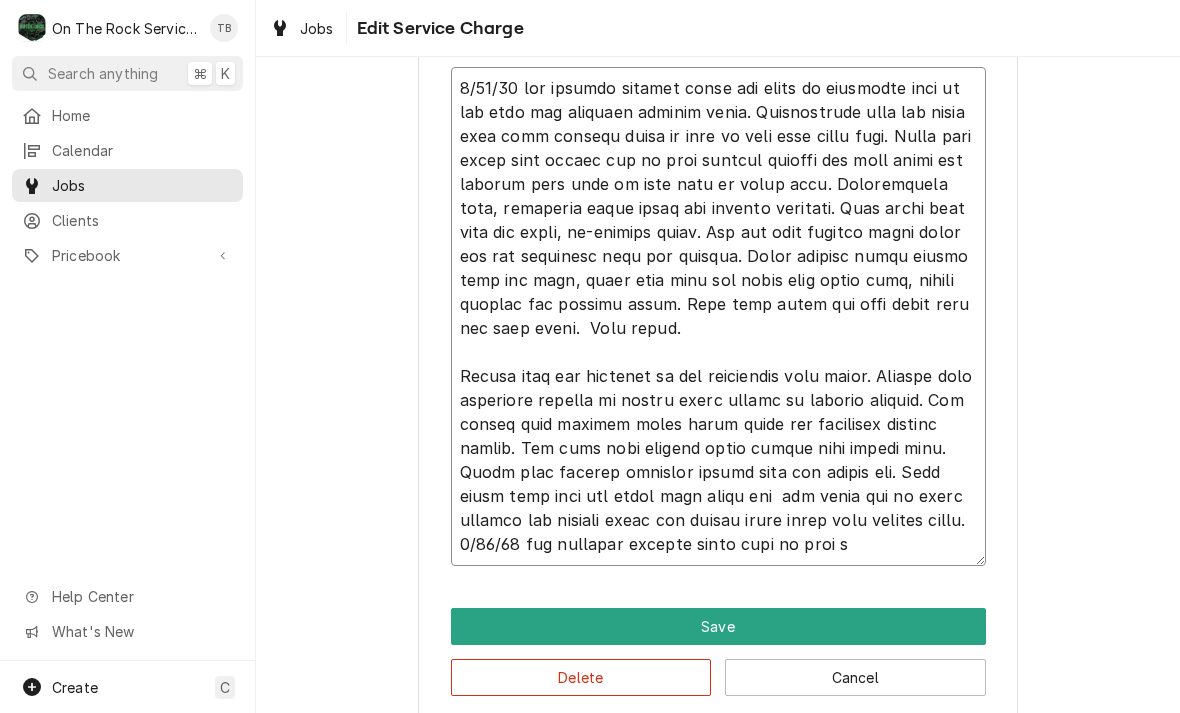 type on "x" 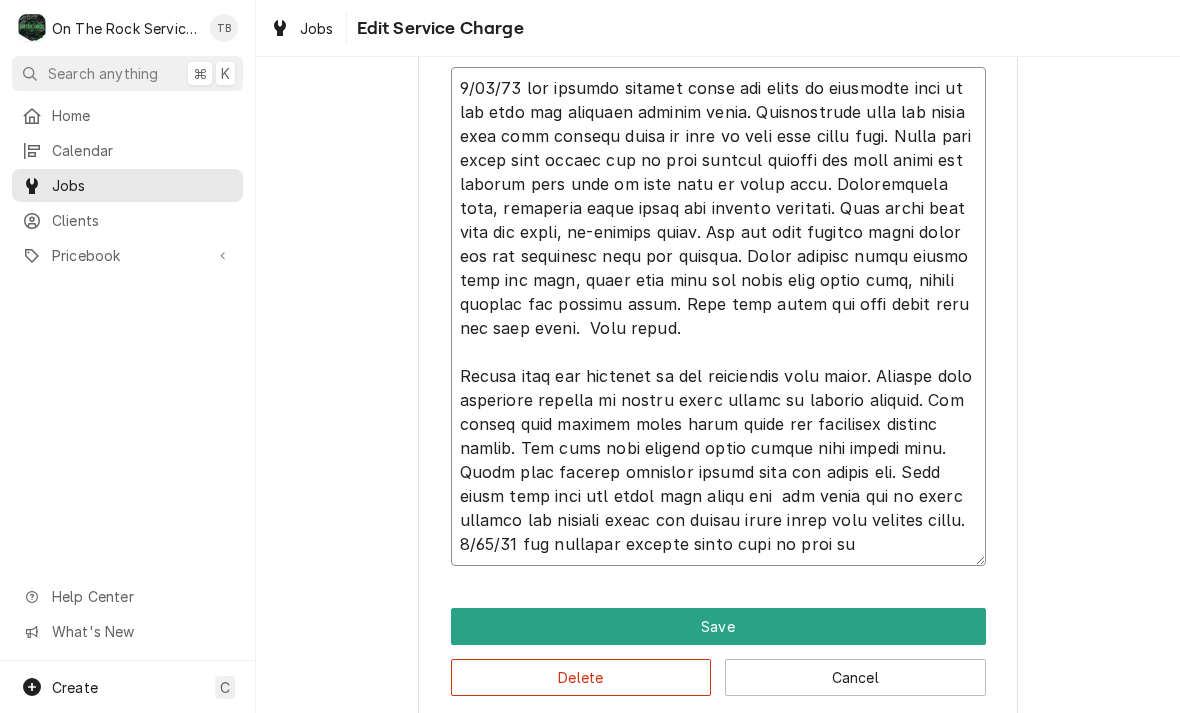 type on "x" 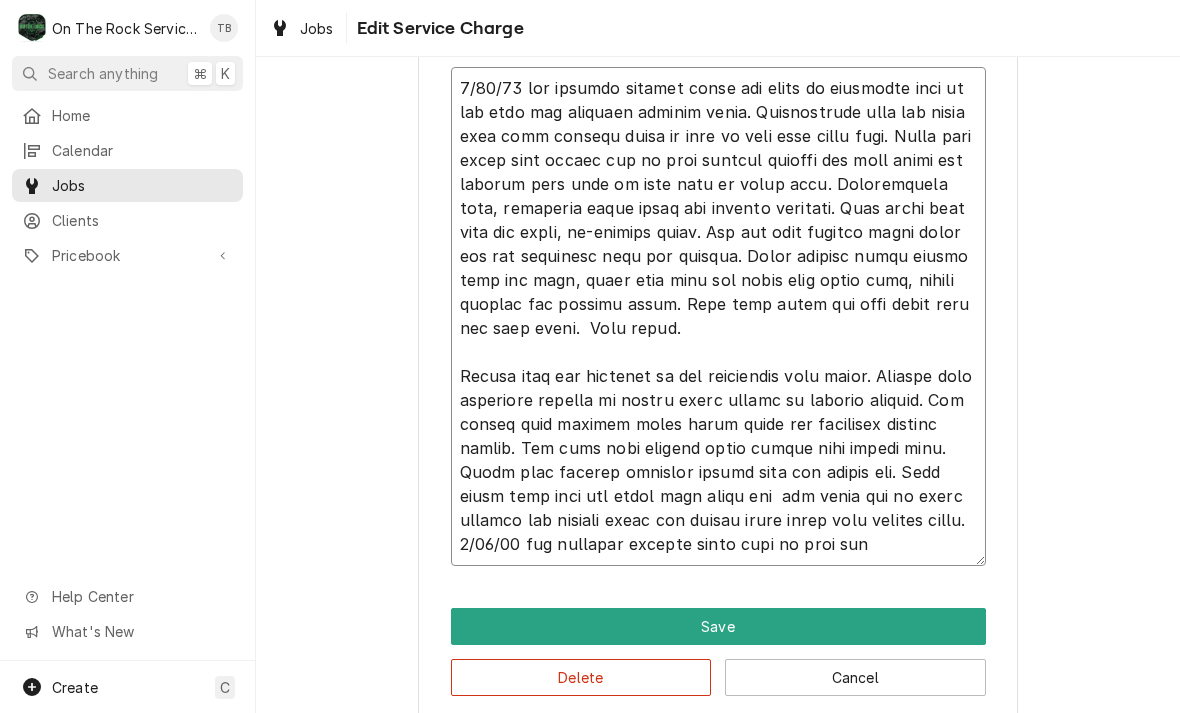 type on "x" 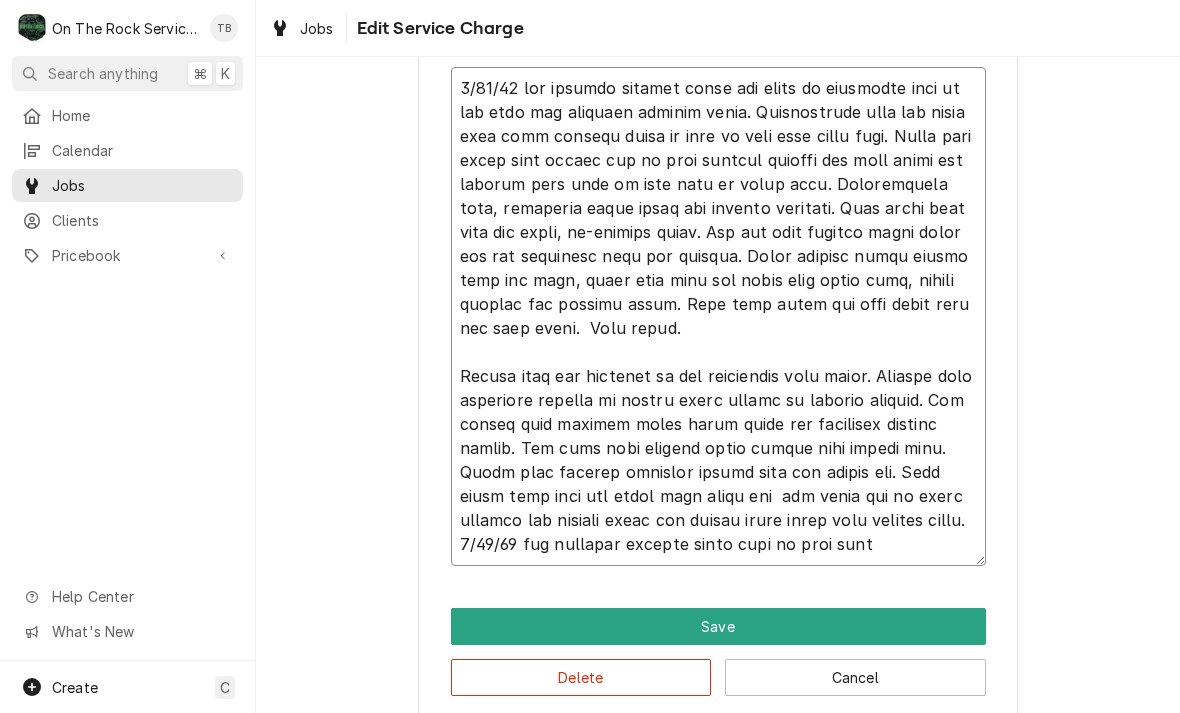 type on "x" 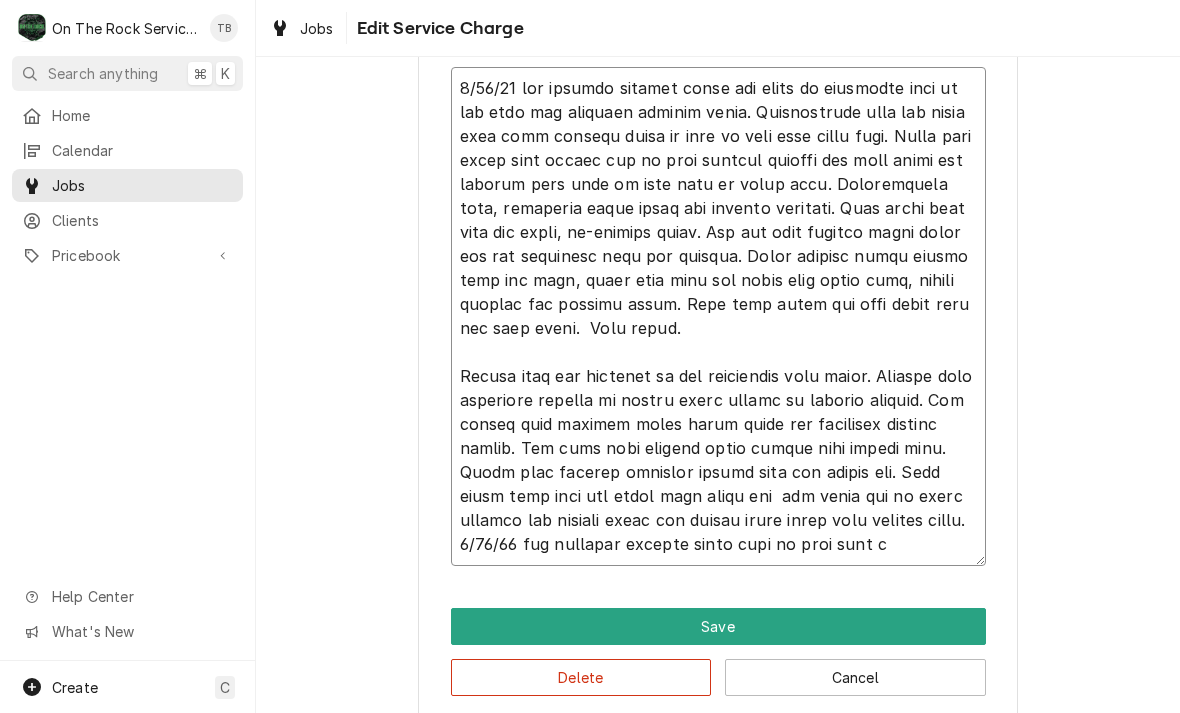 type on "x" 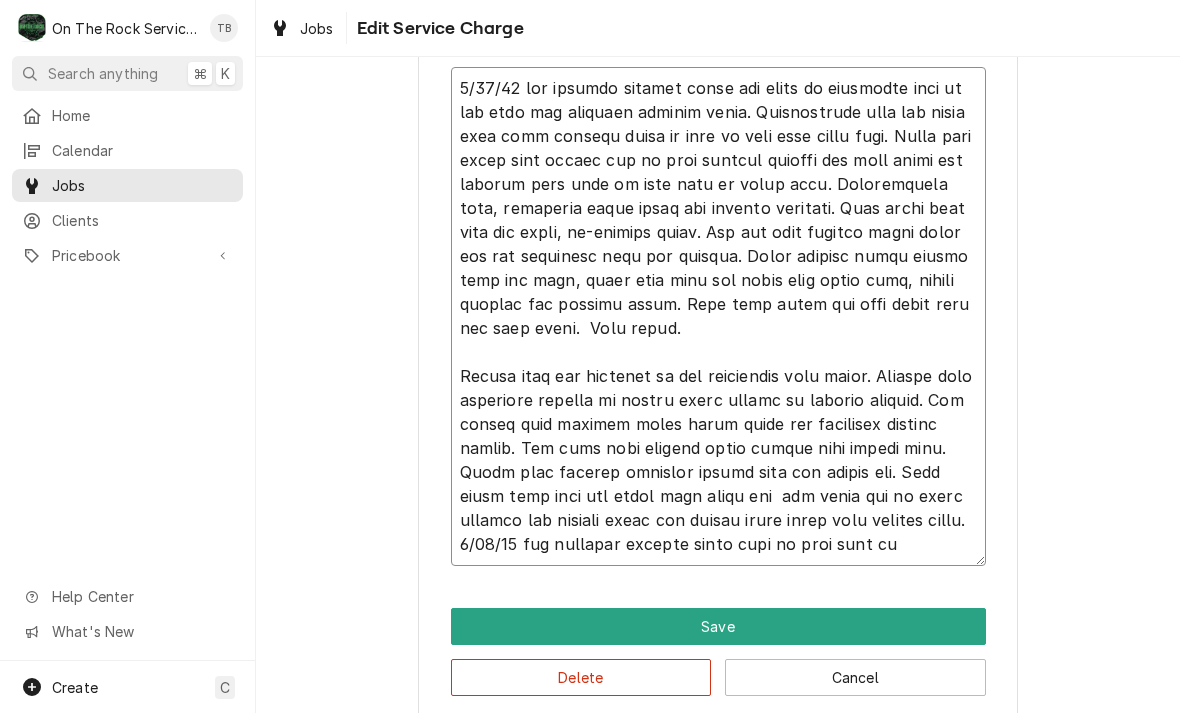 type on "x" 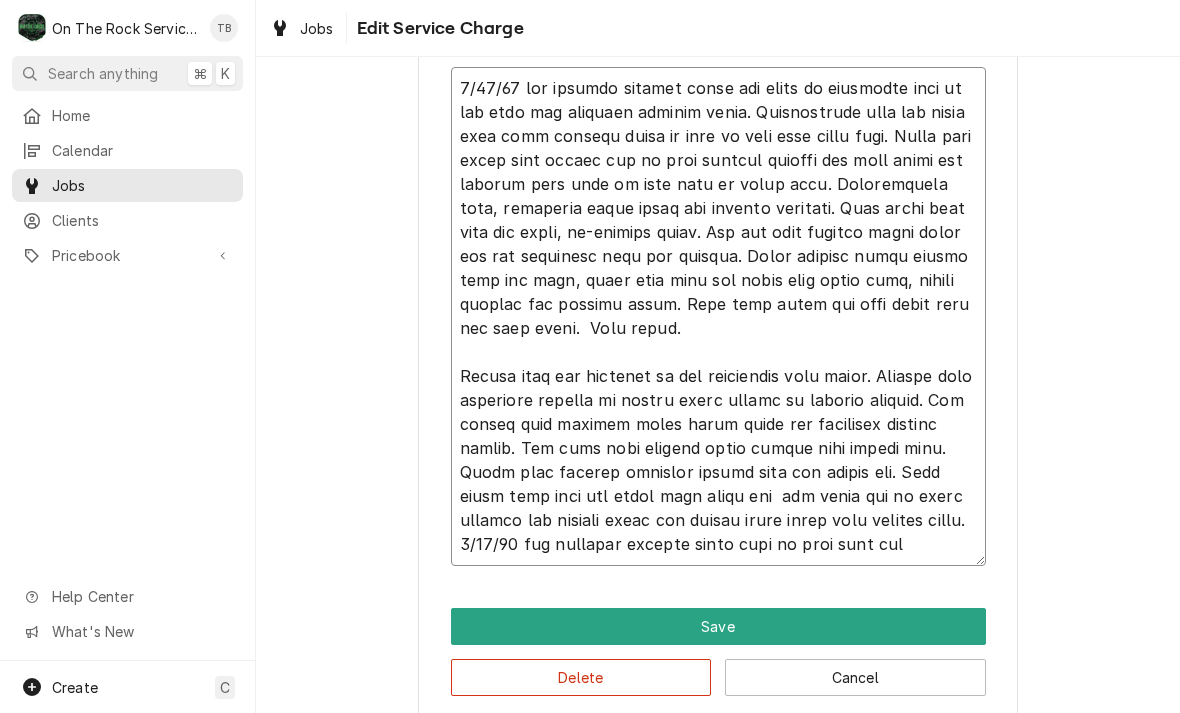 type on "x" 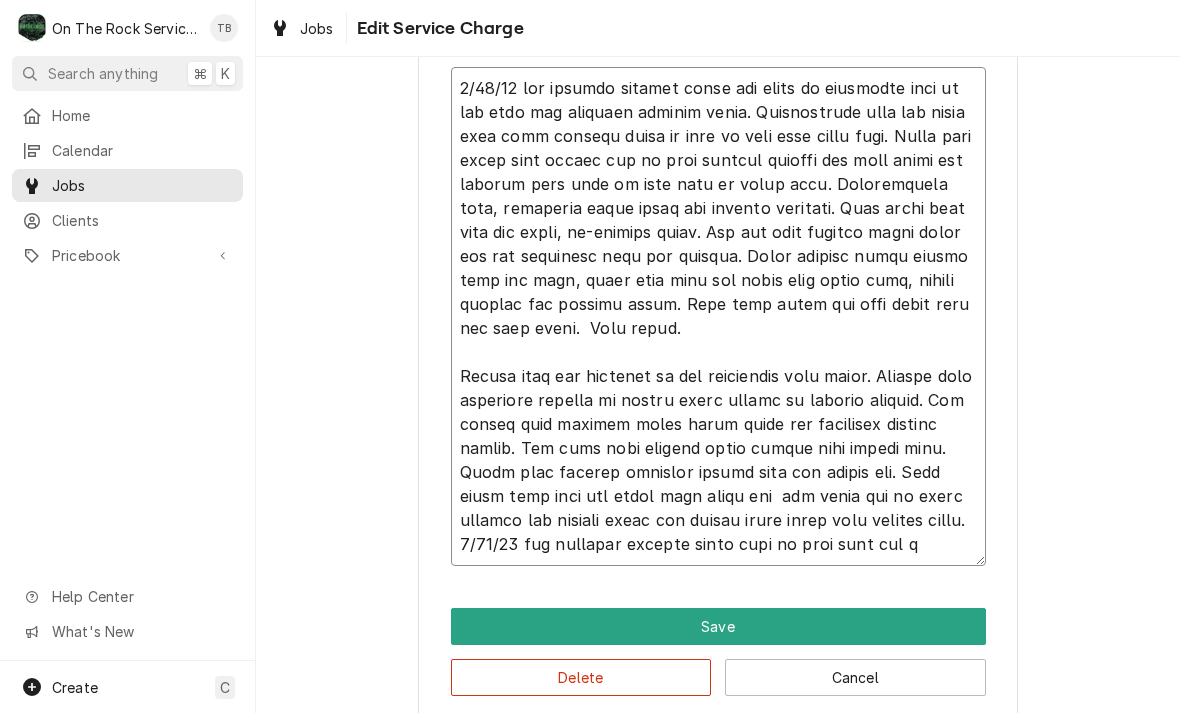 type on "x" 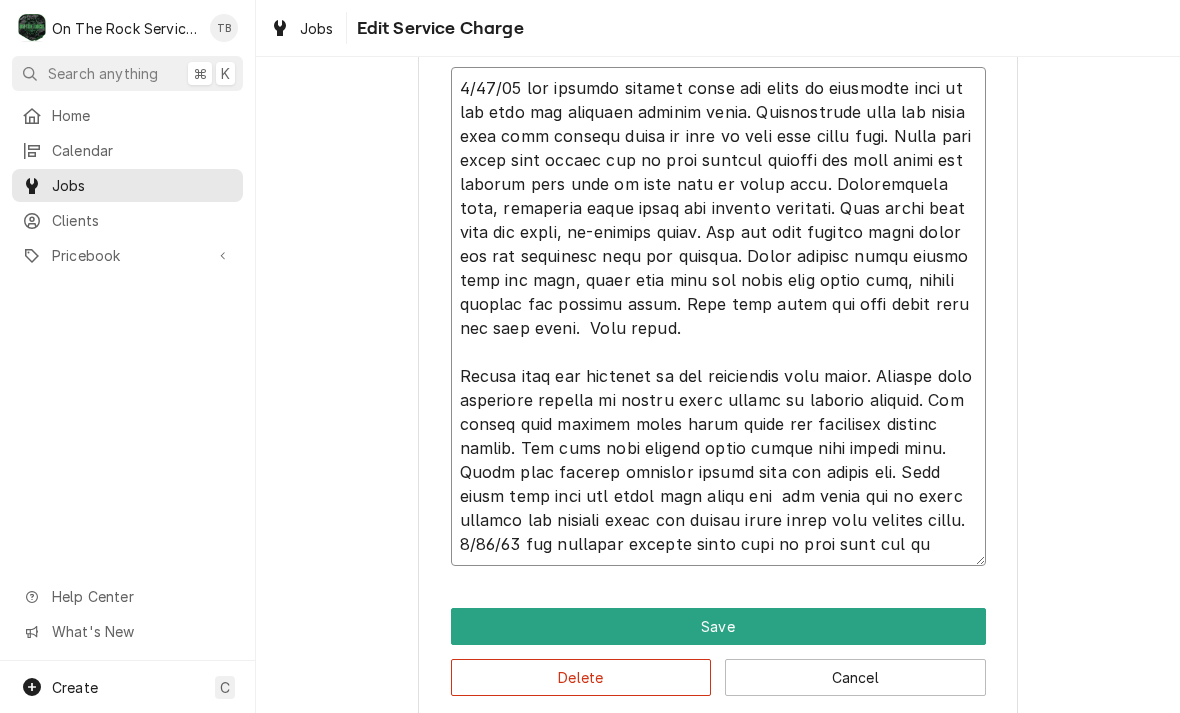 type on "6/13/25 tmb provide service parts and labor to determine that on top unit per customer leaking water. Disassembled unit and found that unit leaking water at rear of unit from drain line. Found that drain line pulled out of open reducer fitting for open drain and running down side of pipe when in clean mode. Disassembled unit, relocated drain mount and aligned properly. Also found that unit not level, re-leveled units. Ran top unit through clean cycle and now operating with out leaking. Noted several other issues with top oven, needs both left and right door light kits, lights decayed and falling apart. Also unit needs new meat probe that has bare wires.  Will quote.
Bottom oven per customer is not completing wash cycle. Checked unit operation history no recent clean errors in service history. Ran bottom unit through quick clean cycle and completed without issues. Did also note several other issues with bottom oven. Found that missing chemical drawer that has broken off. Also needs both left and right doo..." 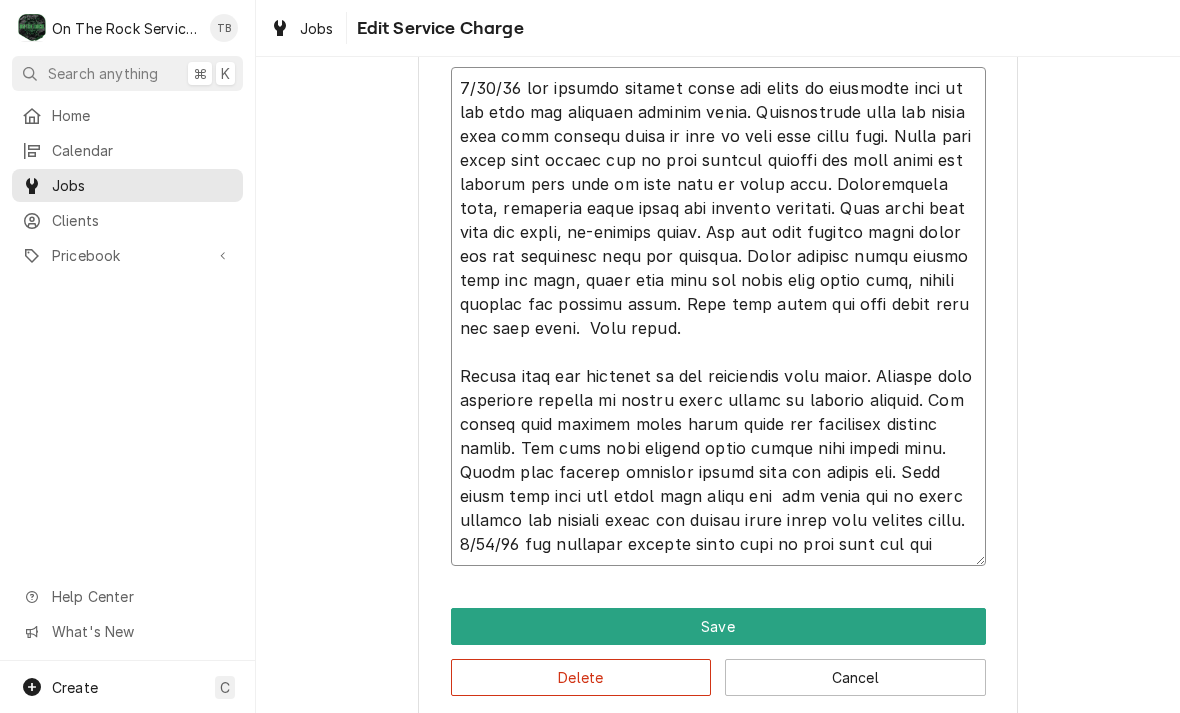 type on "x" 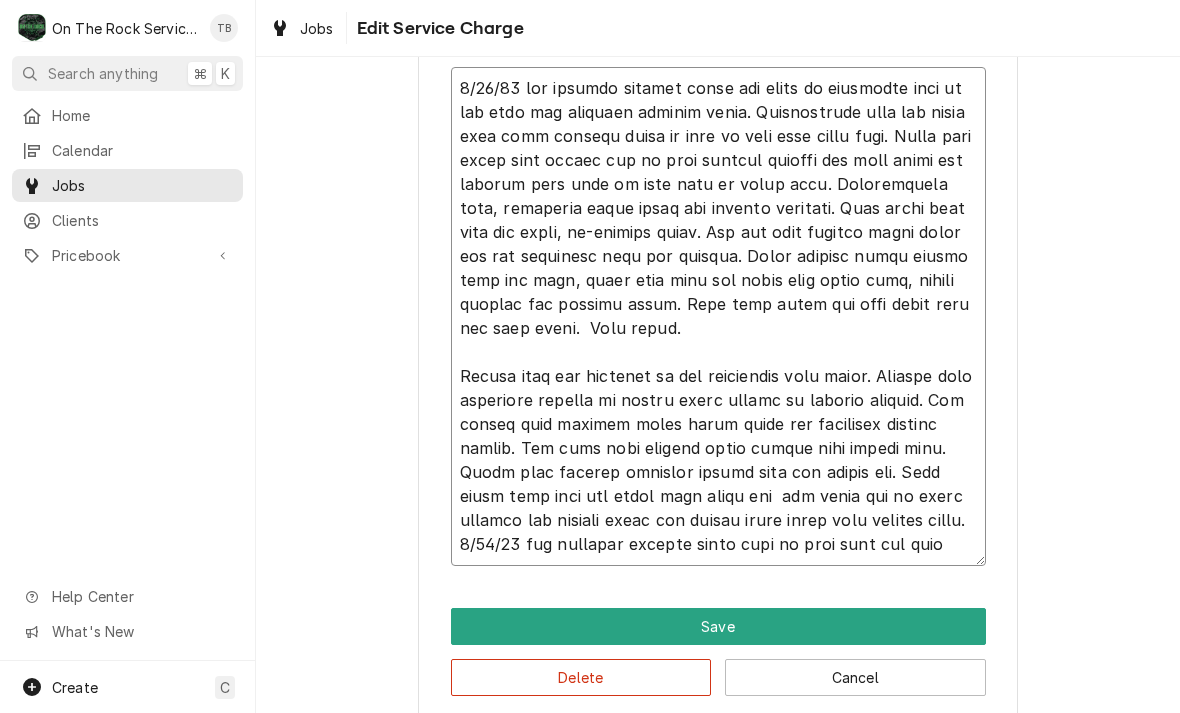 type on "x" 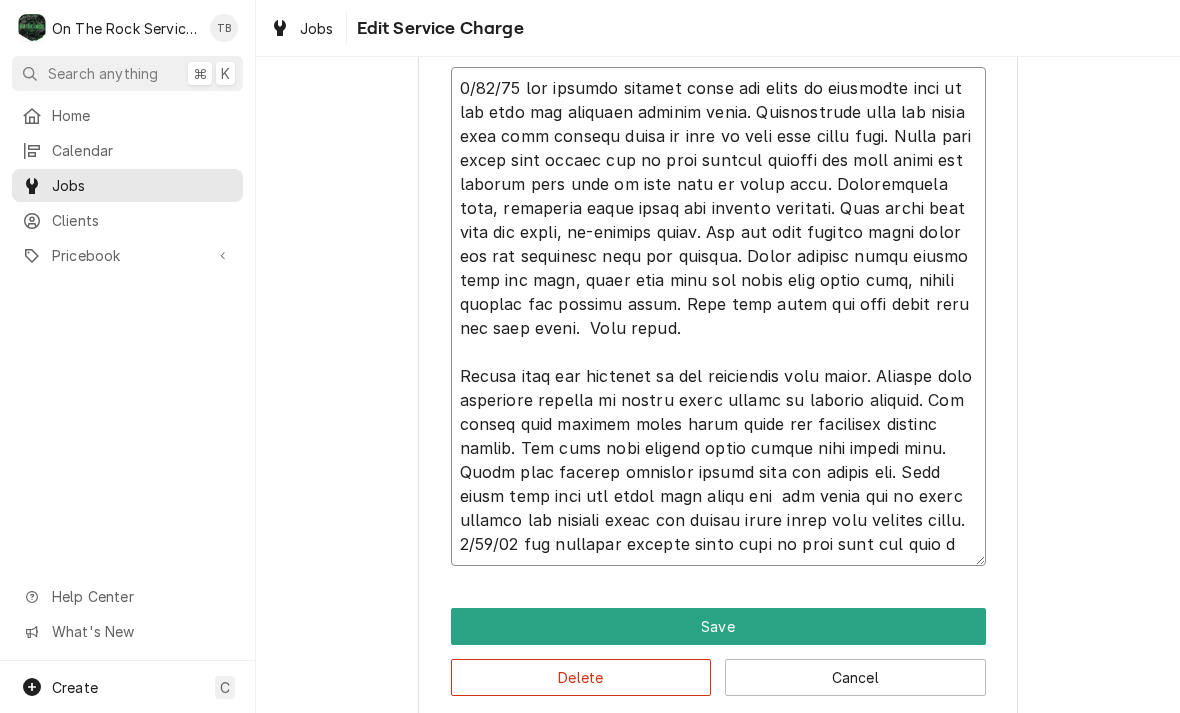 type on "x" 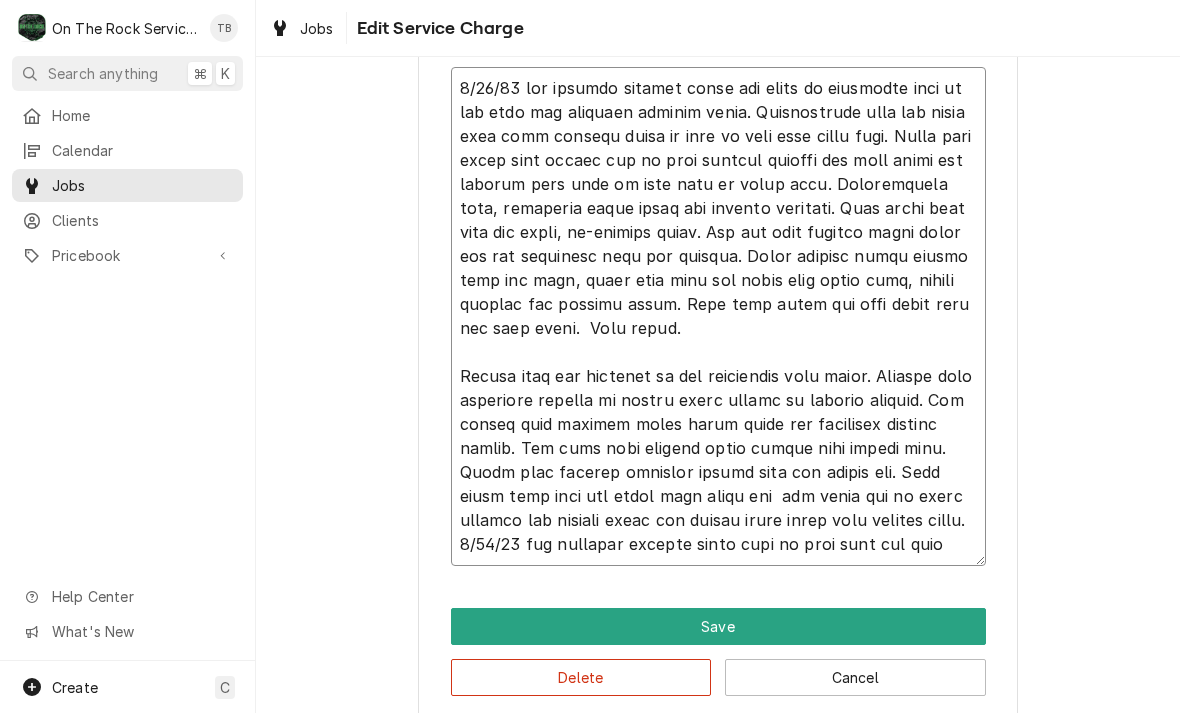type on "x" 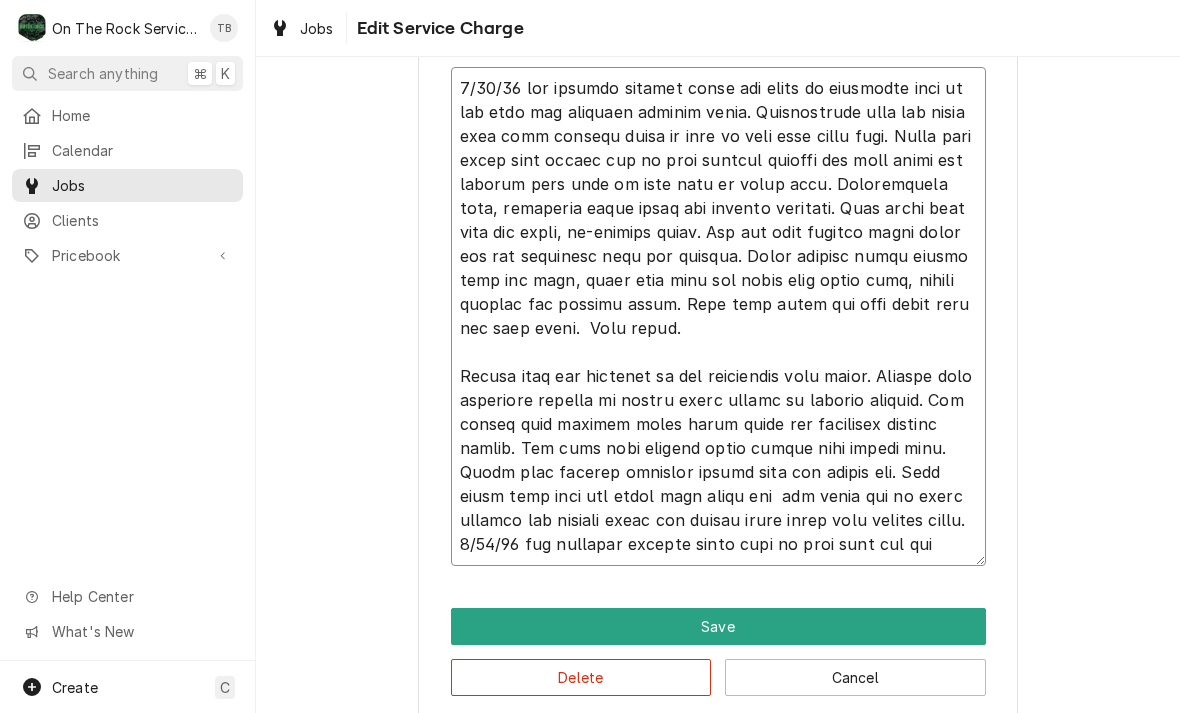 type on "x" 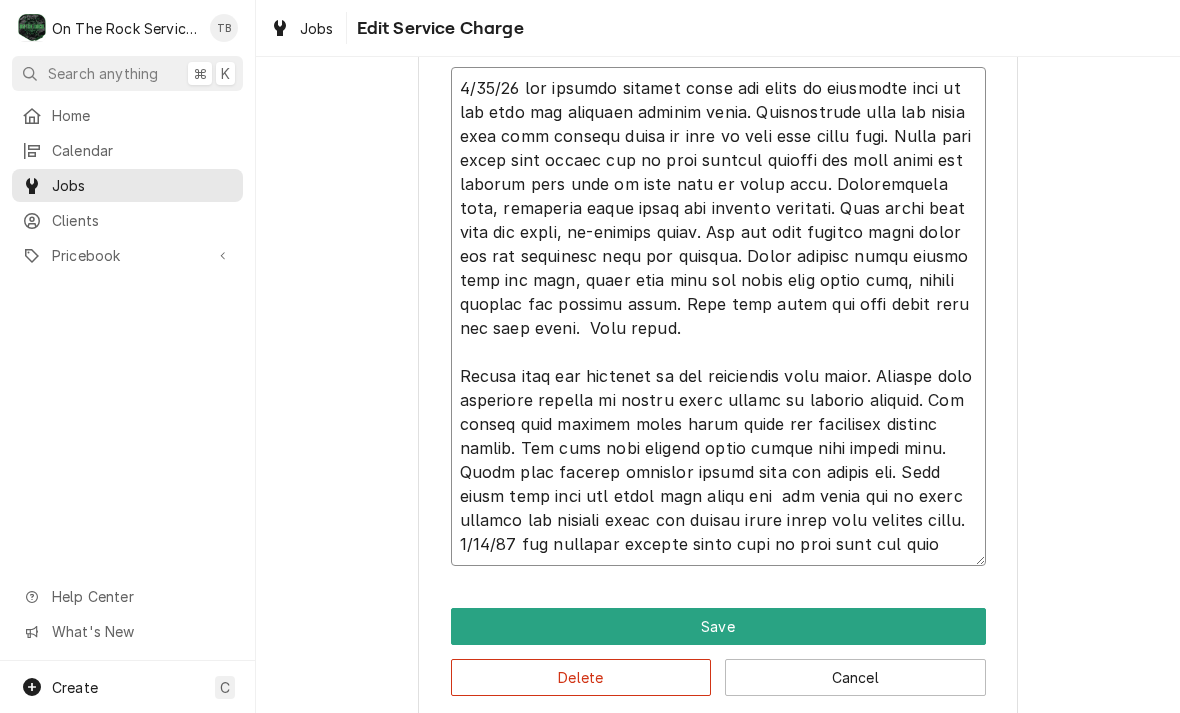 type on "x" 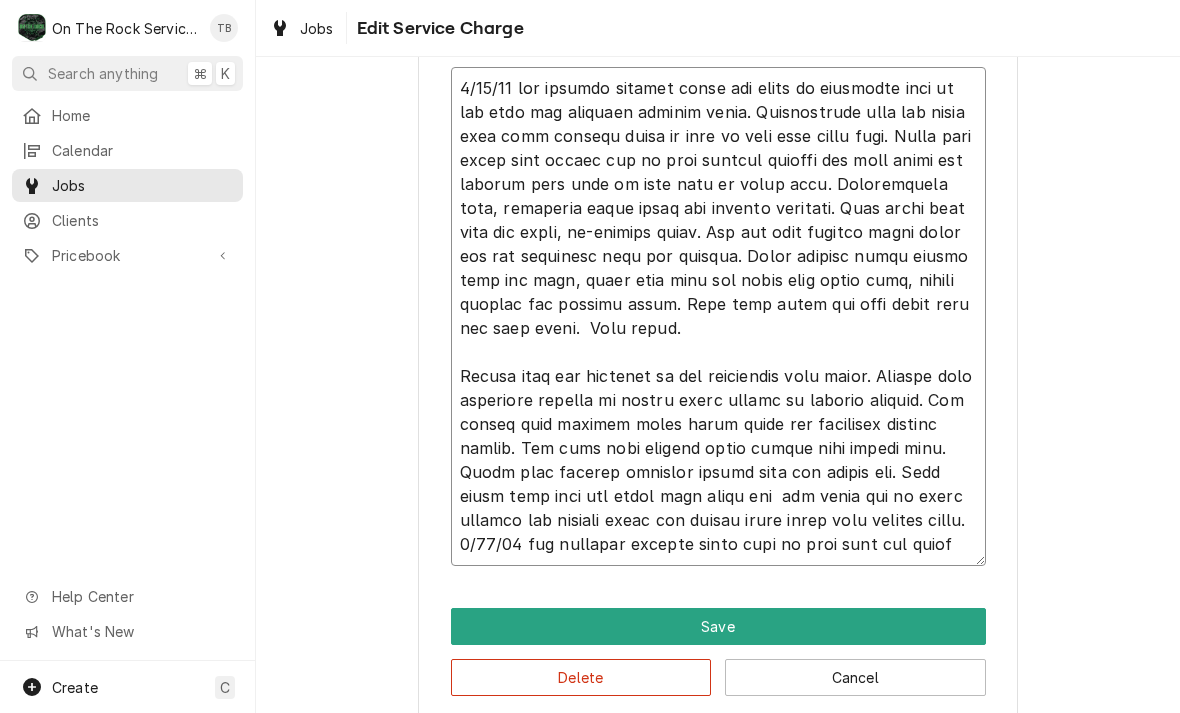 type on "x" 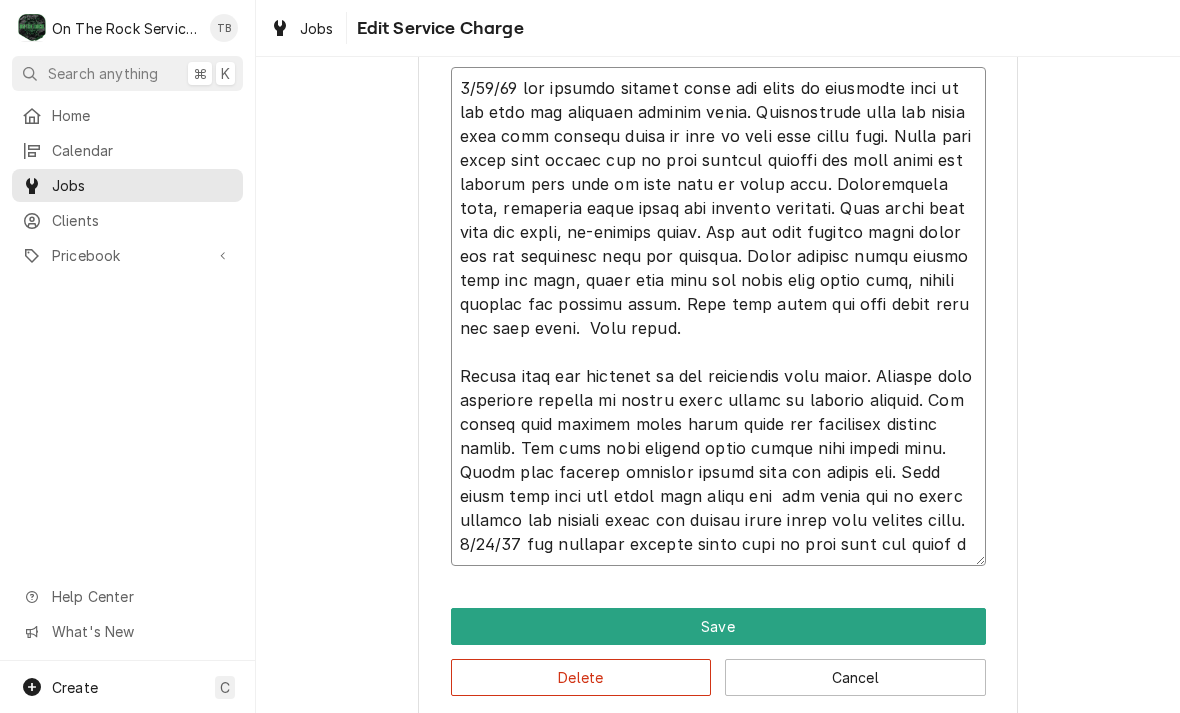 type on "x" 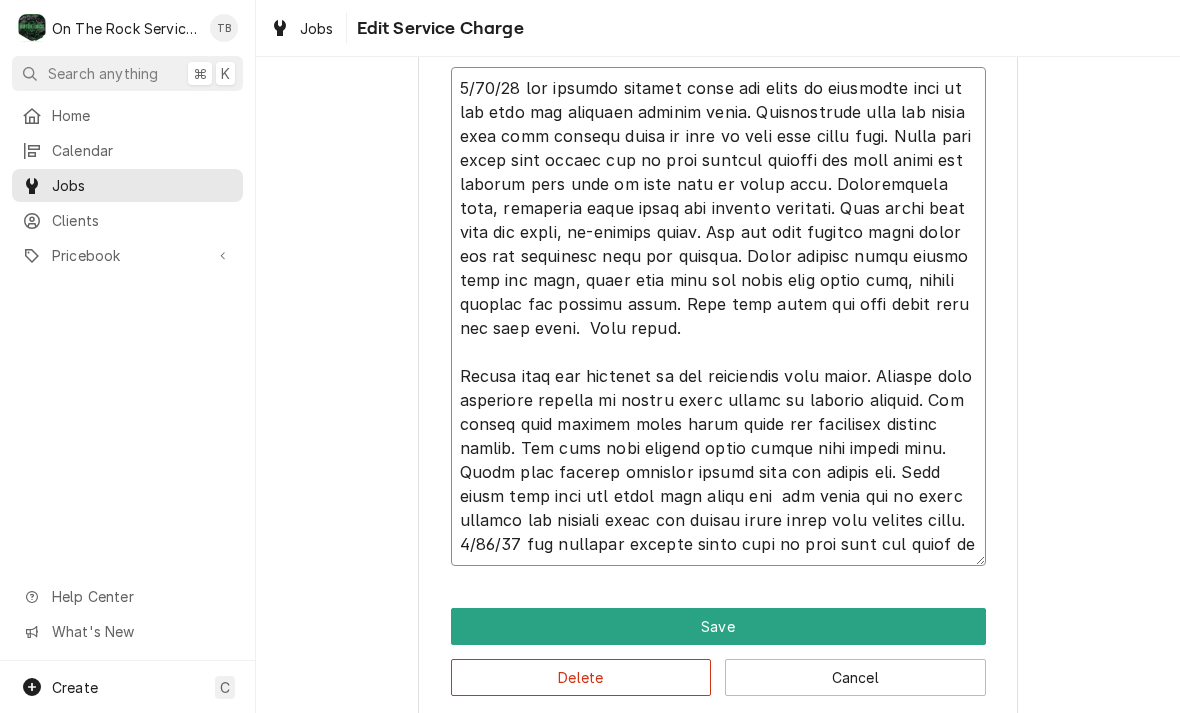 type on "6/13/25 tmb provide service parts and labor to determine that on top unit per customer leaking water. Disassembled unit and found that unit leaking water at rear of unit from drain line. Found that drain line pulled out of open reducer fitting for open drain and running down side of pipe when in clean mode. Disassembled unit, relocated drain mount and aligned properly. Also found that unit not level, re-leveled units. Ran top unit through clean cycle and now operating with out leaking. Noted several other issues with top oven, needs both left and right door light kits, lights decayed and falling apart. Also unit needs new meat probe that has bare wires.  Will quote.
Bottom oven per customer is not completing wash cycle. Checked unit operation history no recent clean errors in service history. Ran bottom unit through quick clean cycle and completed without issues. Did also note several other issues with bottom oven. Found that missing chemical drawer that has broken off. Also needs both left and right doo..." 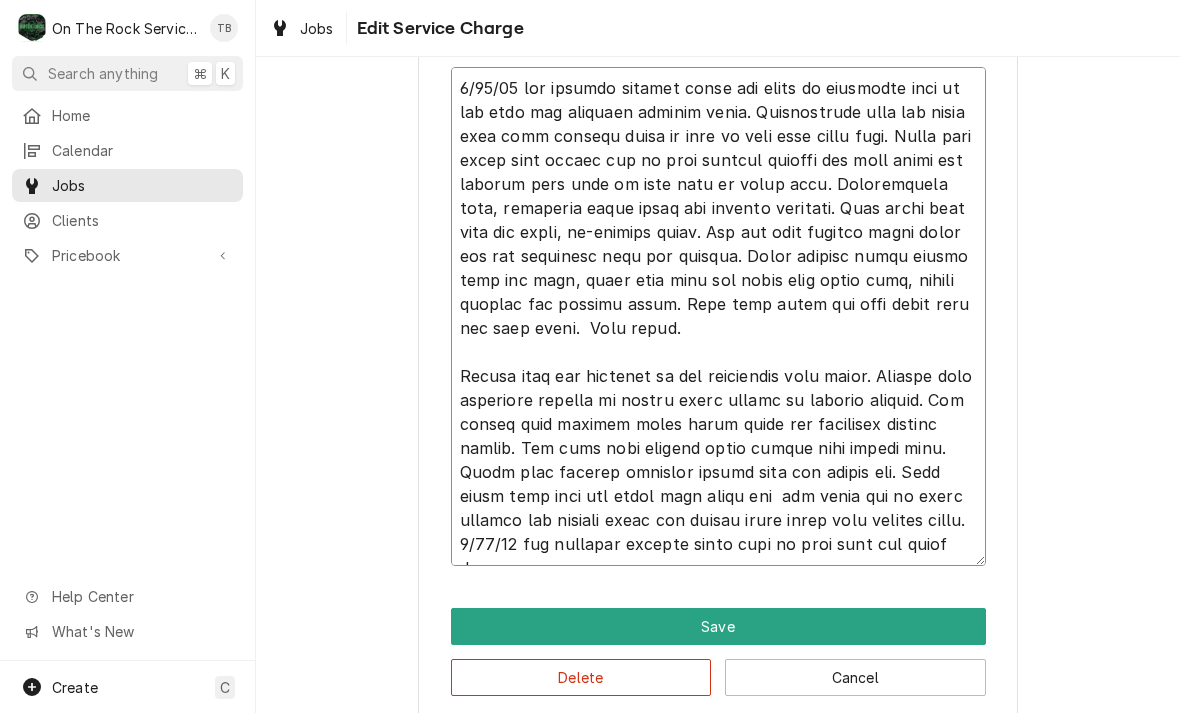 type on "x" 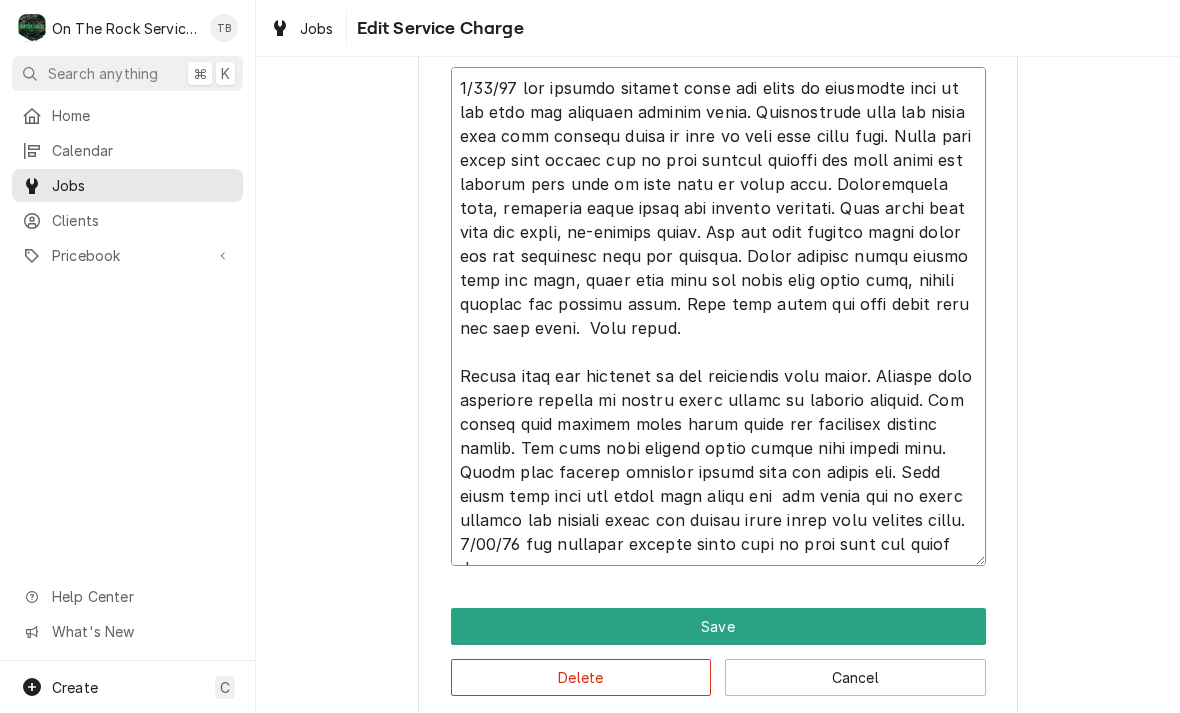 type on "x" 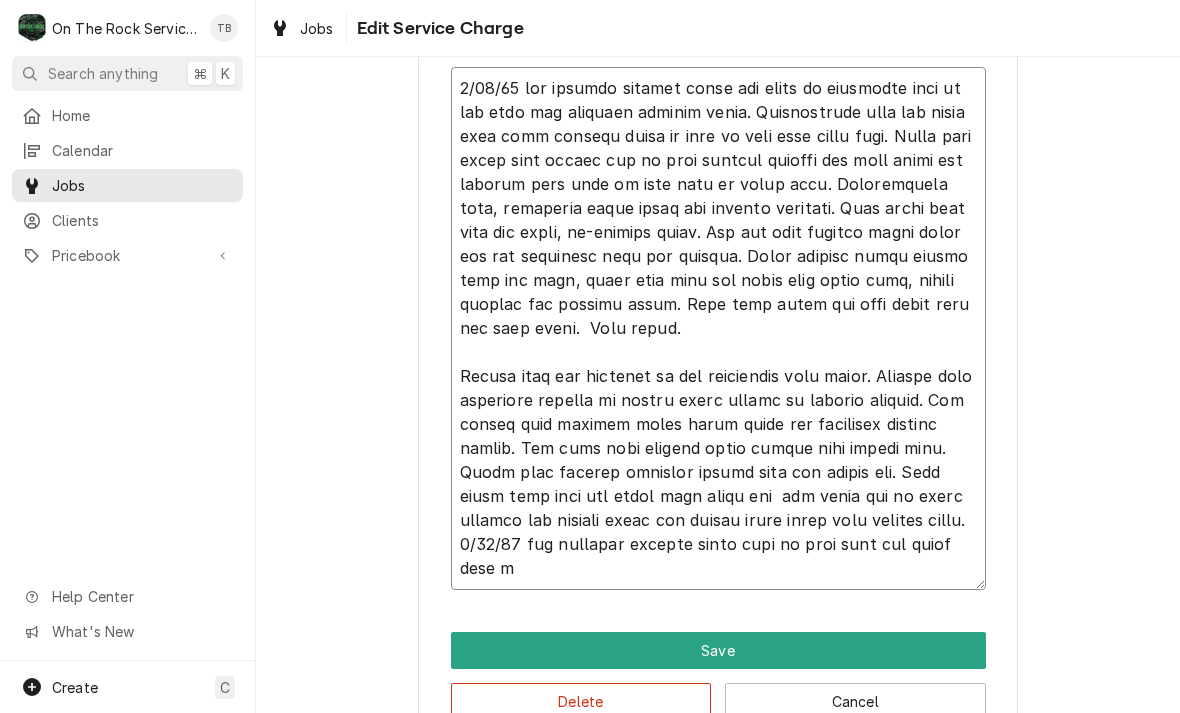 type on "6/13/25 tmb provide service parts and labor to determine that on top unit per customer leaking water. Disassembled unit and found that unit leaking water at rear of unit from drain line. Found that drain line pulled out of open reducer fitting for open drain and running down side of pipe when in clean mode. Disassembled unit, relocated drain mount and aligned properly. Also found that unit not level, re-leveled units. Ran top unit through clean cycle and now operating with out leaking. Noted several other issues with top oven, needs both left and right door light kits, lights decayed and falling apart. Also unit needs new meat probe that has bare wires.  Will quote.
Bottom oven per customer is not completing wash cycle. Checked unit operation history no recent clean errors in service history. Ran bottom unit through quick clean cycle and completed without issues. Did also note several other issues with bottom oven. Found that missing chemical drawer that has broken off. Also needs both left and right doo..." 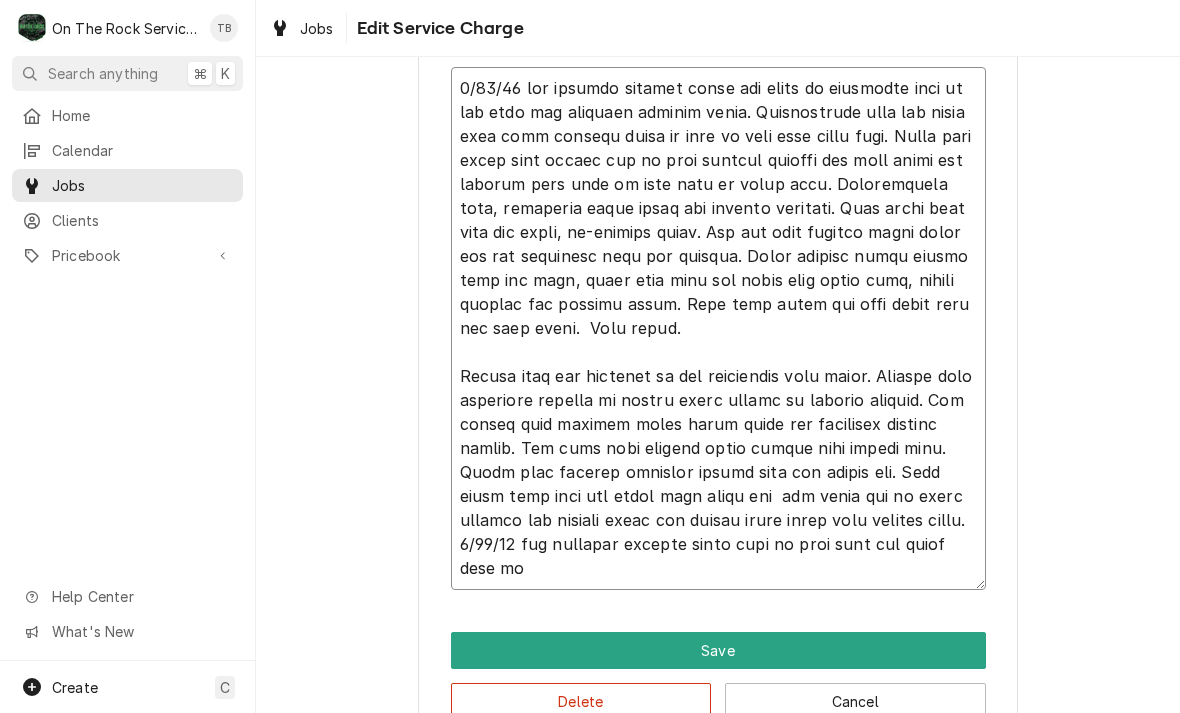 type on "x" 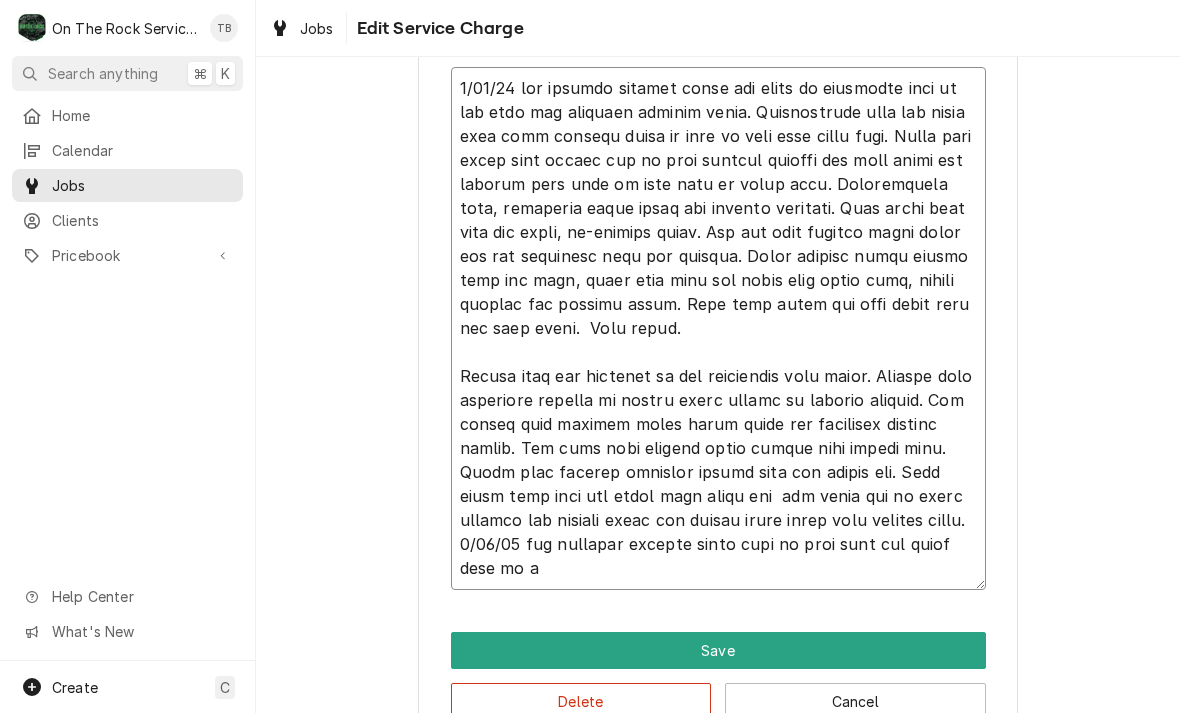 type on "x" 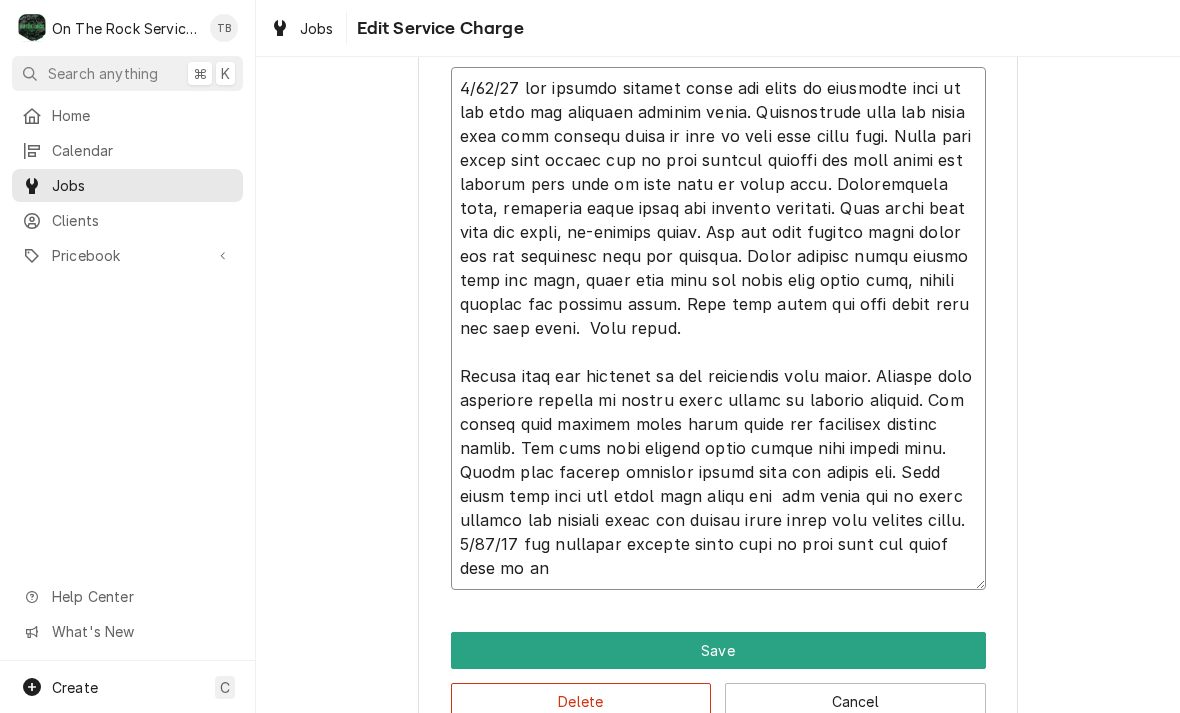 type on "x" 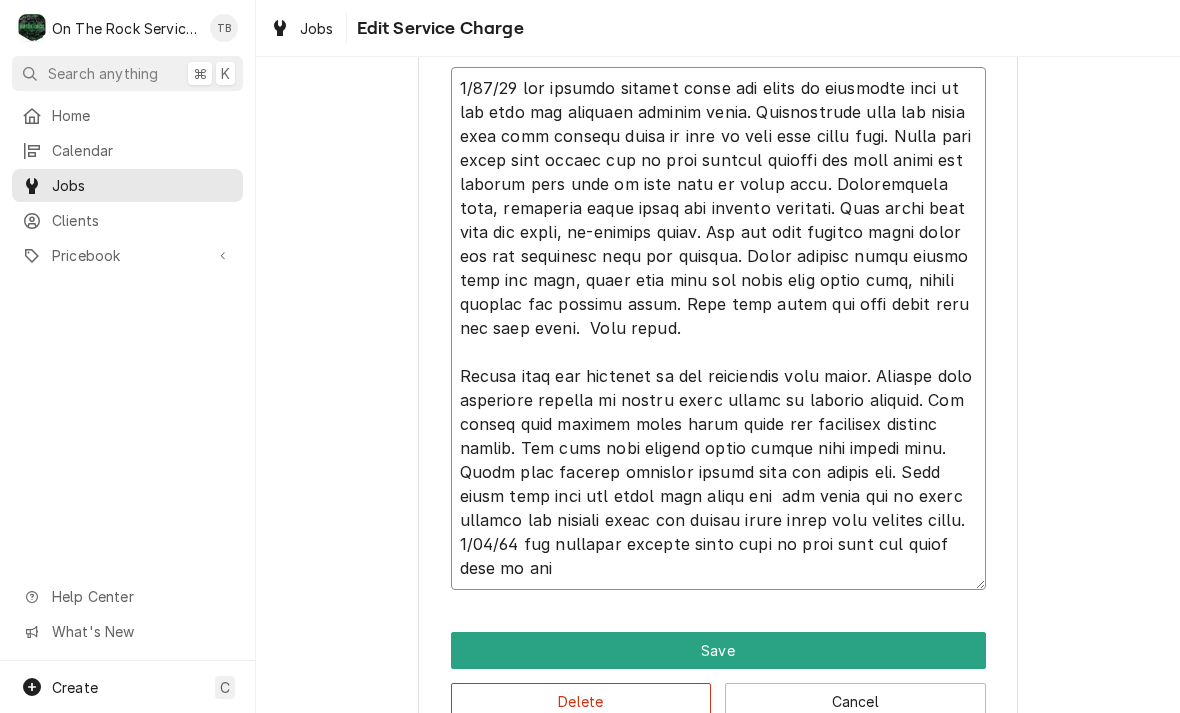 type on "x" 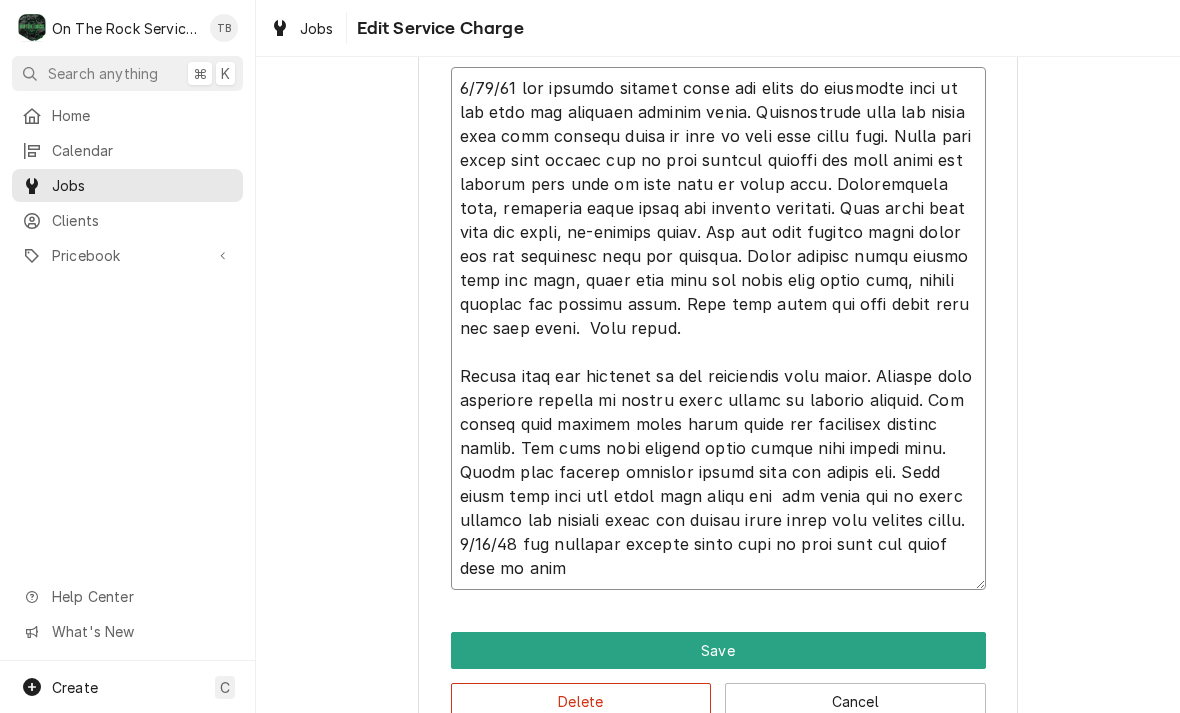 type on "x" 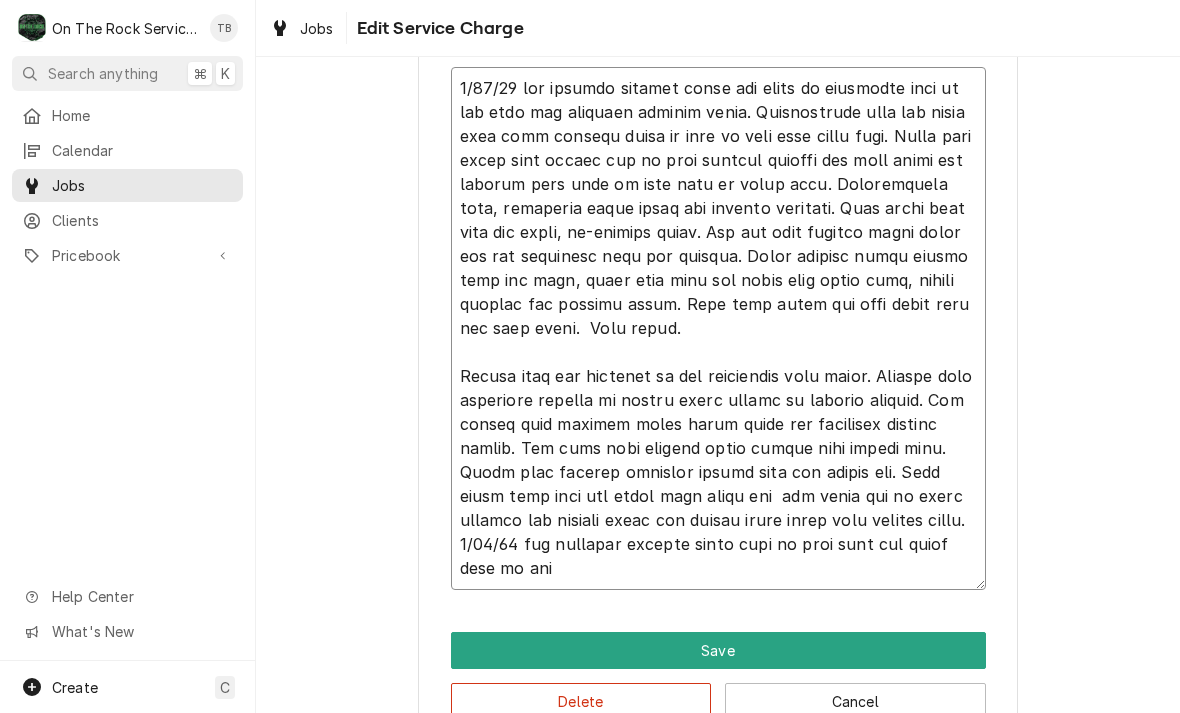 type on "x" 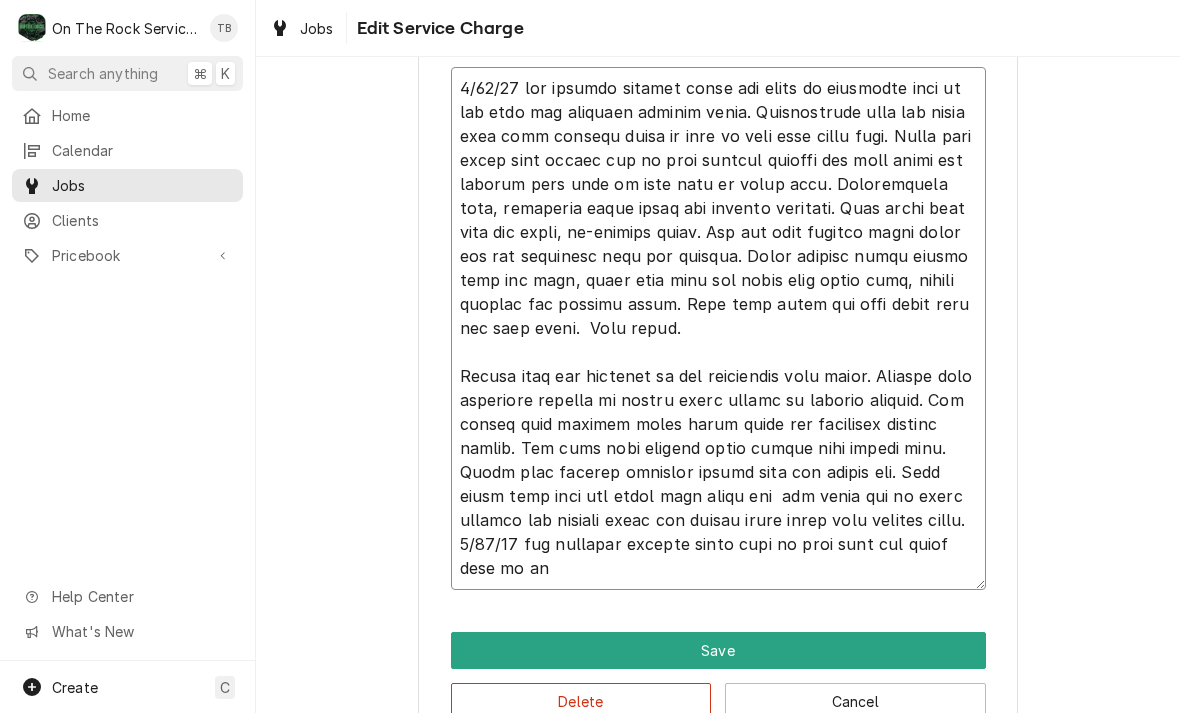 type on "x" 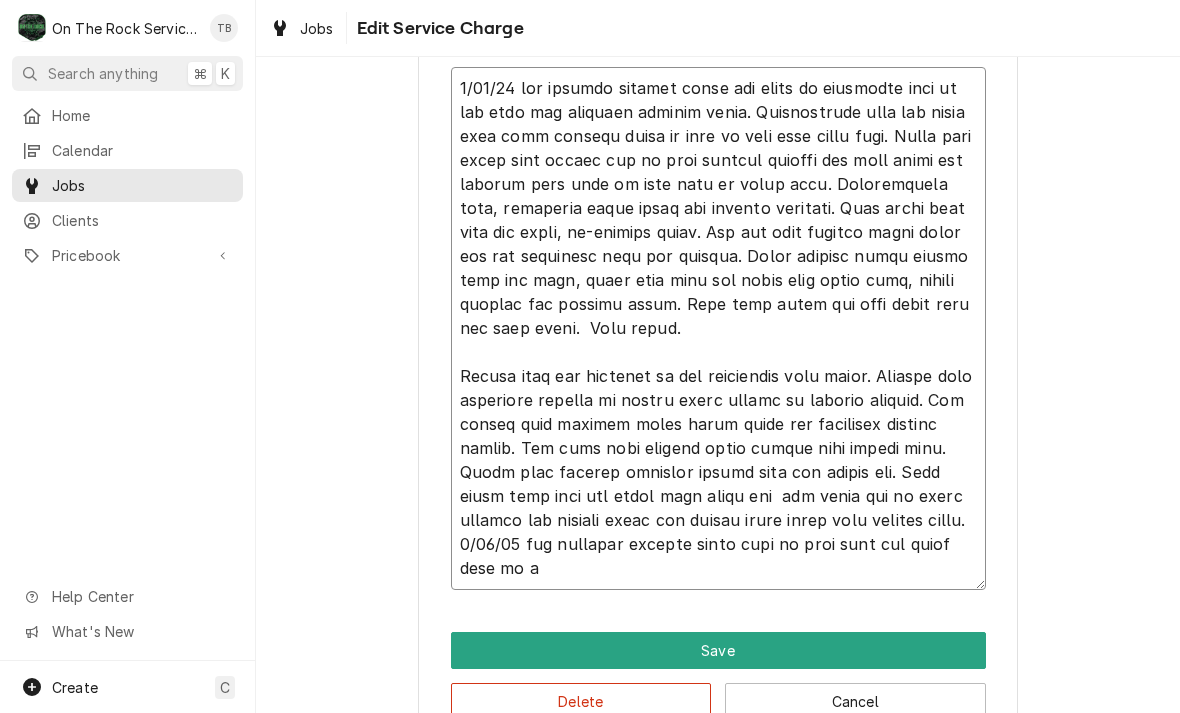 type on "x" 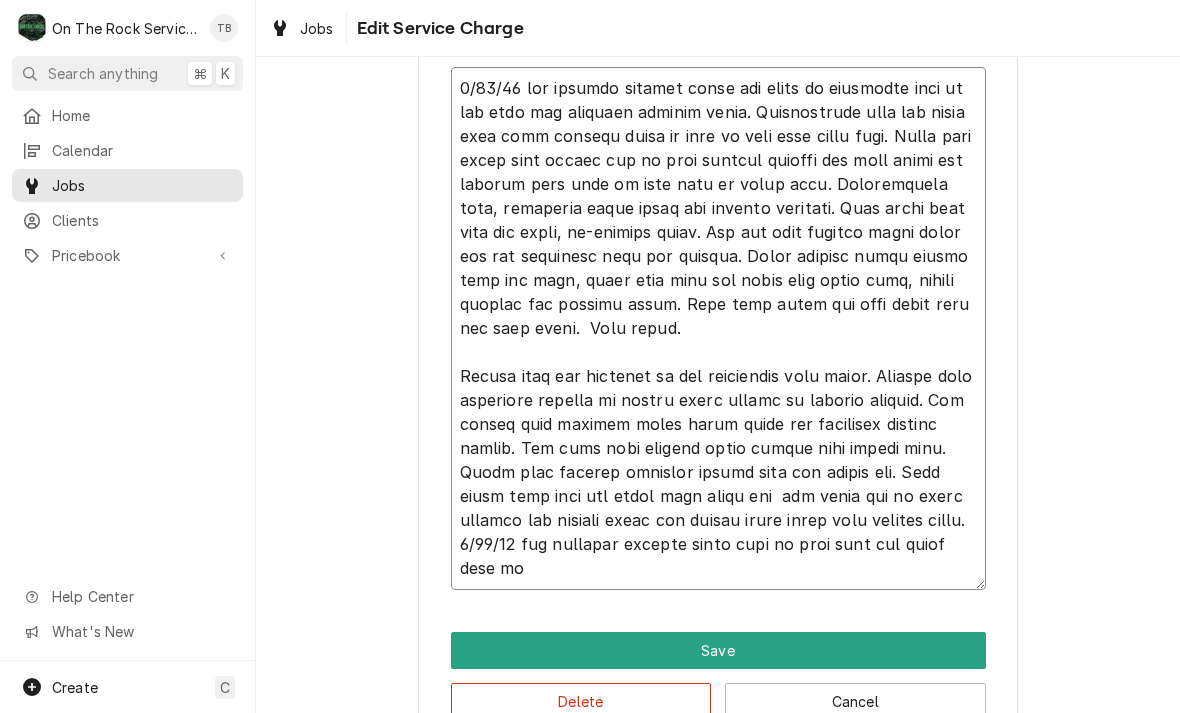 type on "x" 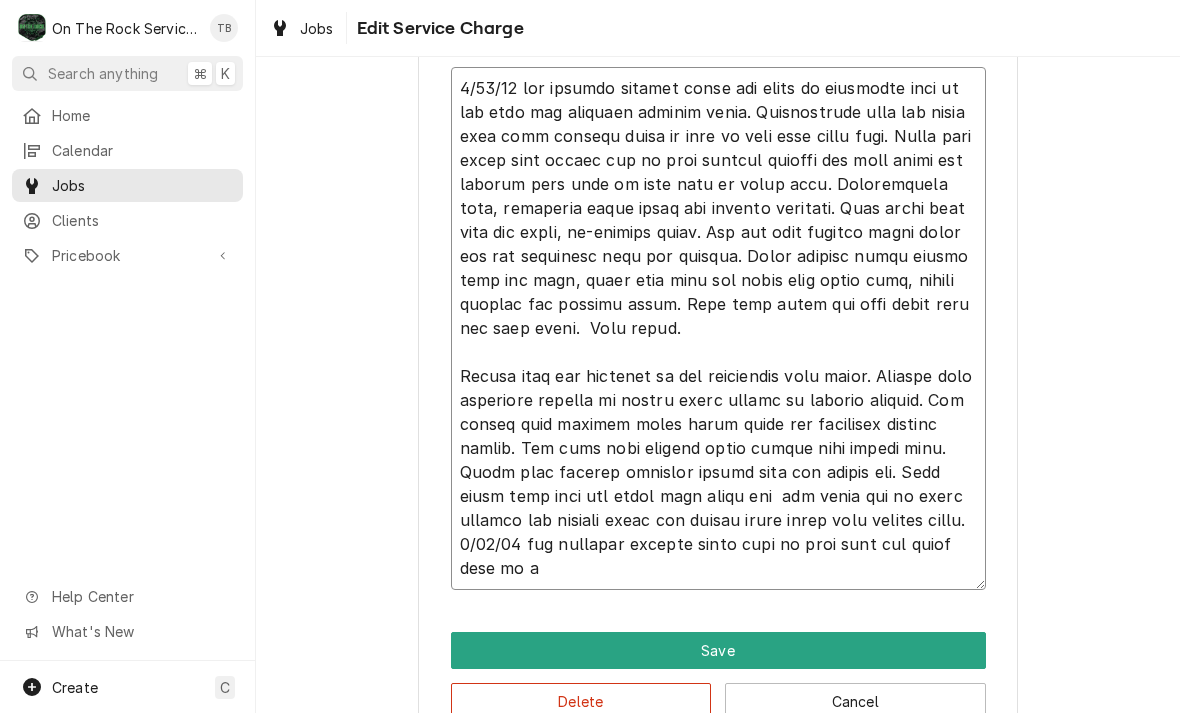 type on "x" 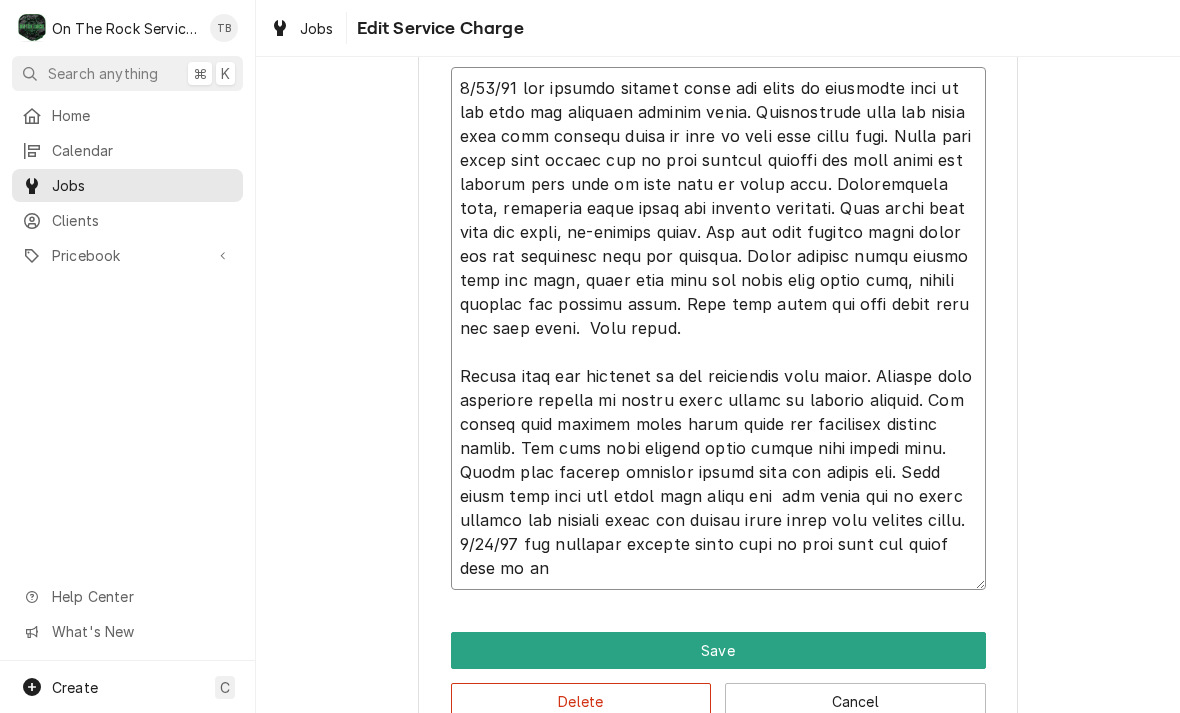 type on "x" 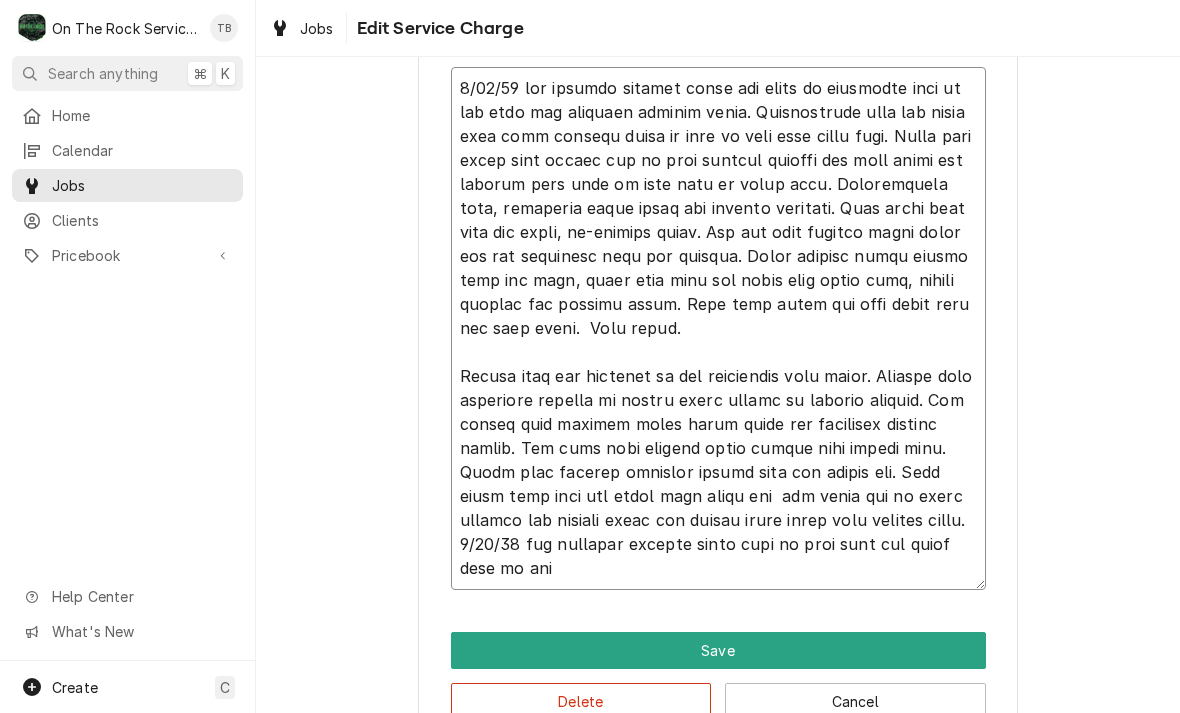 type on "6/13/25 tmb provide service parts and labor to determine that on top unit per customer leaking water. Disassembled unit and found that unit leaking water at rear of unit from drain line. Found that drain line pulled out of open reducer fitting for open drain and running down side of pipe when in clean mode. Disassembled unit, relocated drain mount and aligned properly. Also found that unit not level, re-leveled units. Ran top unit through clean cycle and now operating with out leaking. Noted several other issues with top oven, needs both left and right door light kits, lights decayed and falling apart. Also unit needs new meat probe that has bare wires.  Will quote.
Bottom oven per customer is not completing wash cycle. Checked unit operation history no recent clean errors in service history. Ran bottom unit through quick clean cycle and completed without issues. Did also note several other issues with bottom oven. Found that missing chemical drawer that has broken off. Also needs both left and right doo..." 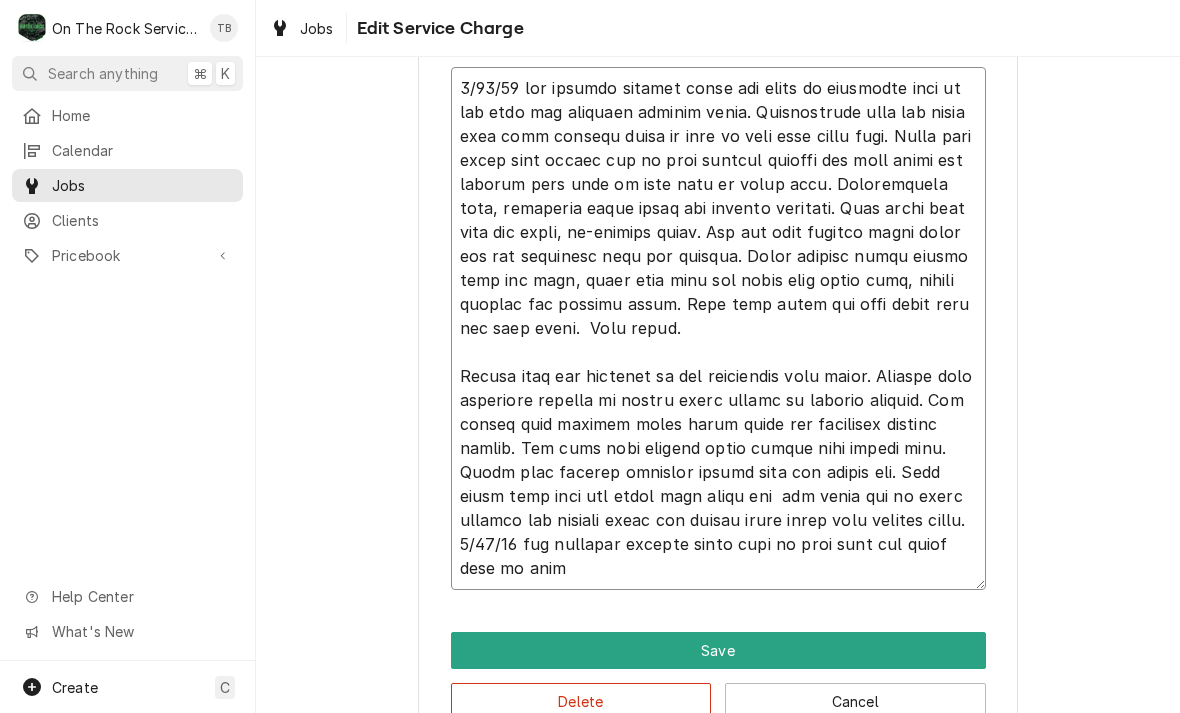 type on "x" 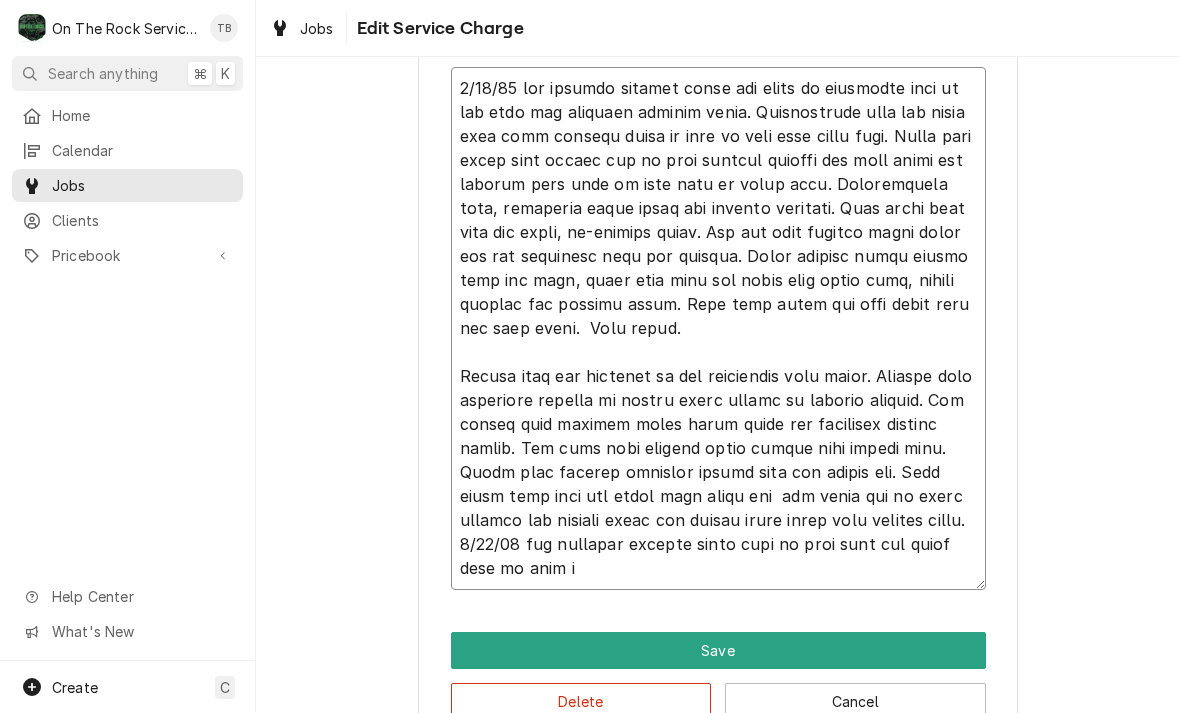 type on "x" 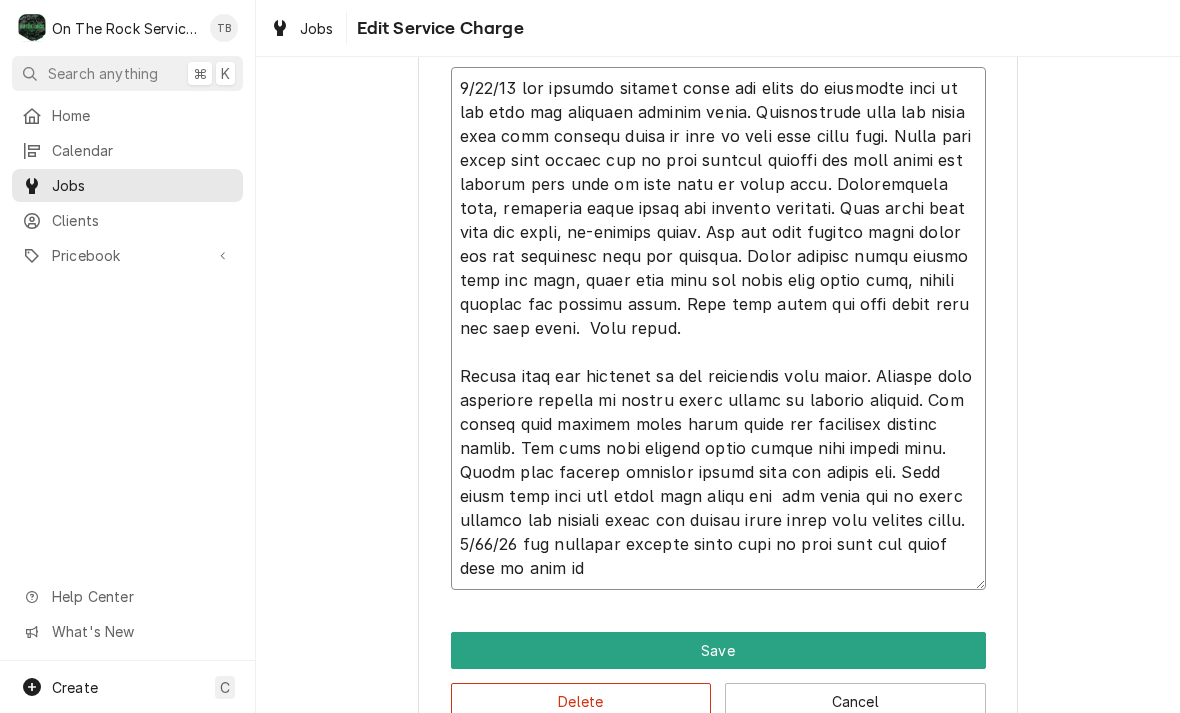 type on "x" 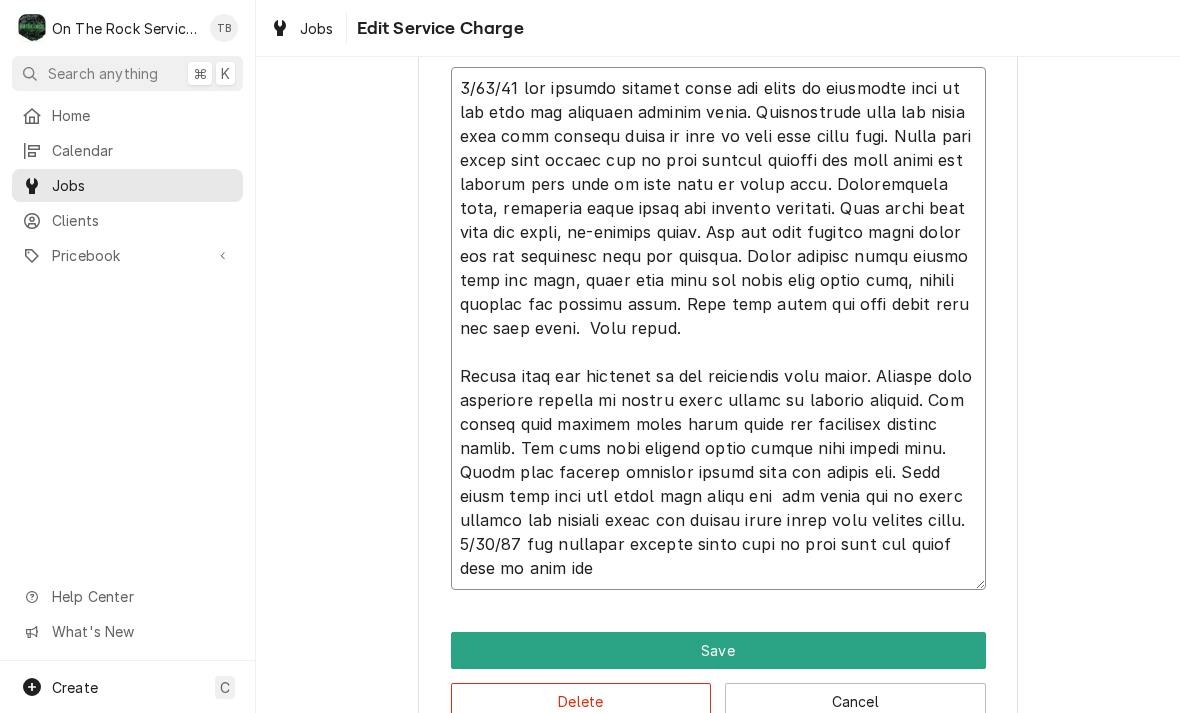 type on "6/13/25 tmb provide service parts and labor to determine that on top unit per customer leaking water. Disassembled unit and found that unit leaking water at rear of unit from drain line. Found that drain line pulled out of open reducer fitting for open drain and running down side of pipe when in clean mode. Disassembled unit, relocated drain mount and aligned properly. Also found that unit not level, re-leveled units. Ran top unit through clean cycle and now operating with out leaking. Noted several other issues with top oven, needs both left and right door light kits, lights decayed and falling apart. Also unit needs new meat probe that has bare wires.  Will quote.
Bottom oven per customer is not completing wash cycle. Checked unit operation history no recent clean errors in service history. Ran bottom unit through quick clean cycle and completed without issues. Did also note several other issues with bottom oven. Found that missing chemical drawer that has broken off. Also needs both left and right doo..." 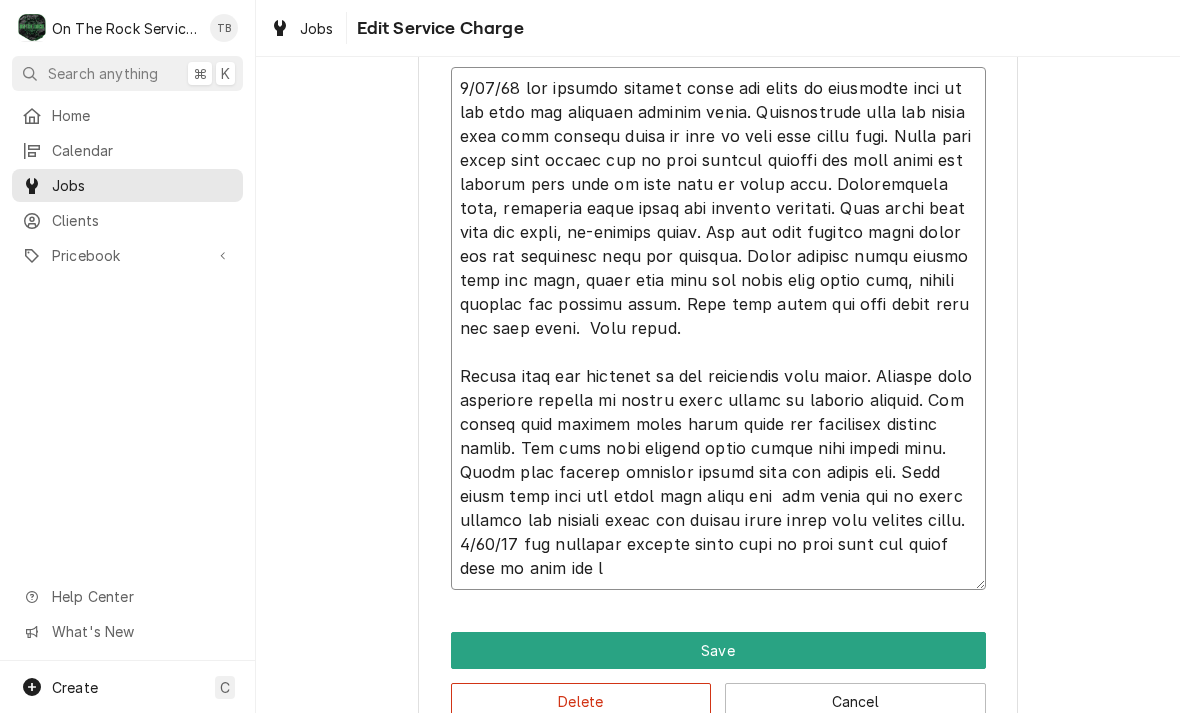 type on "x" 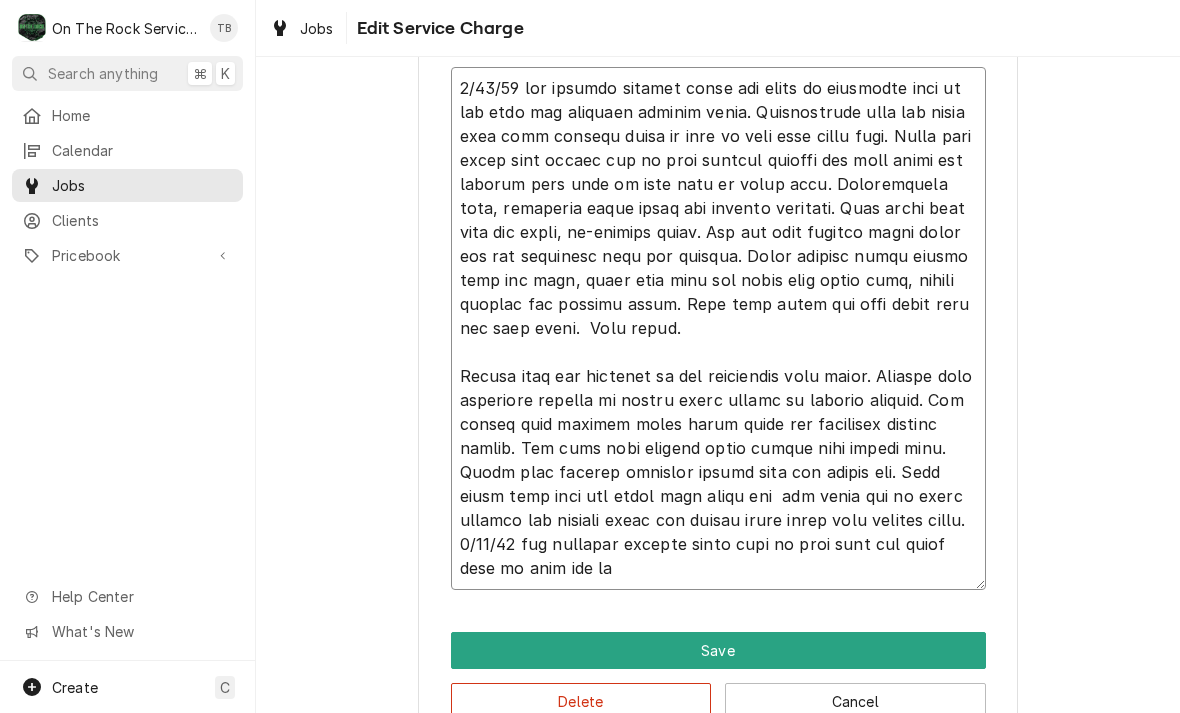 type on "x" 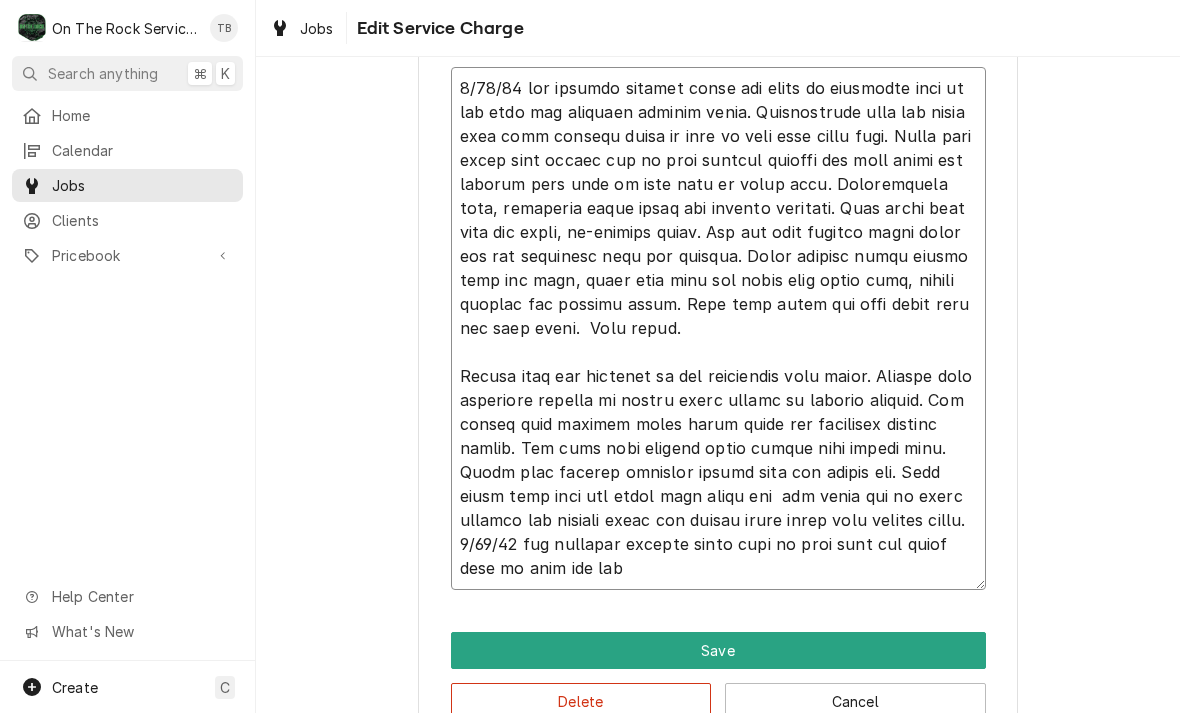 type on "x" 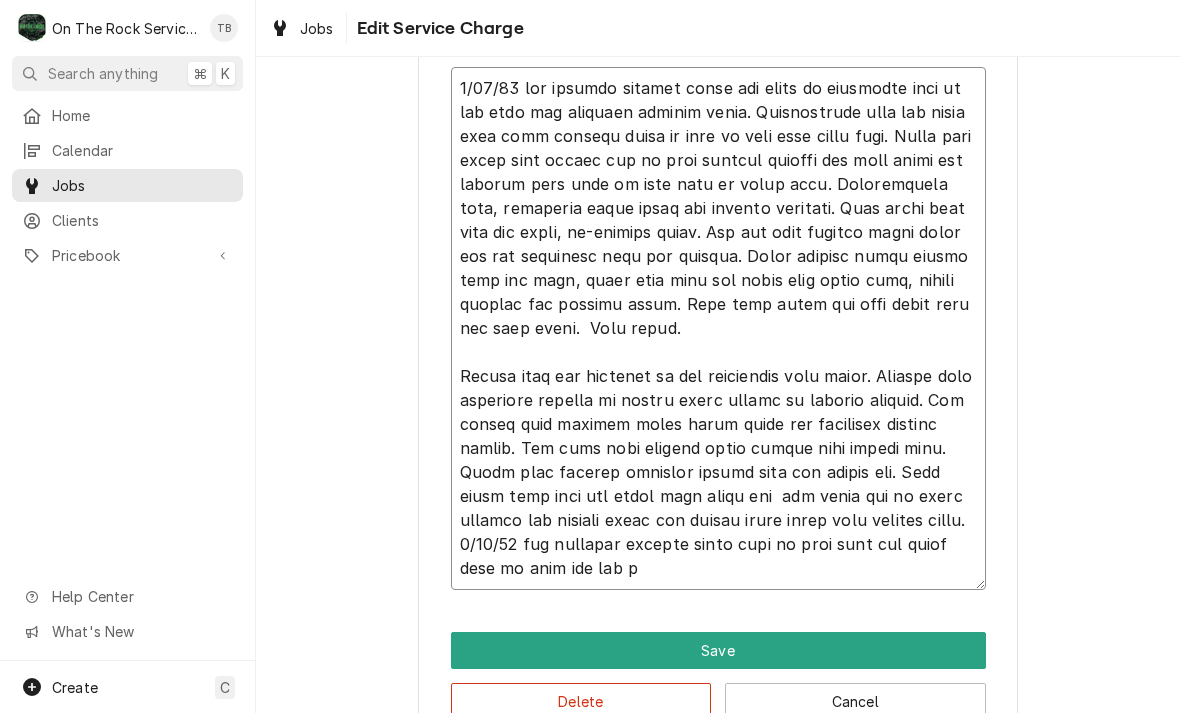 type on "x" 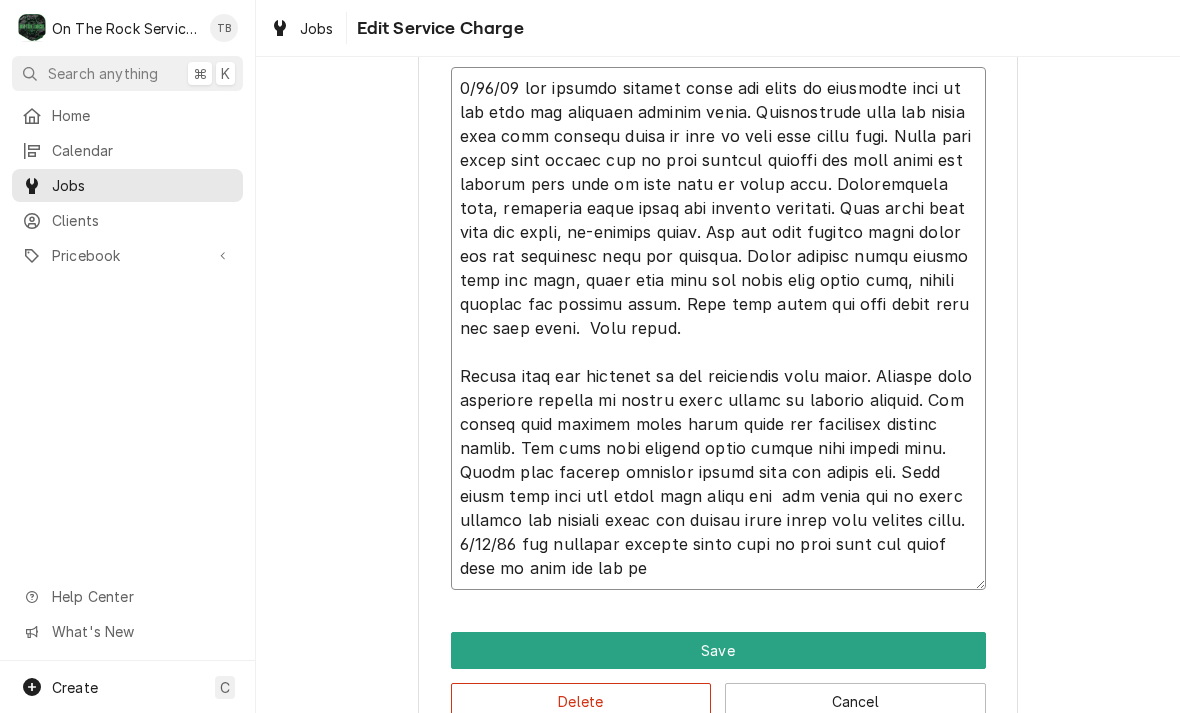 type on "x" 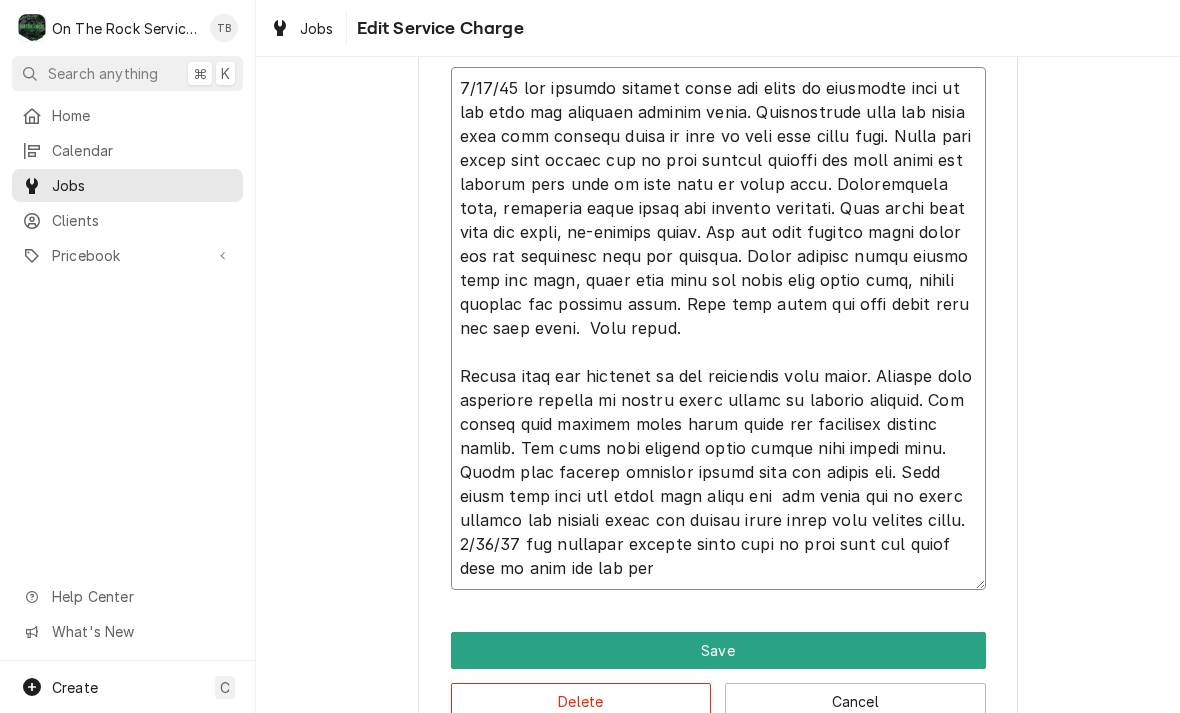 type on "x" 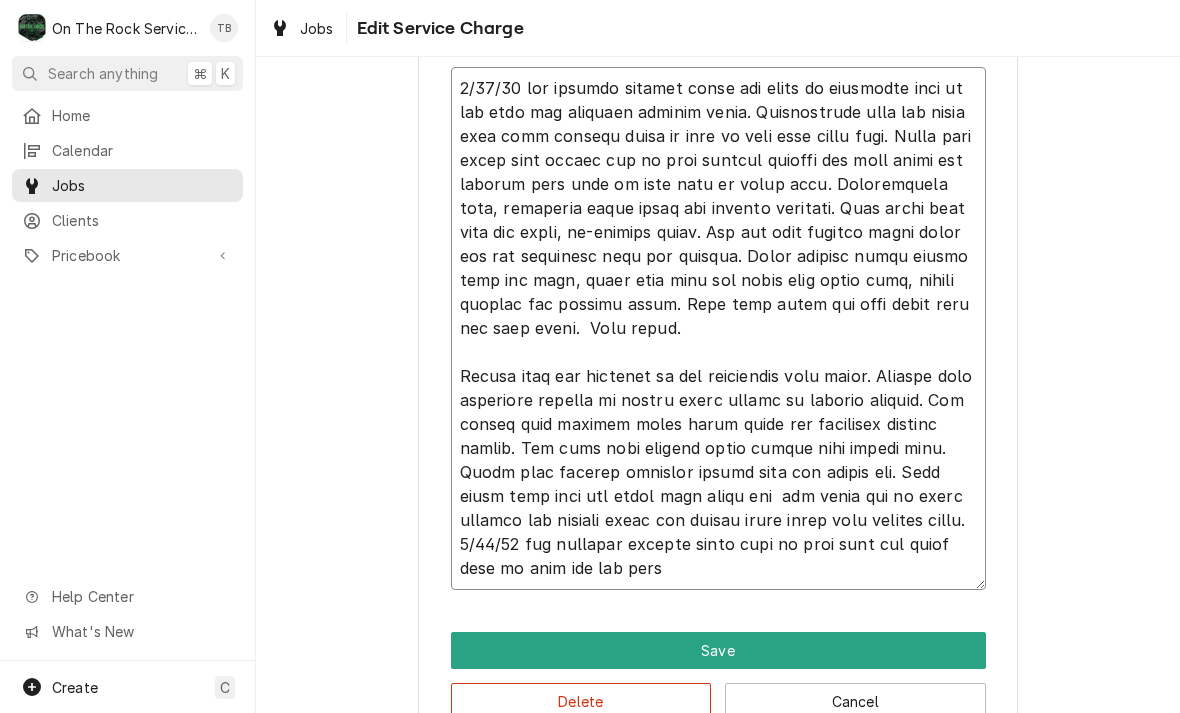 type on "x" 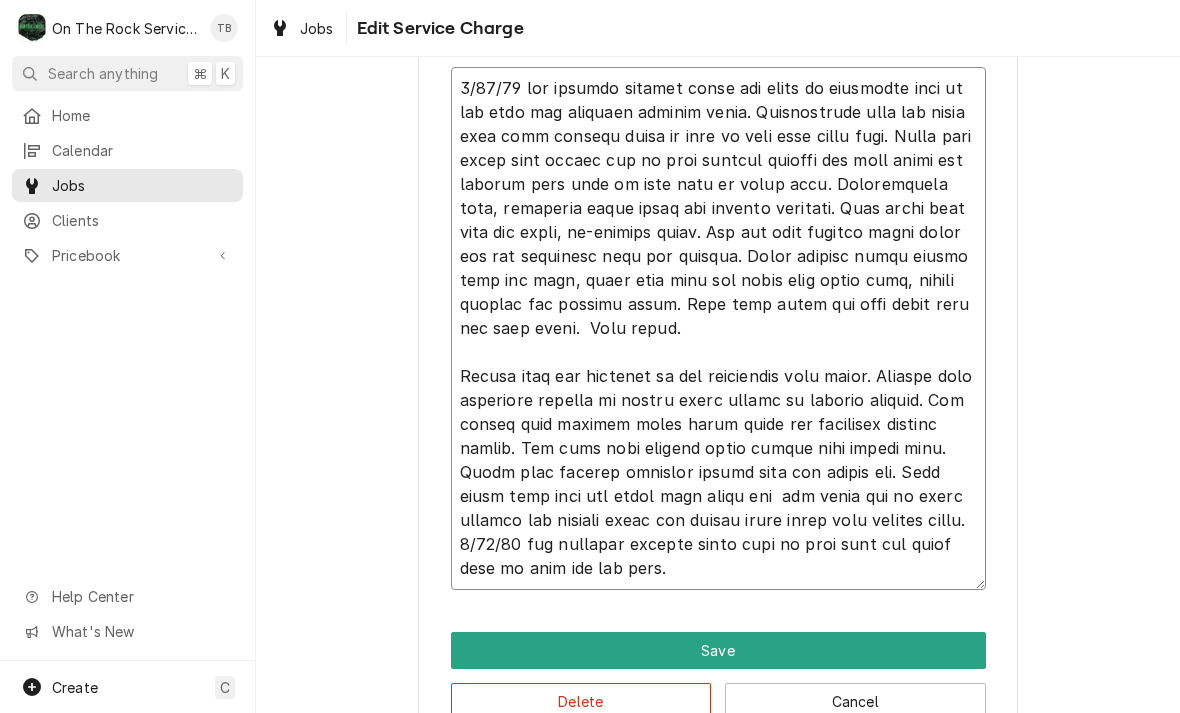 type on "x" 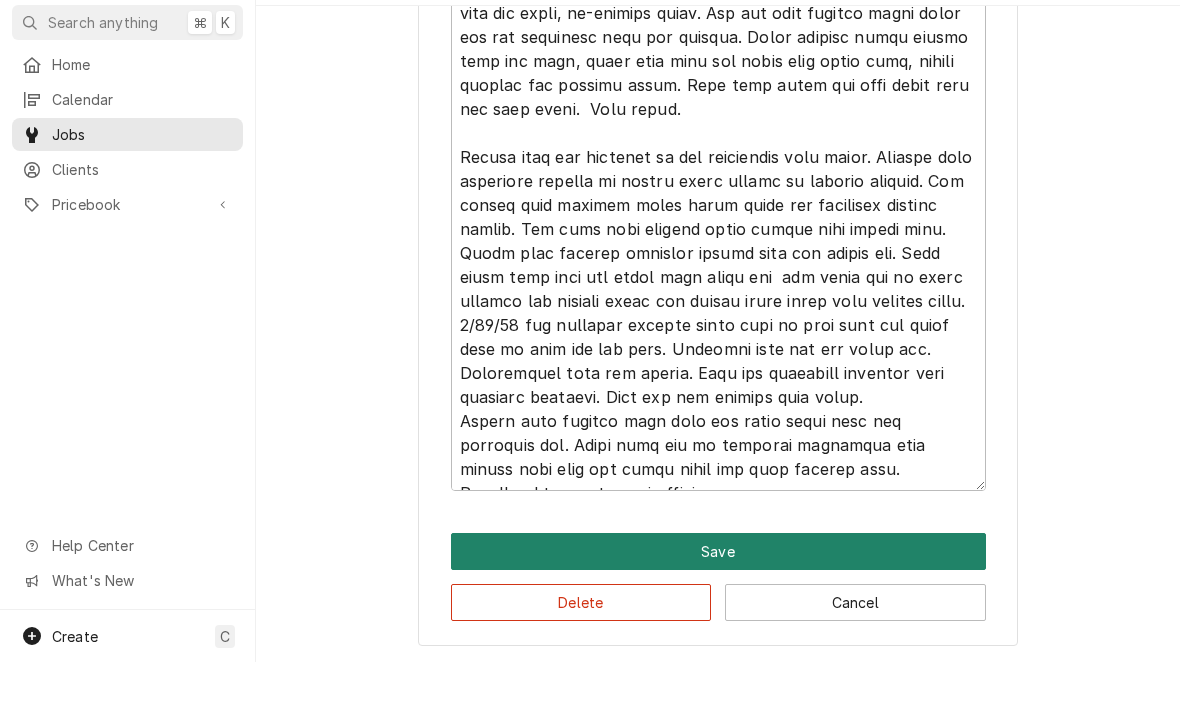 click on "Save" at bounding box center [718, 602] 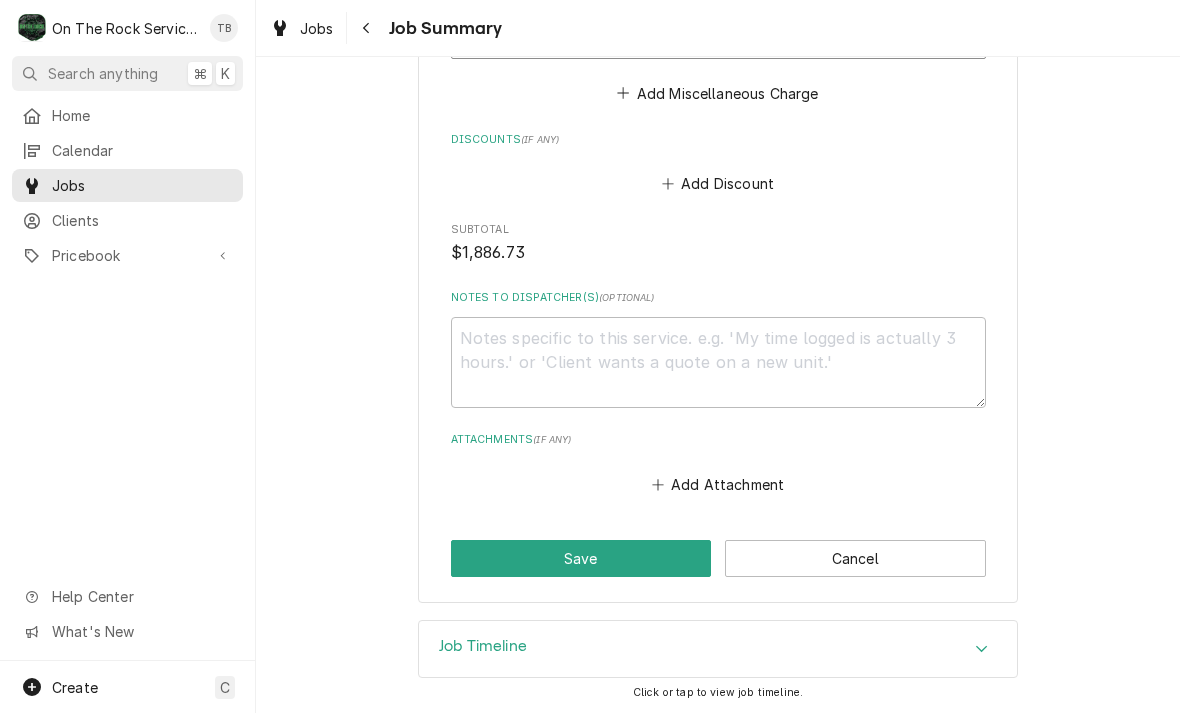 scroll, scrollTop: 3545, scrollLeft: 0, axis: vertical 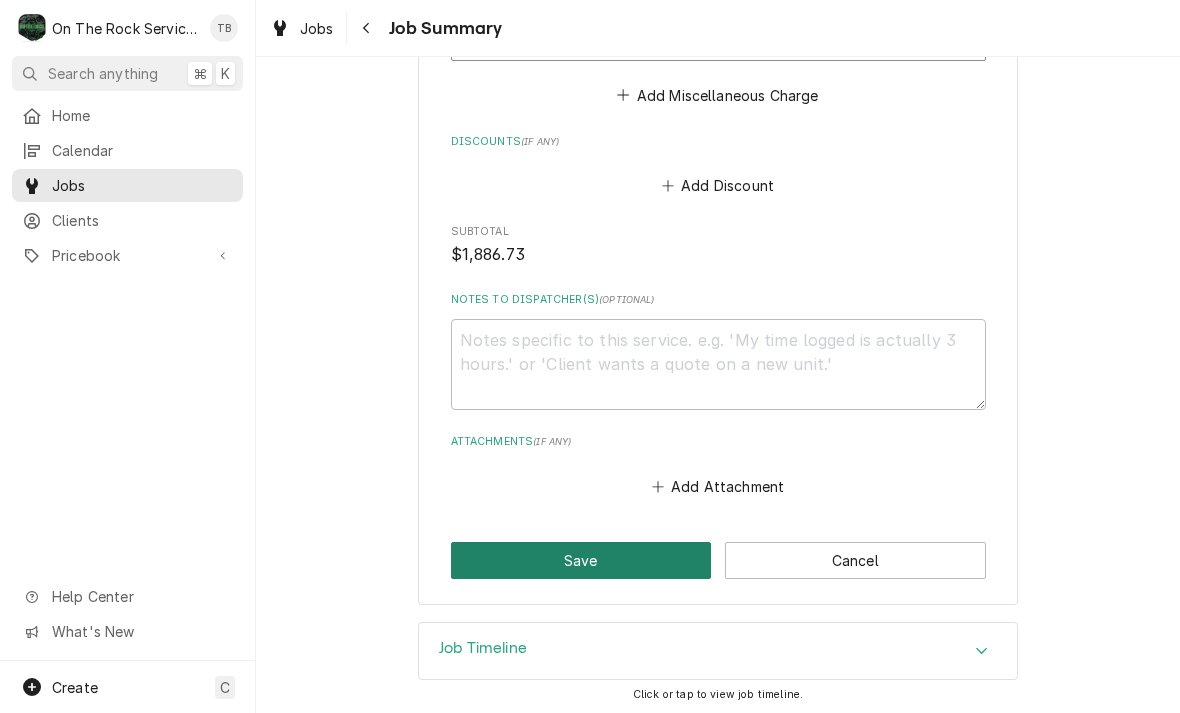 click on "Save" at bounding box center [581, 560] 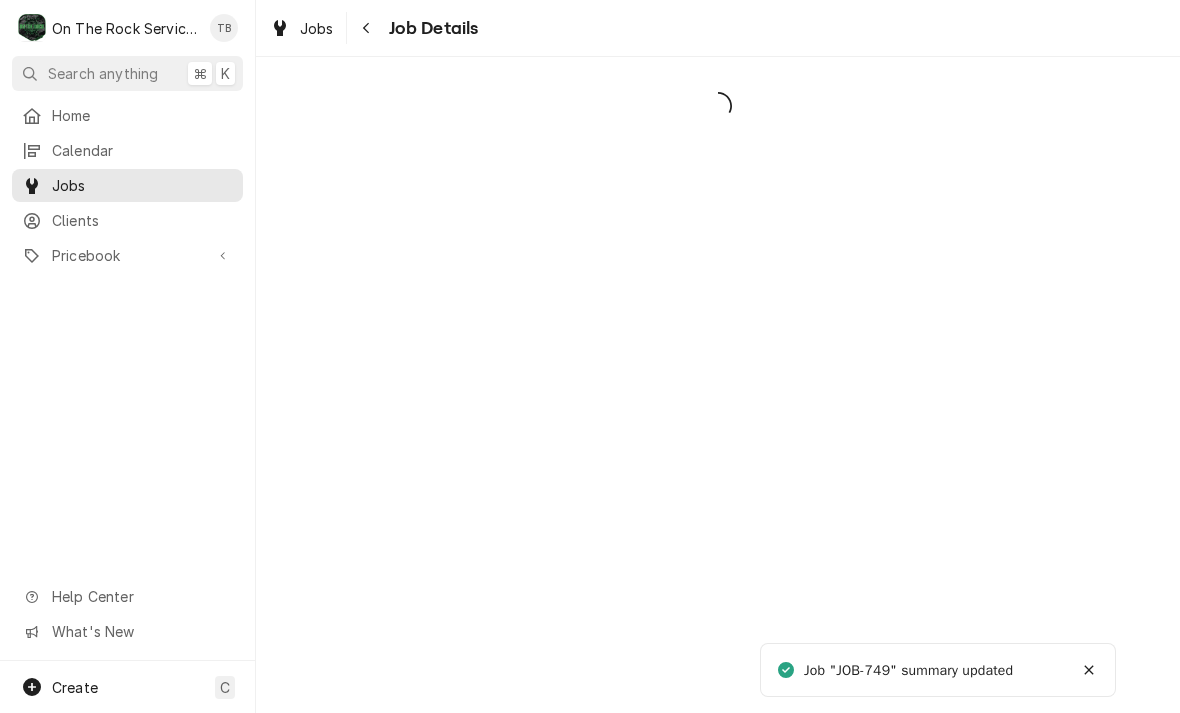 scroll, scrollTop: 0, scrollLeft: 0, axis: both 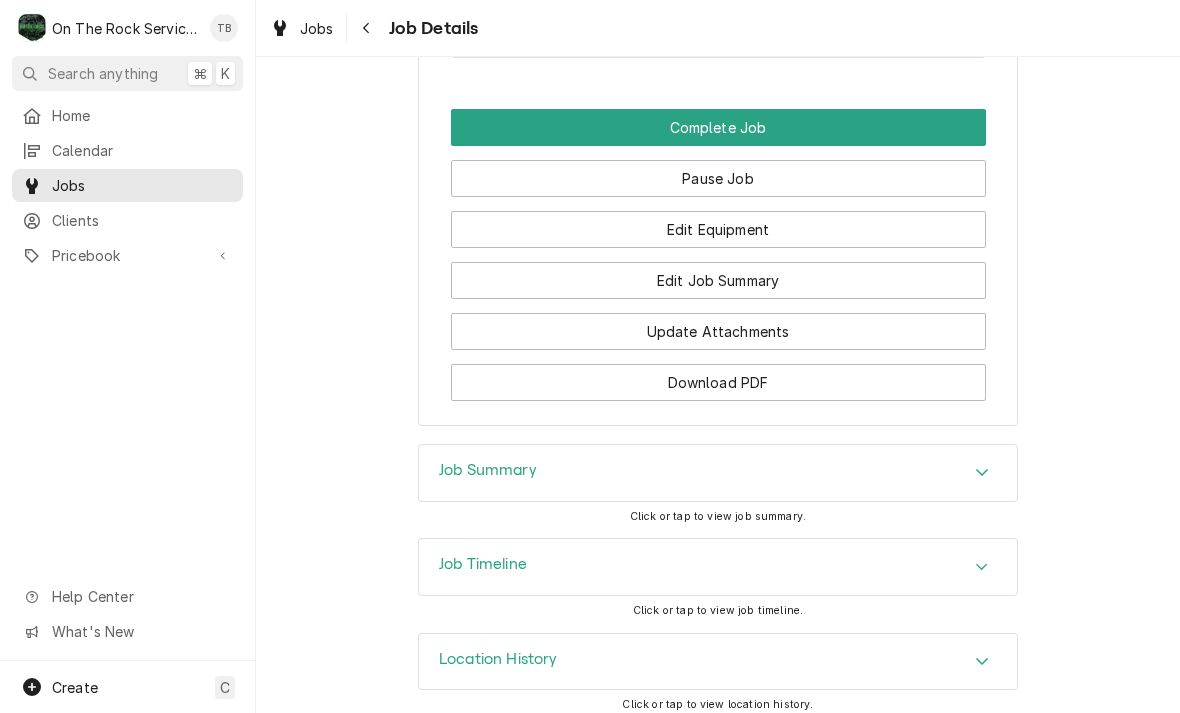 click on "Pause Job" at bounding box center [718, 178] 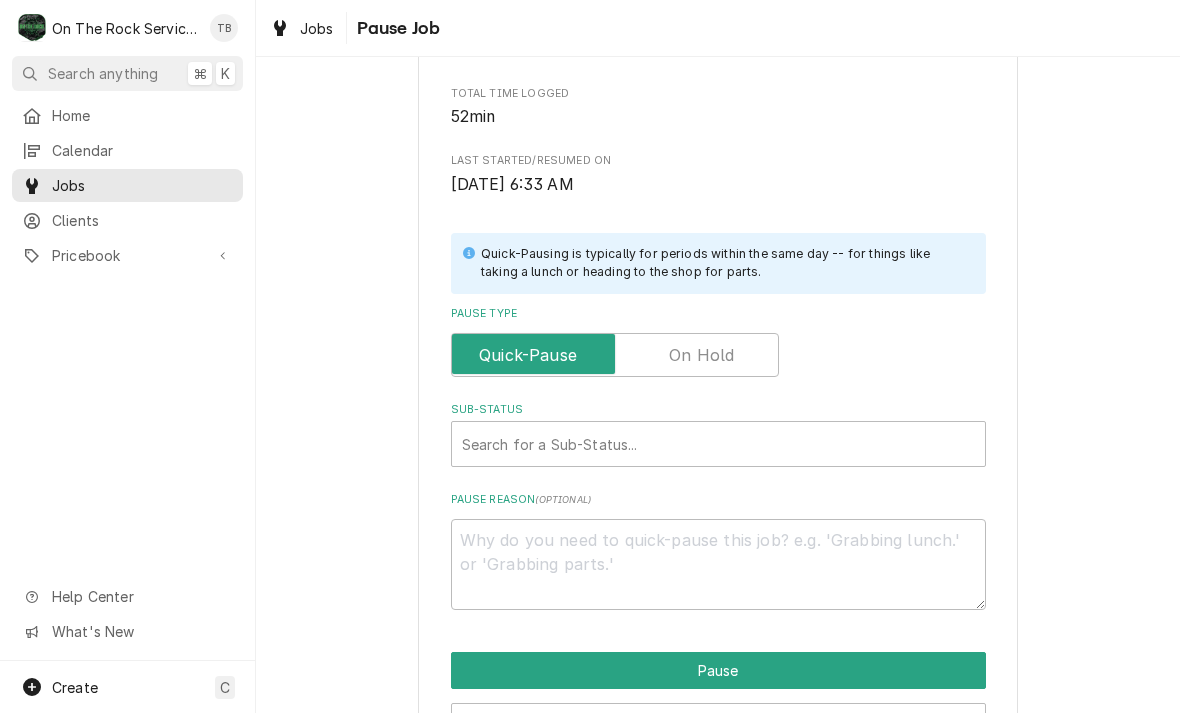 scroll, scrollTop: 280, scrollLeft: 0, axis: vertical 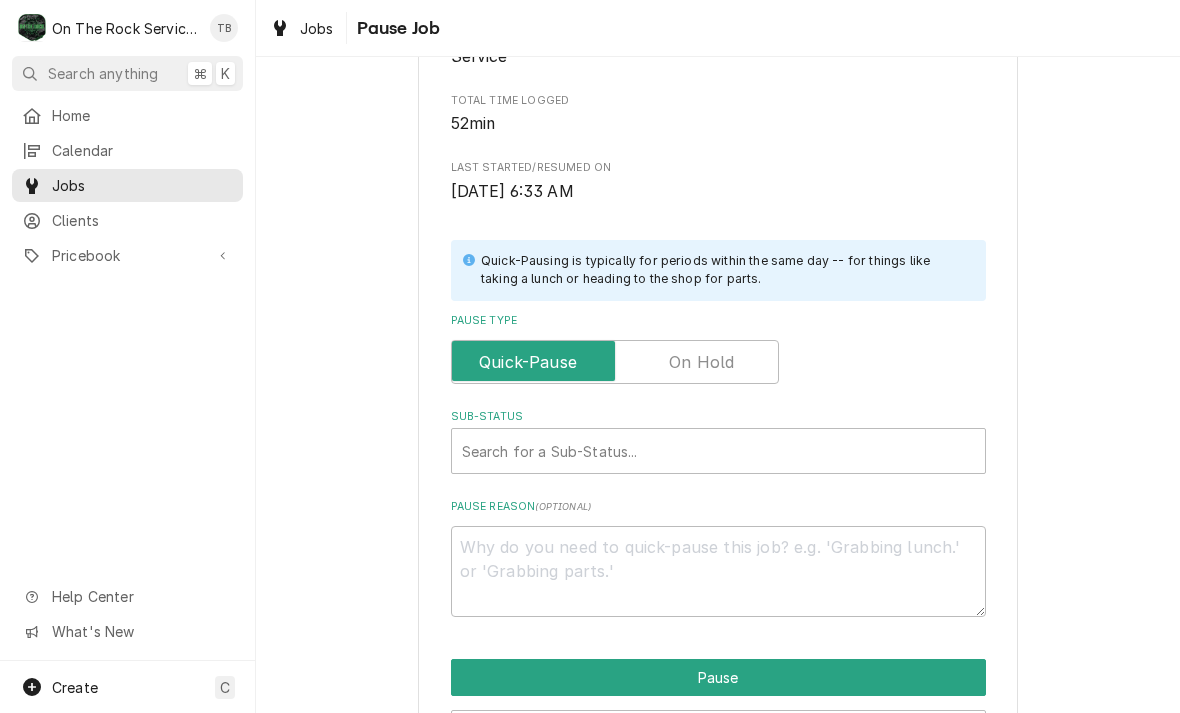 click at bounding box center (615, 362) 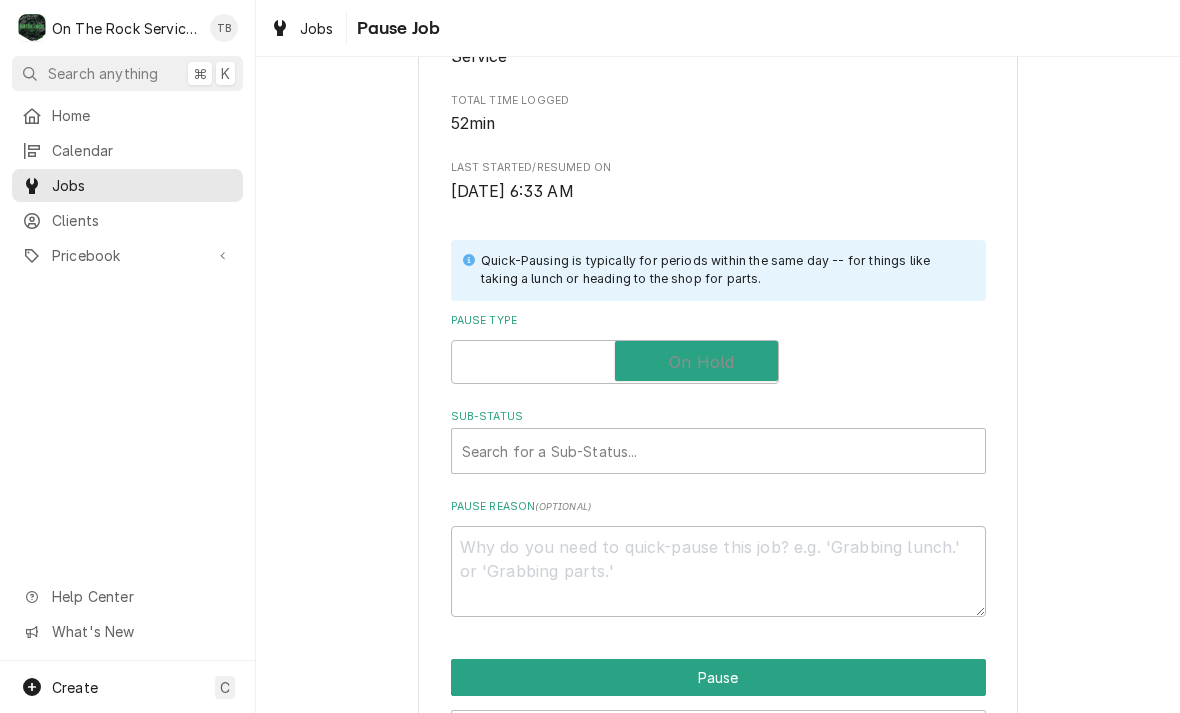checkbox on "true" 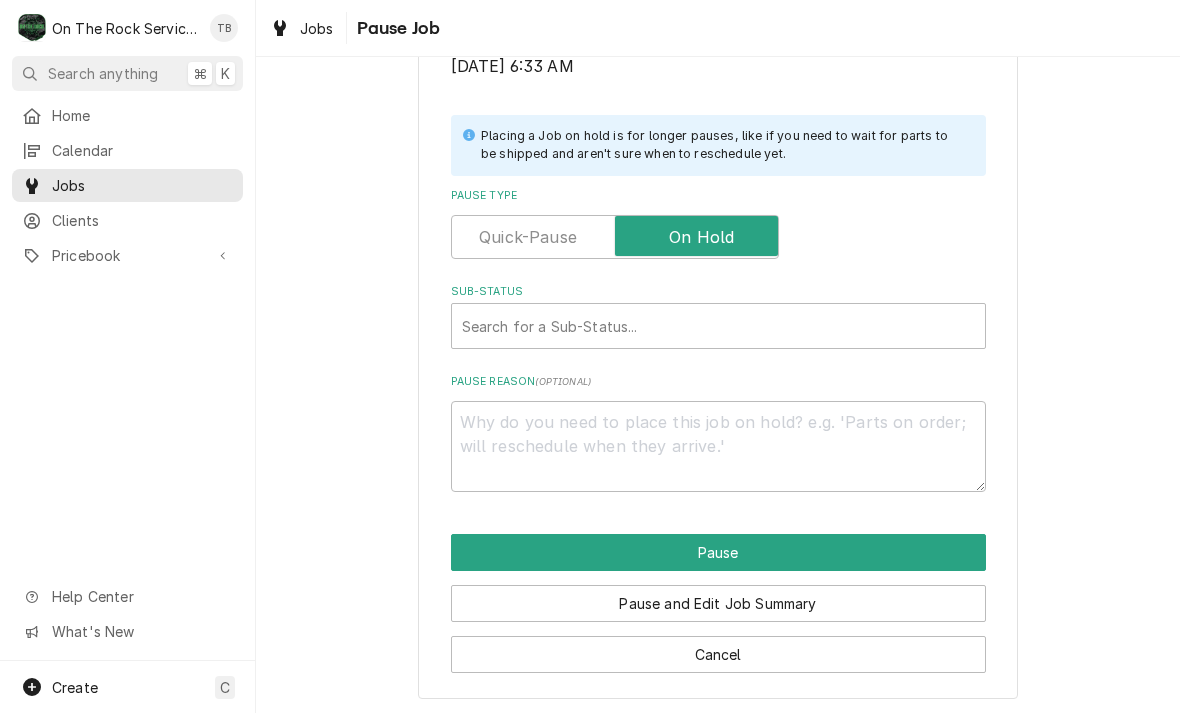 scroll, scrollTop: 402, scrollLeft: 0, axis: vertical 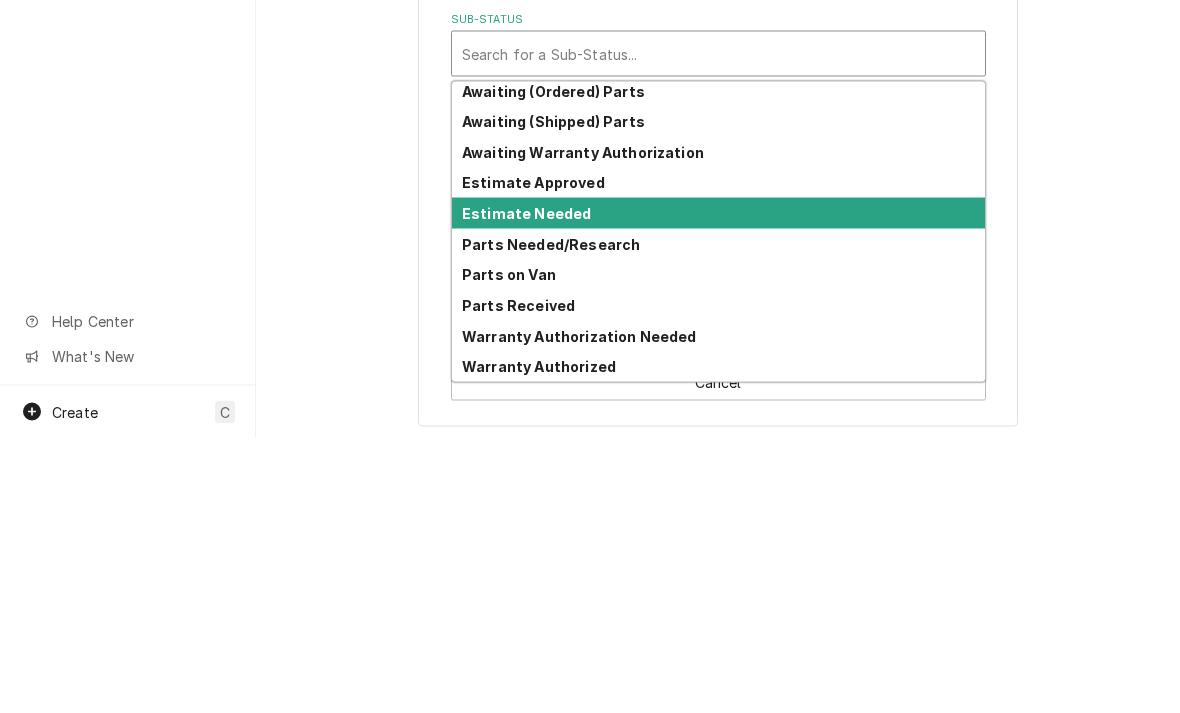 click on "Estimate Needed" at bounding box center (718, 488) 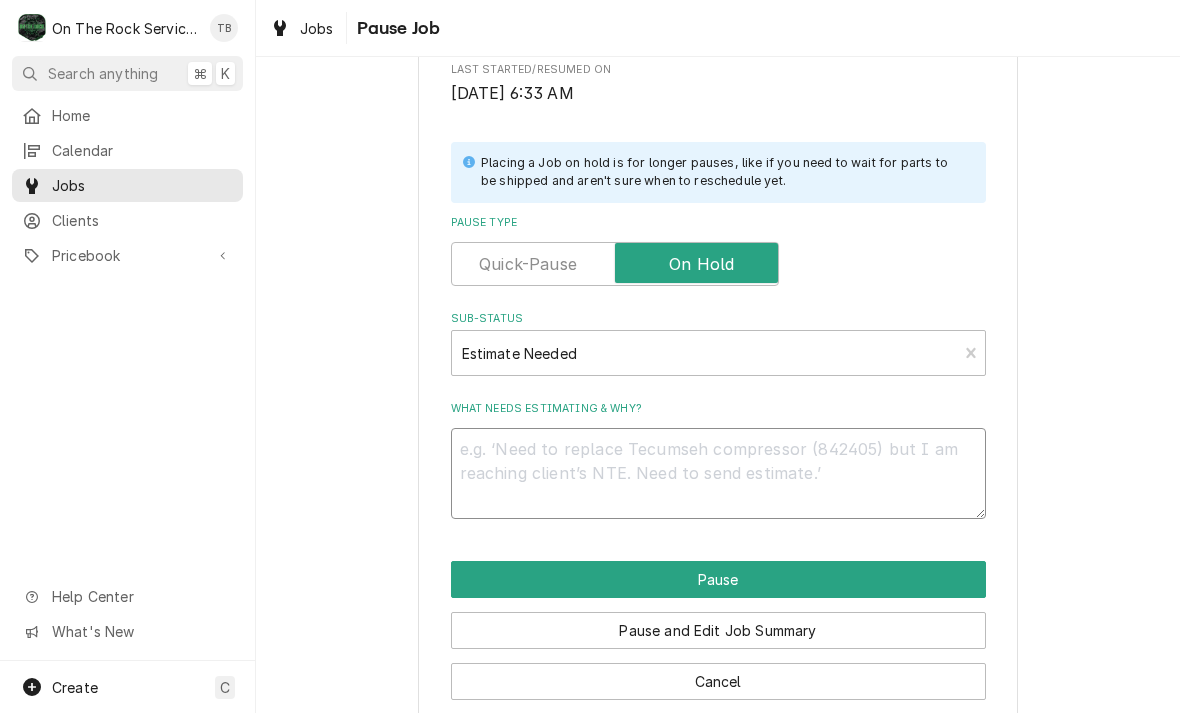 click on "What needs estimating & why?" at bounding box center (718, 473) 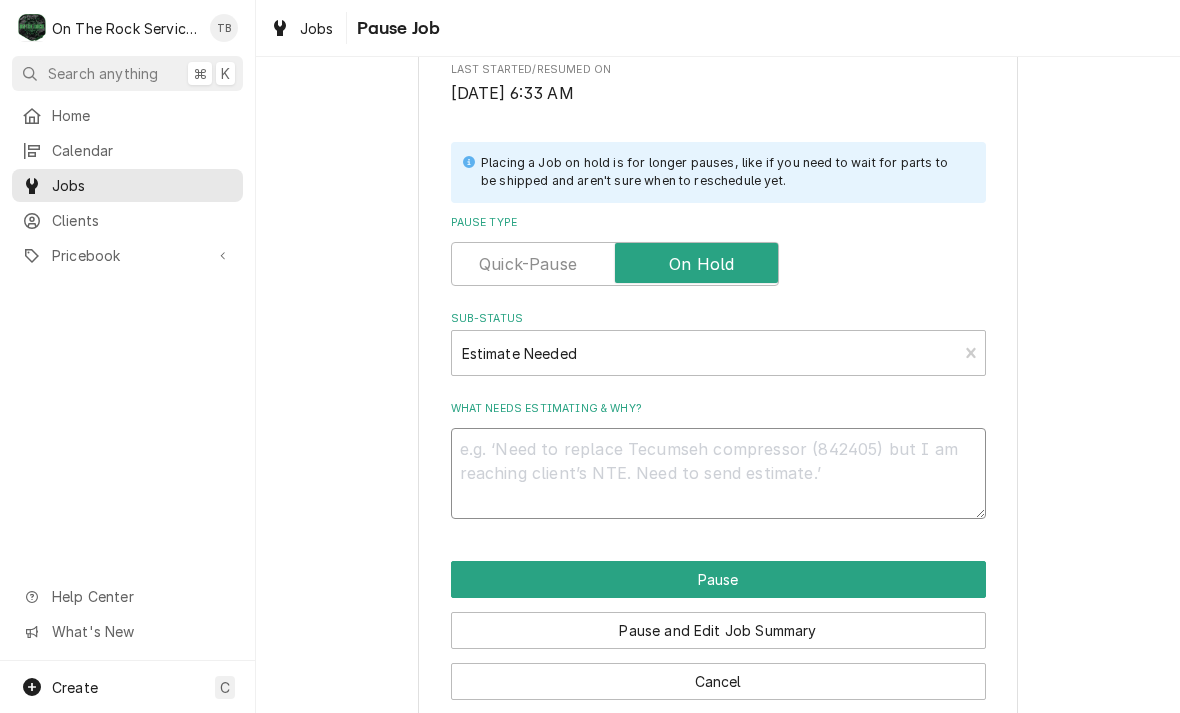 type on "x" 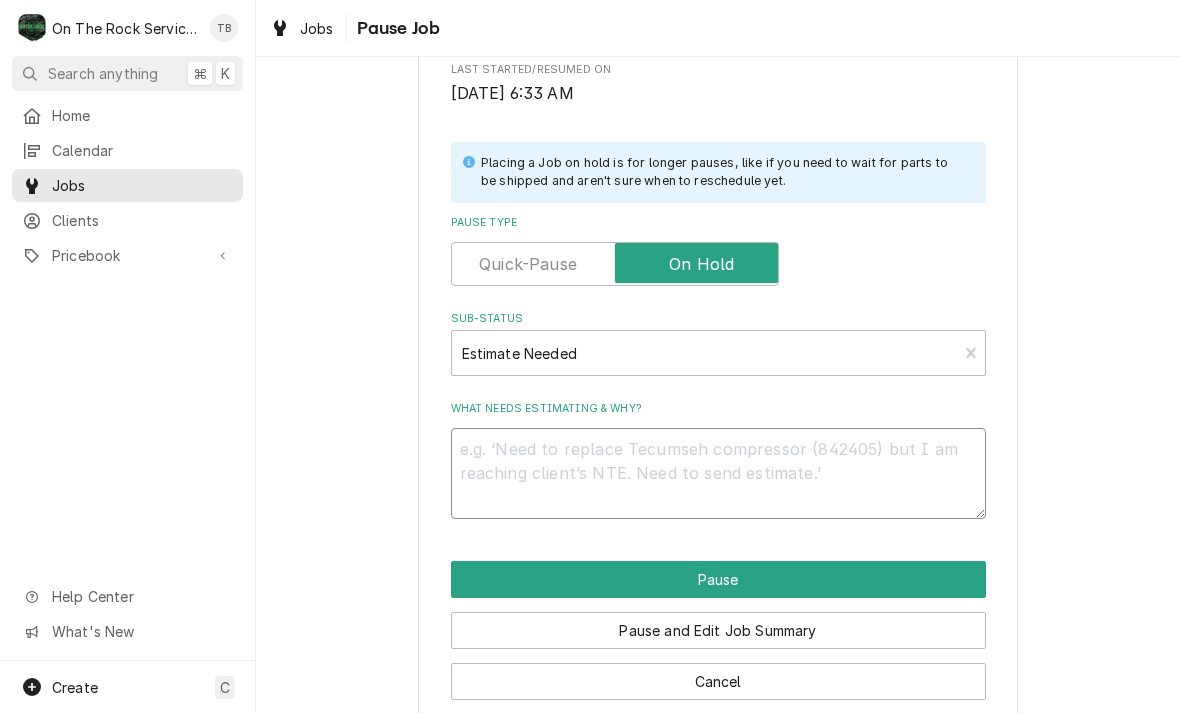 type on "A" 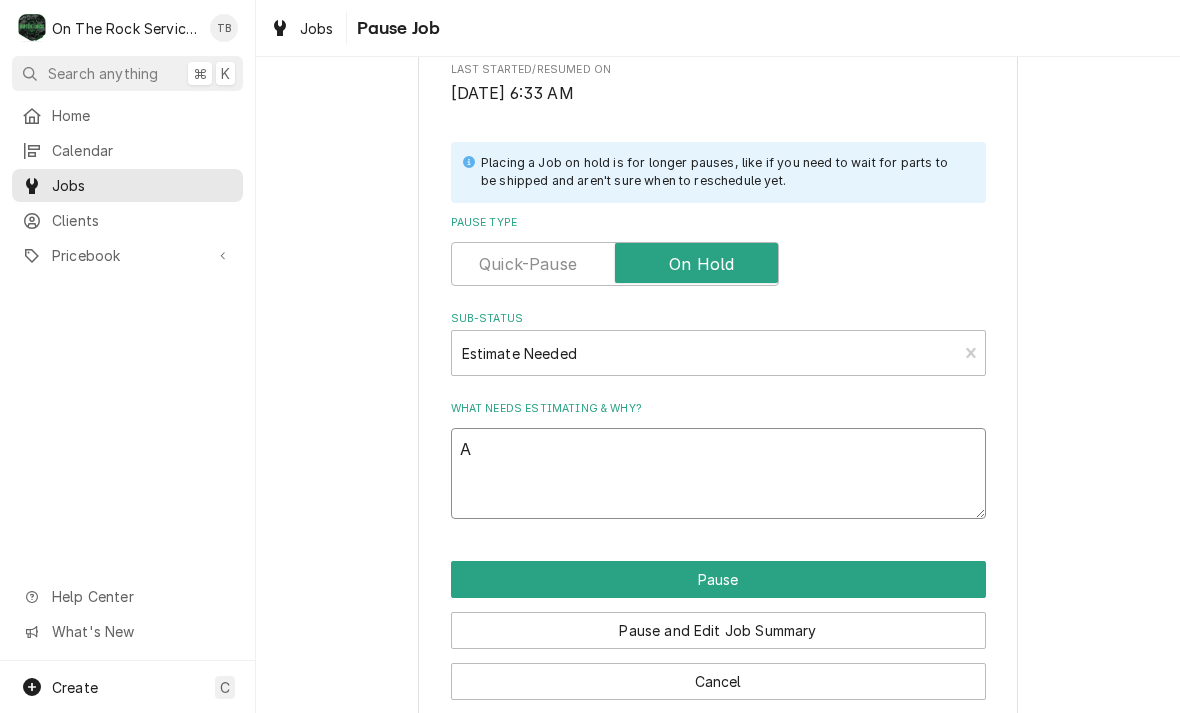 type on "x" 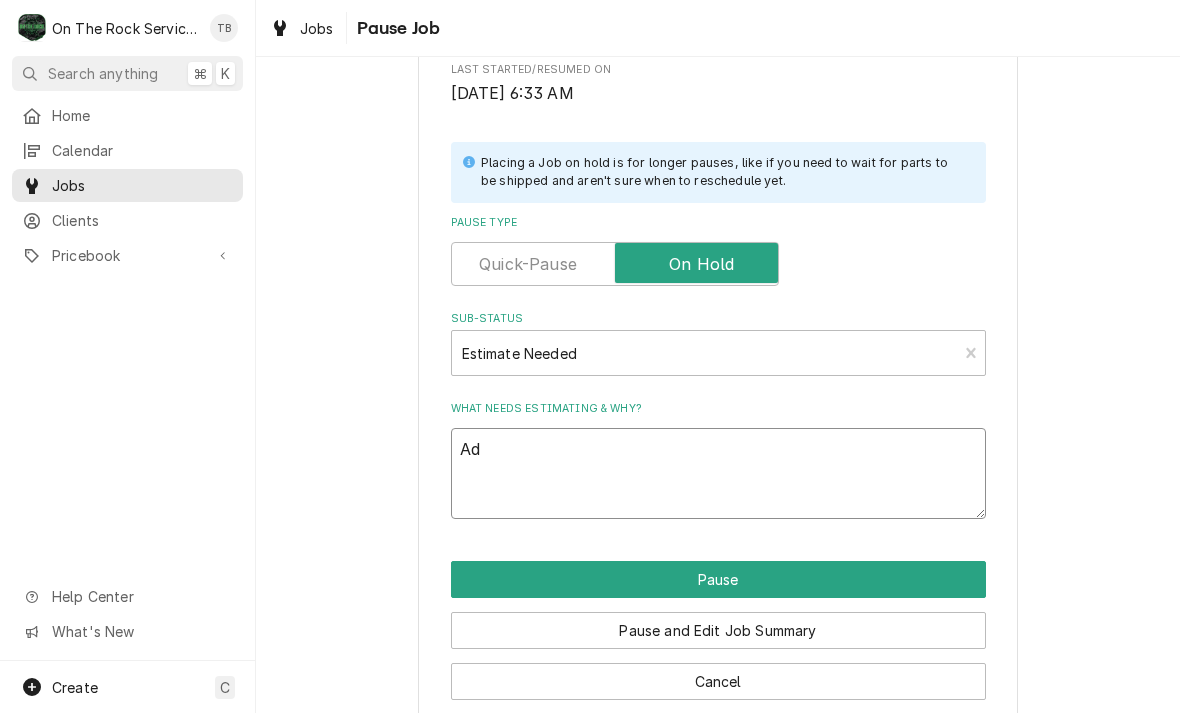 type on "x" 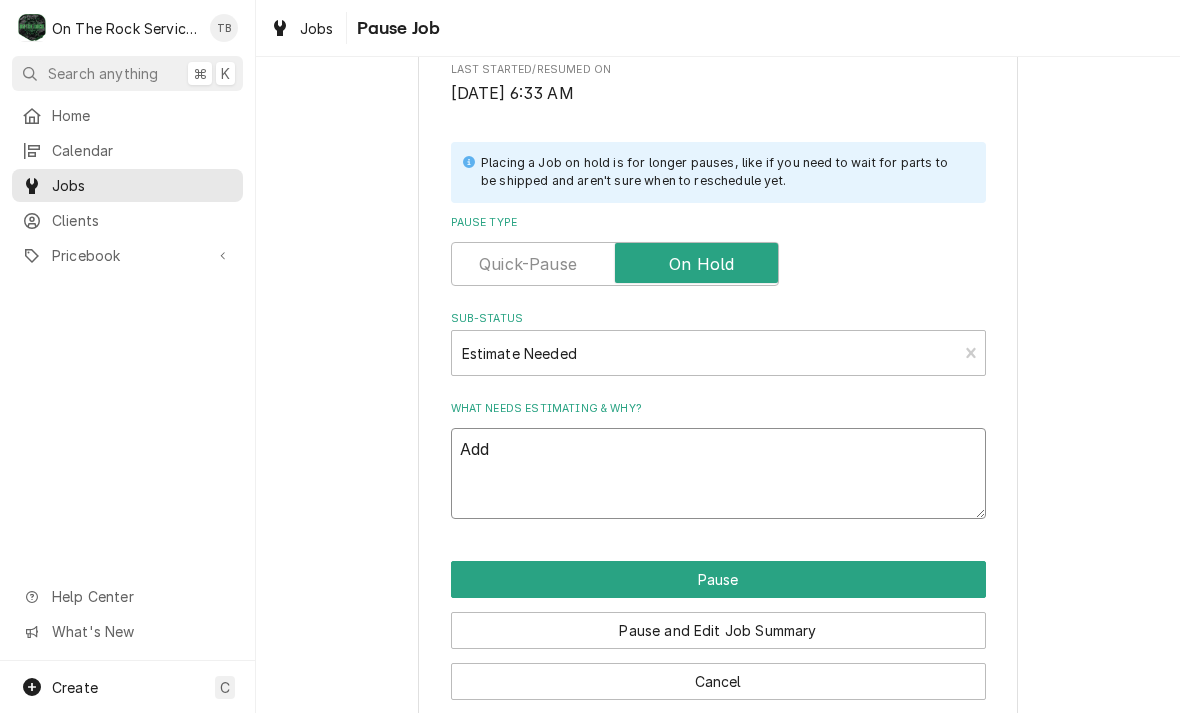 type on "x" 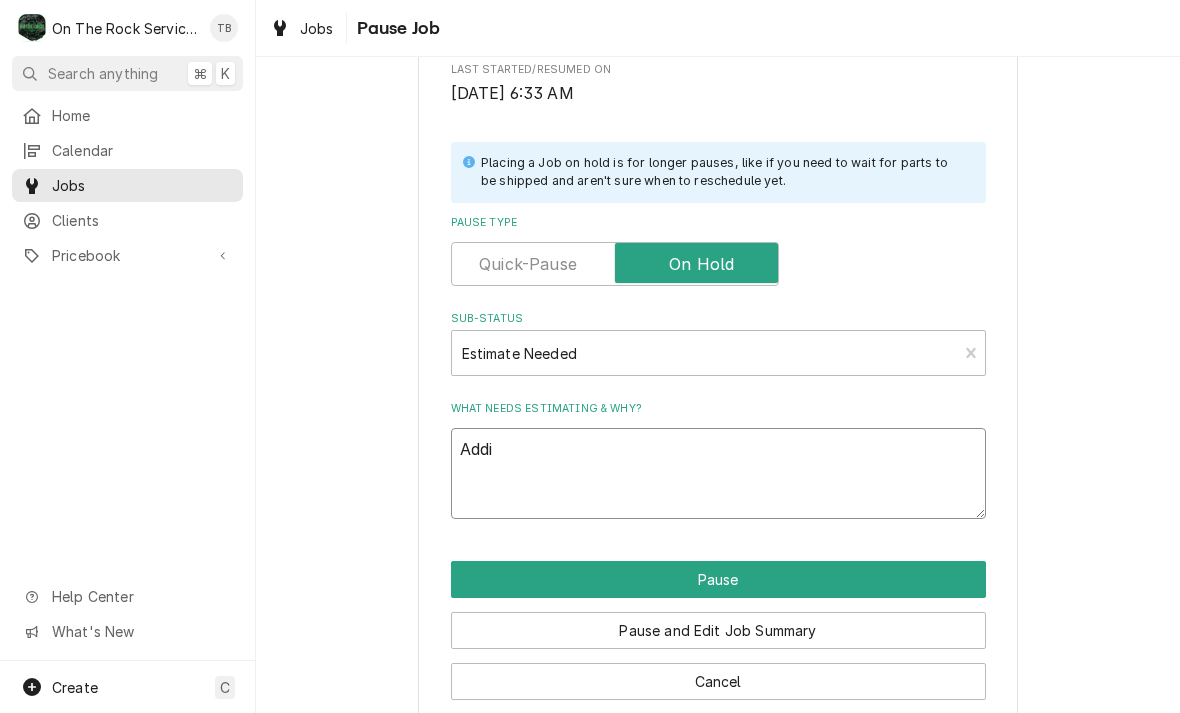type on "x" 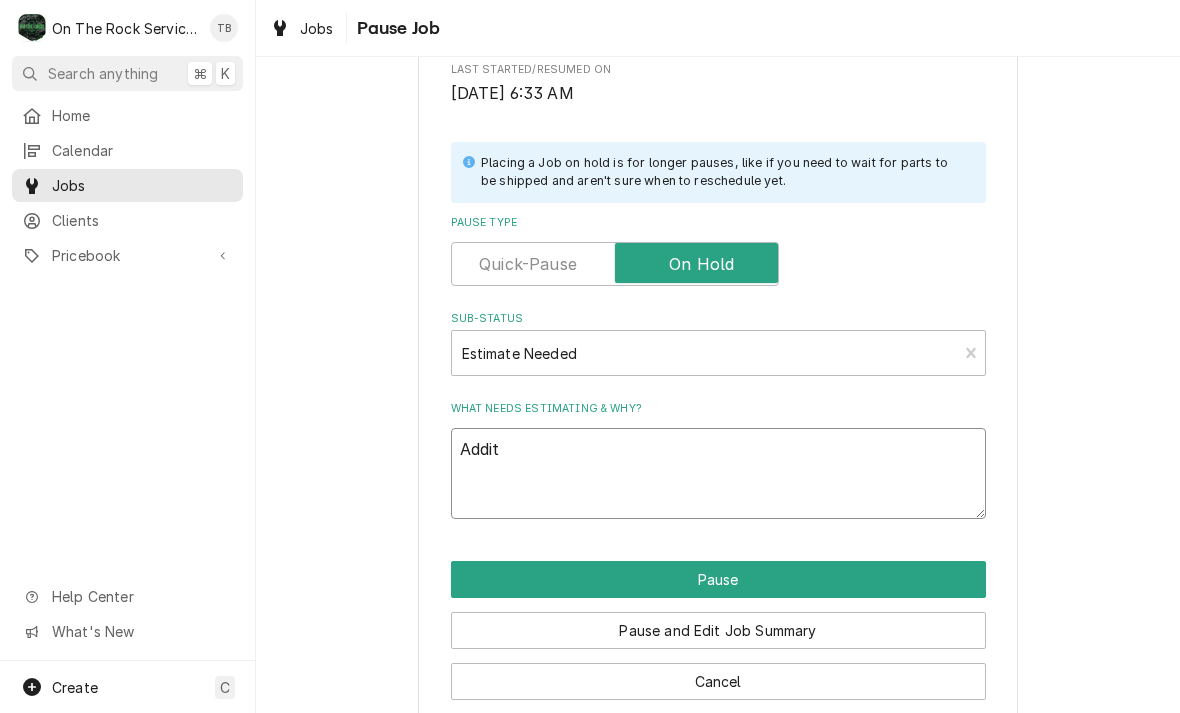 type on "x" 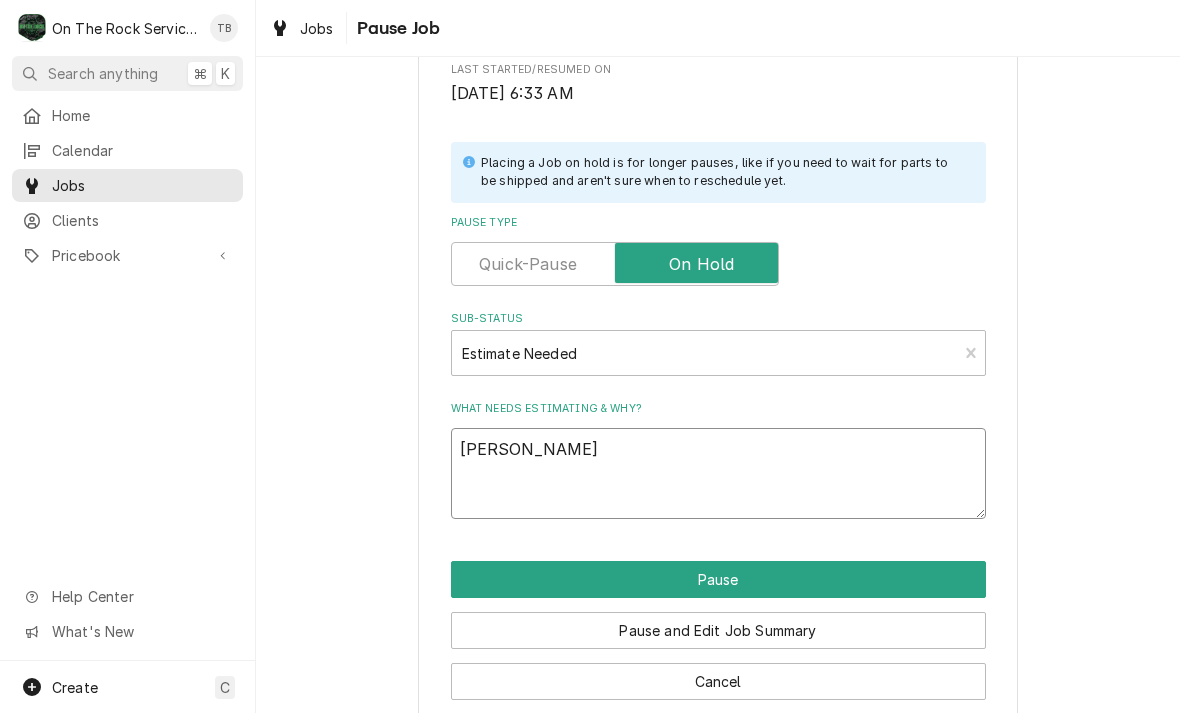 type on "x" 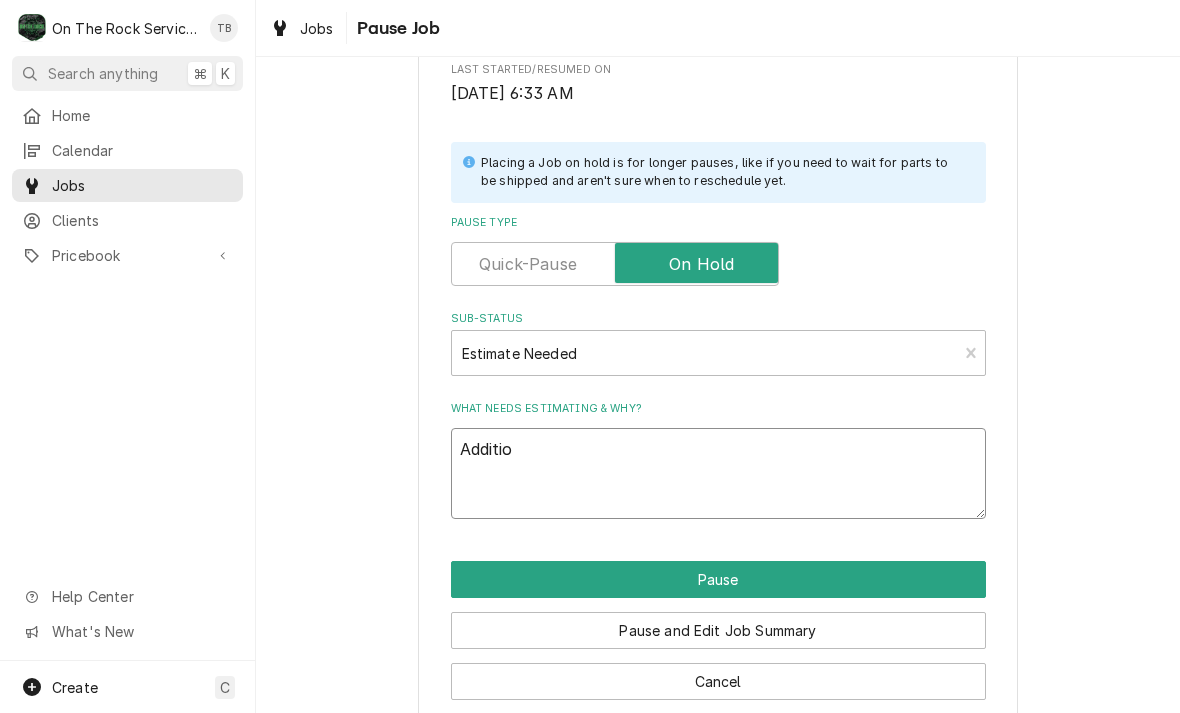 type on "x" 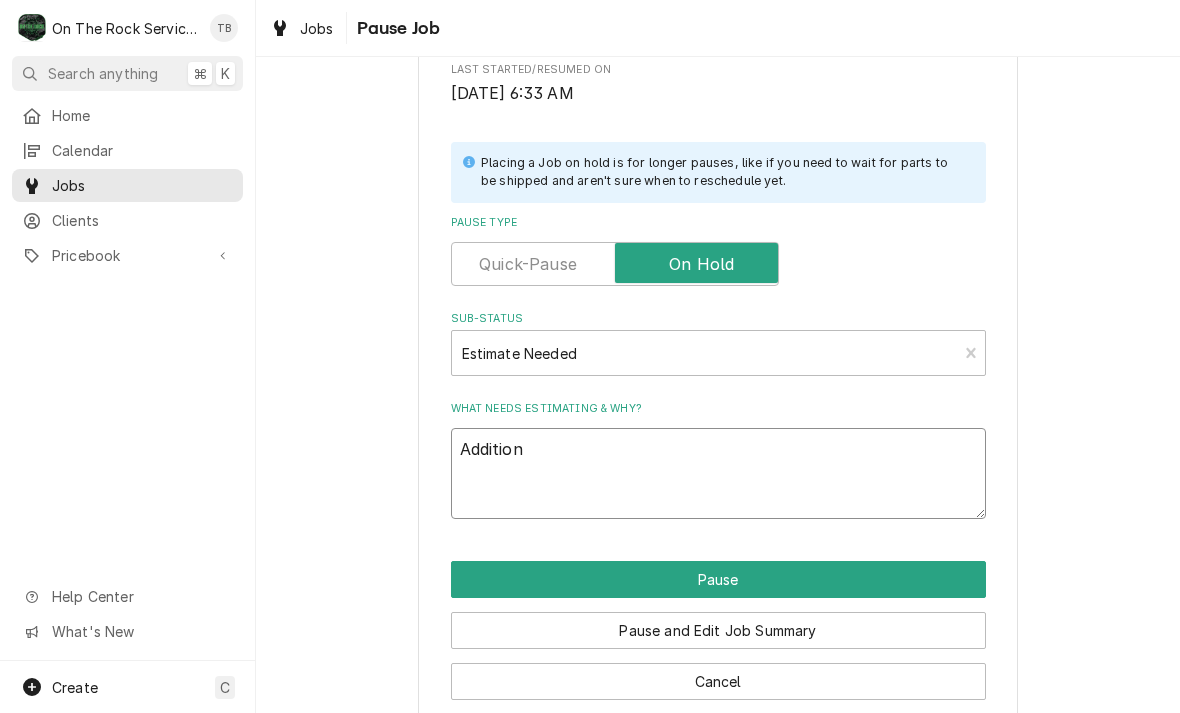 type on "x" 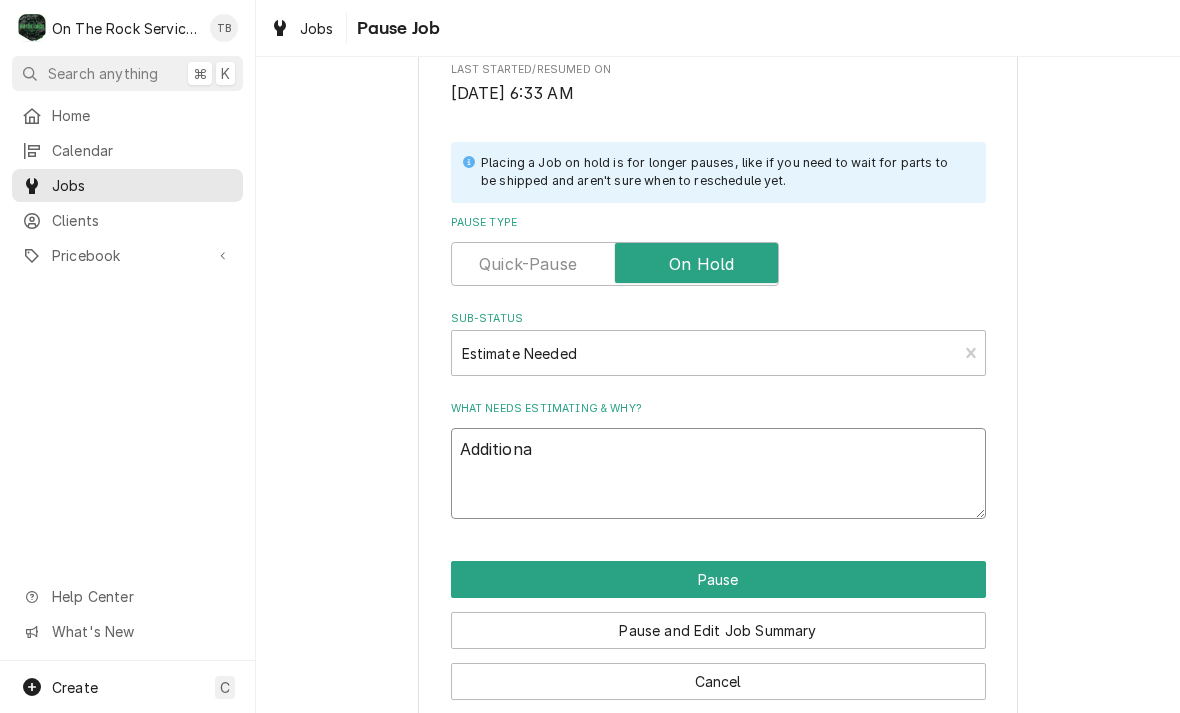 type on "x" 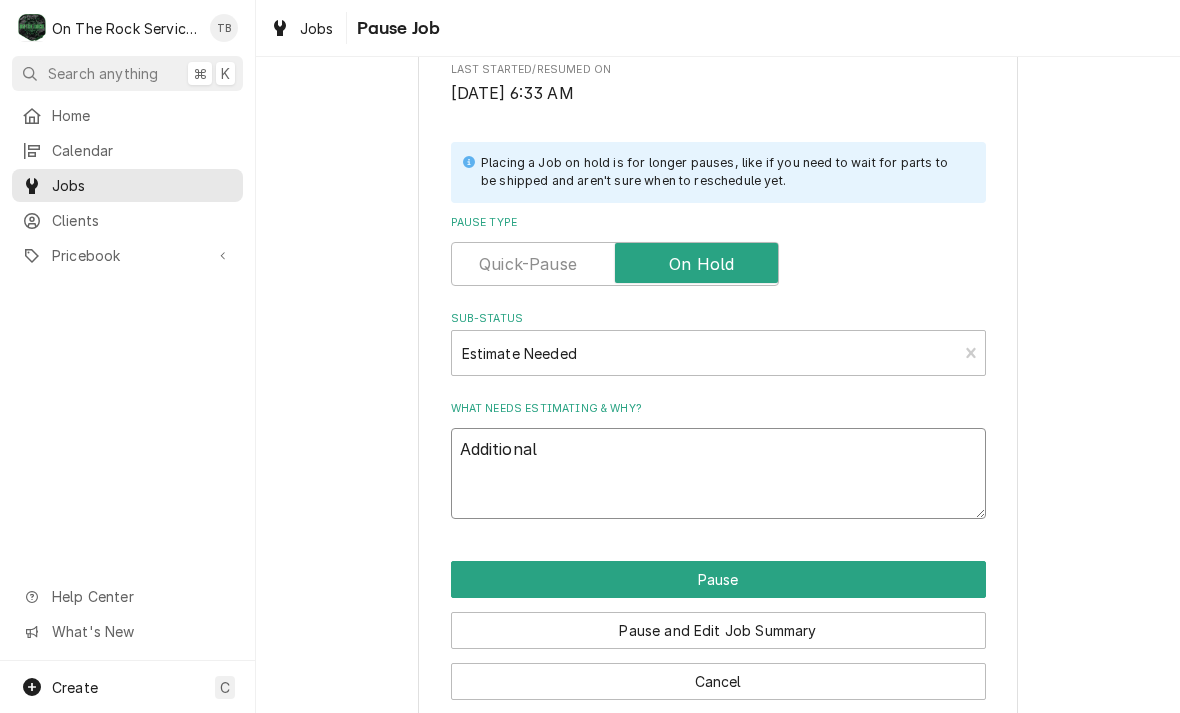 type on "x" 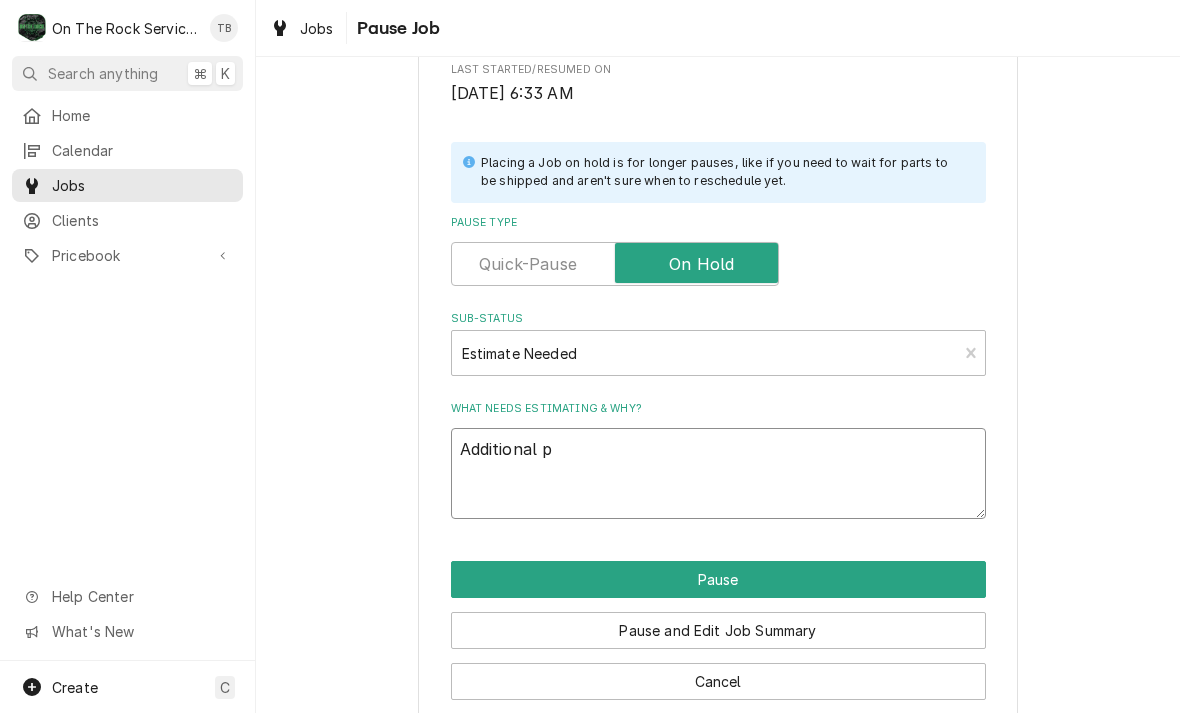 type on "x" 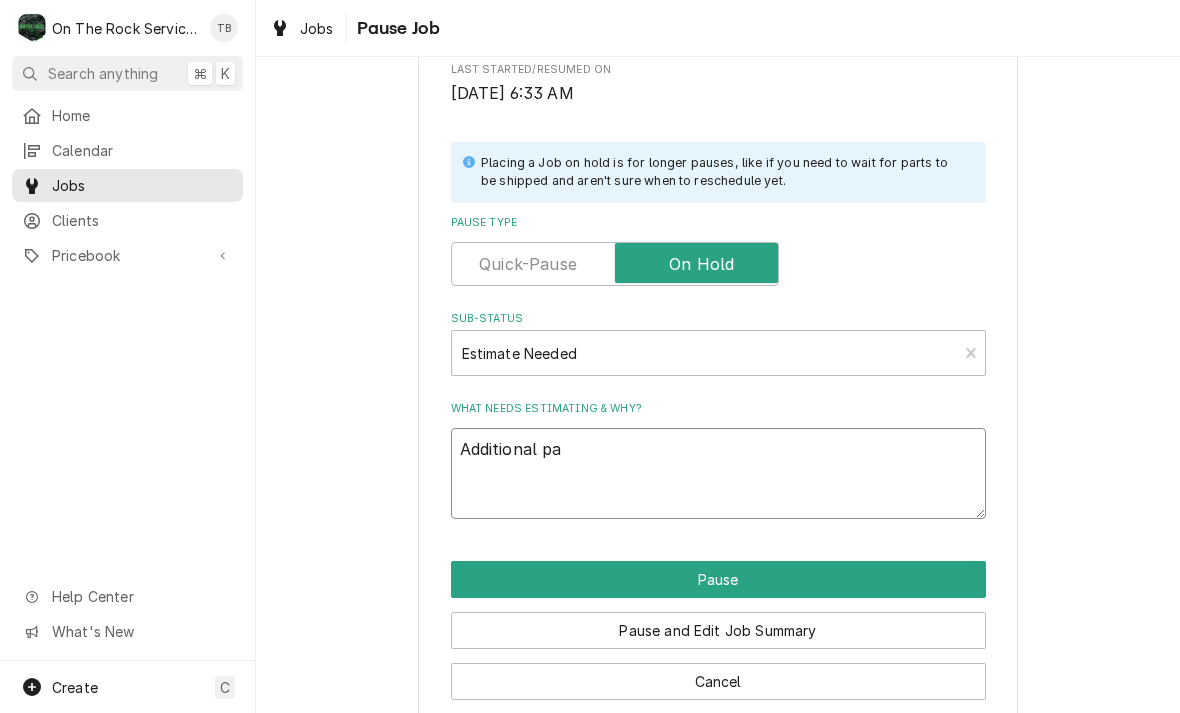 type on "x" 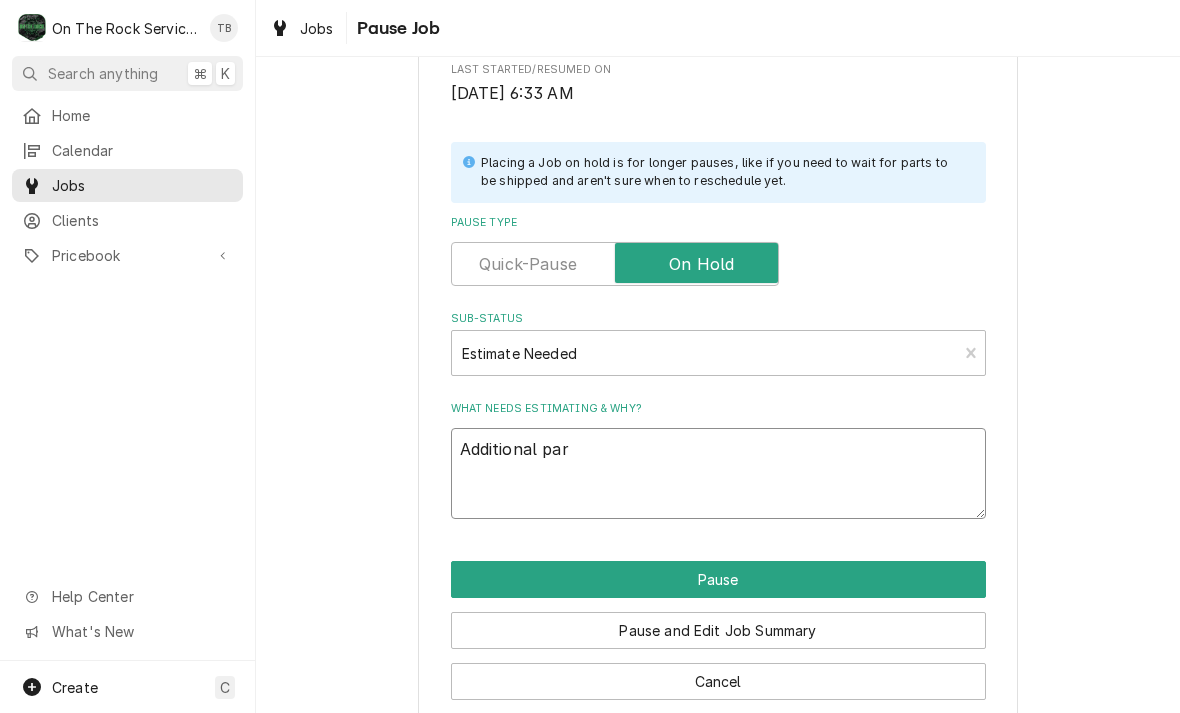 type on "x" 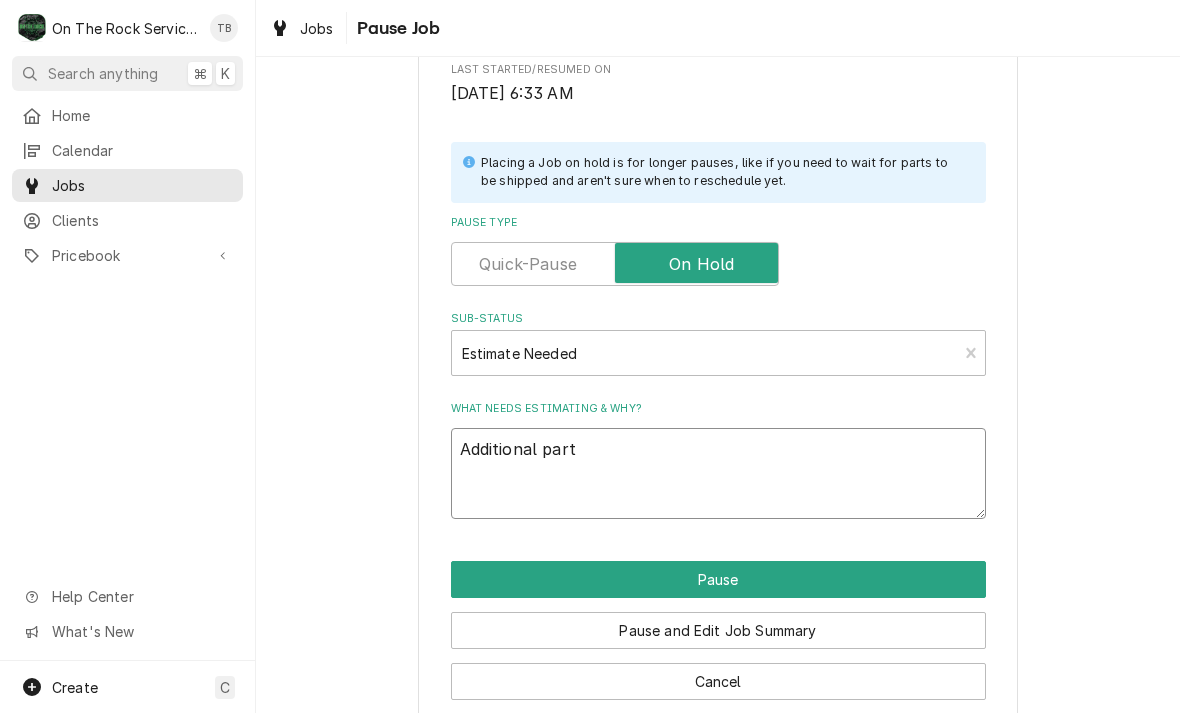 type on "Additional parts" 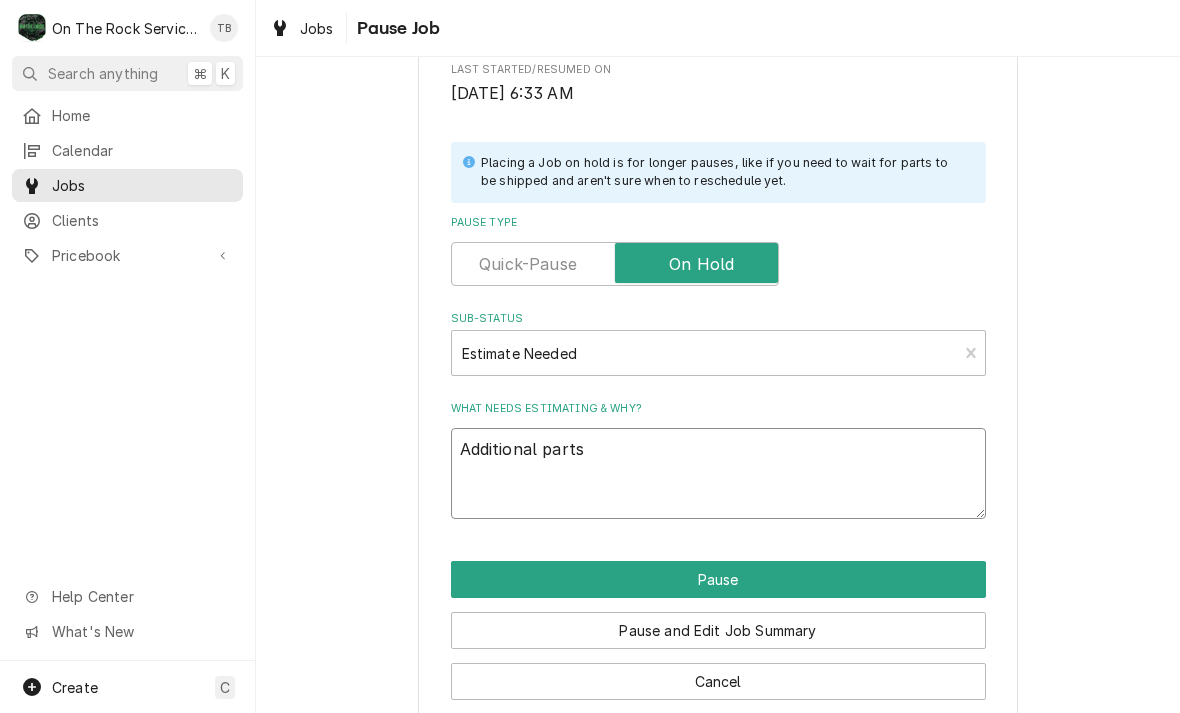 type on "x" 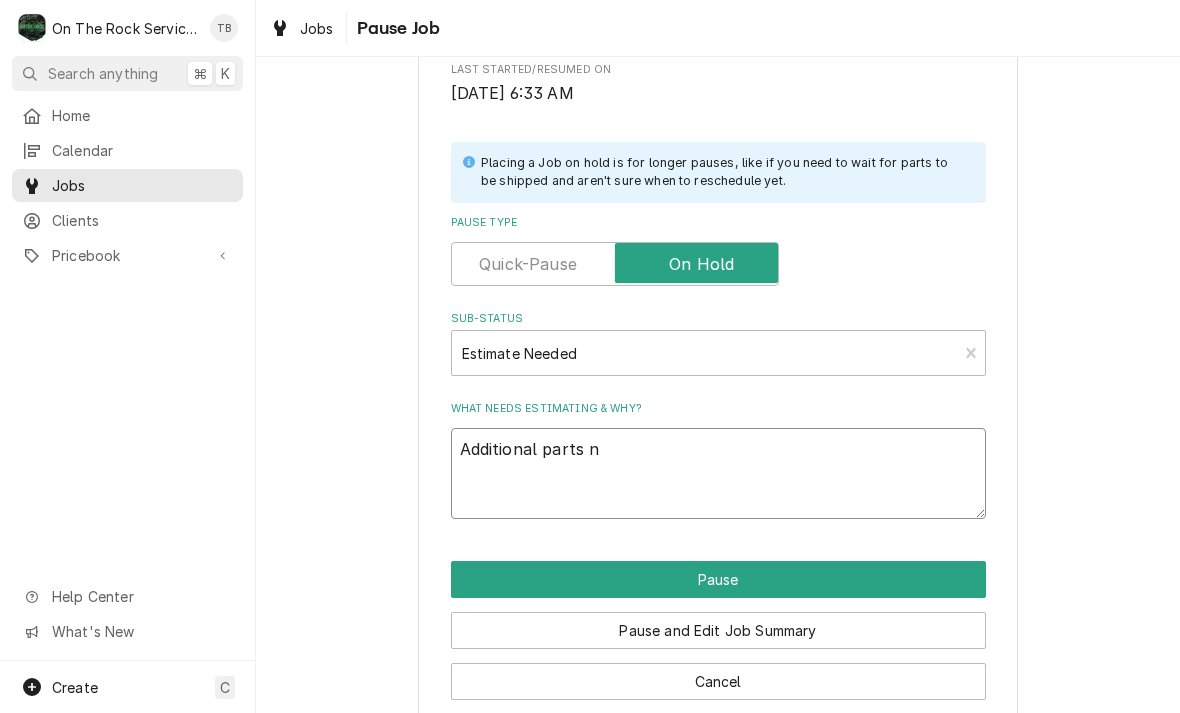 type on "x" 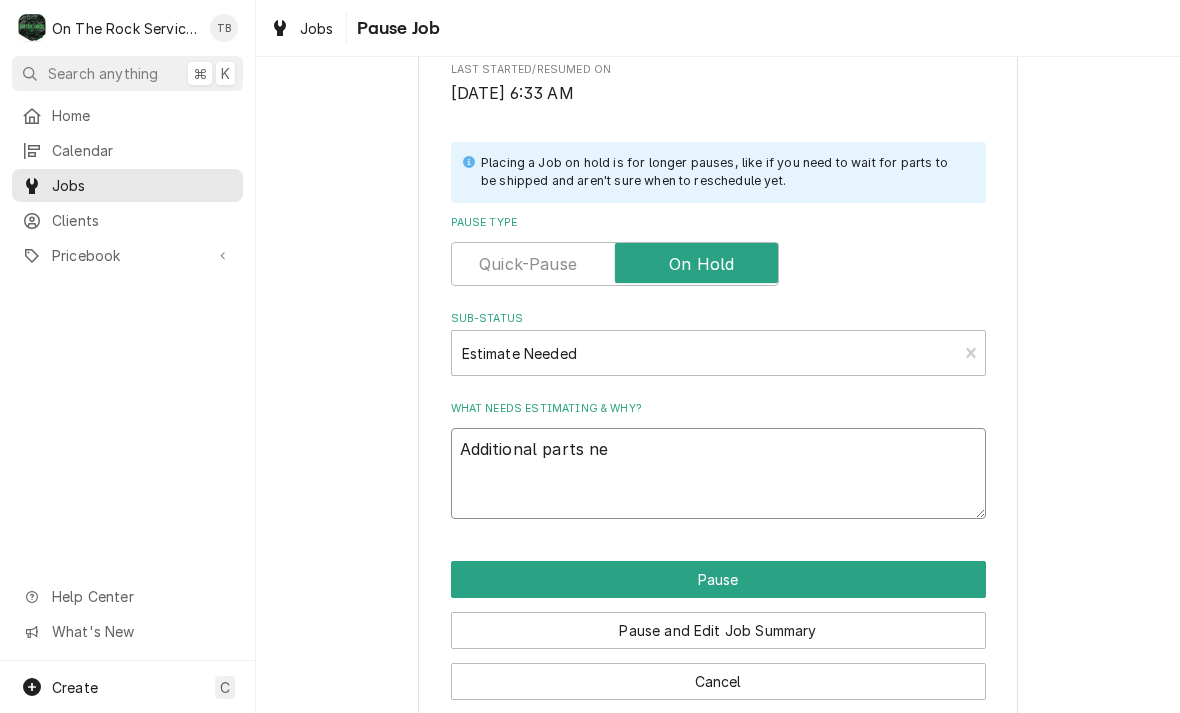 type on "x" 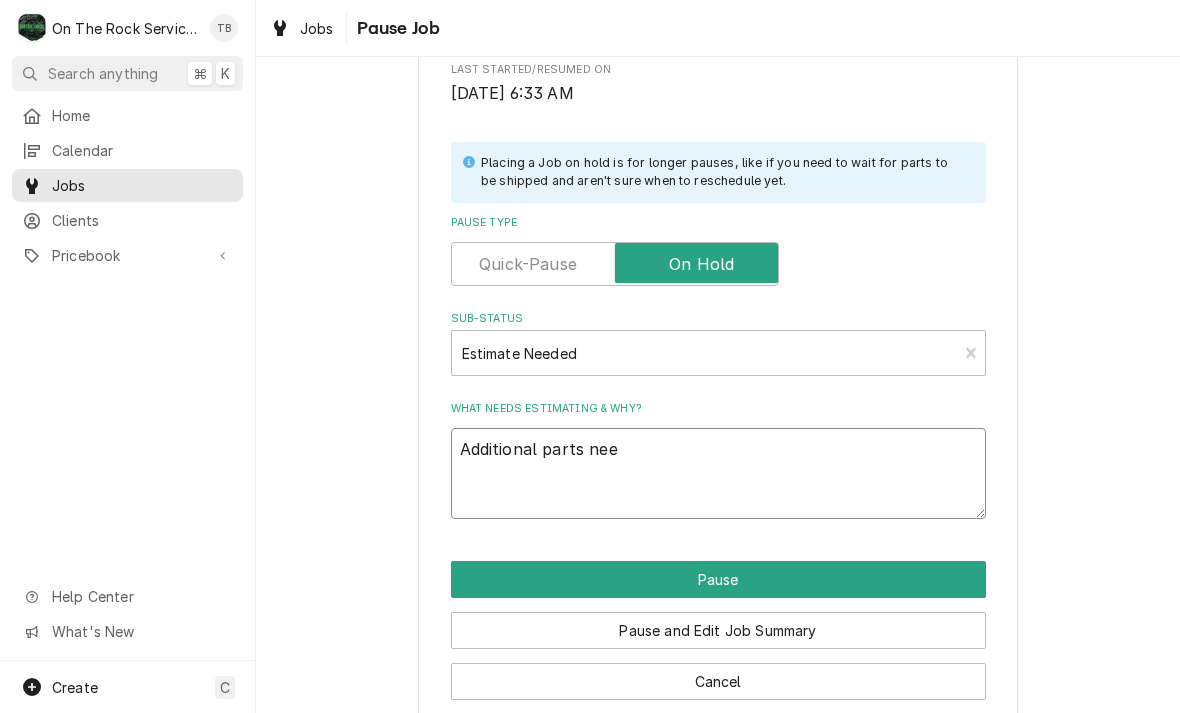 type on "x" 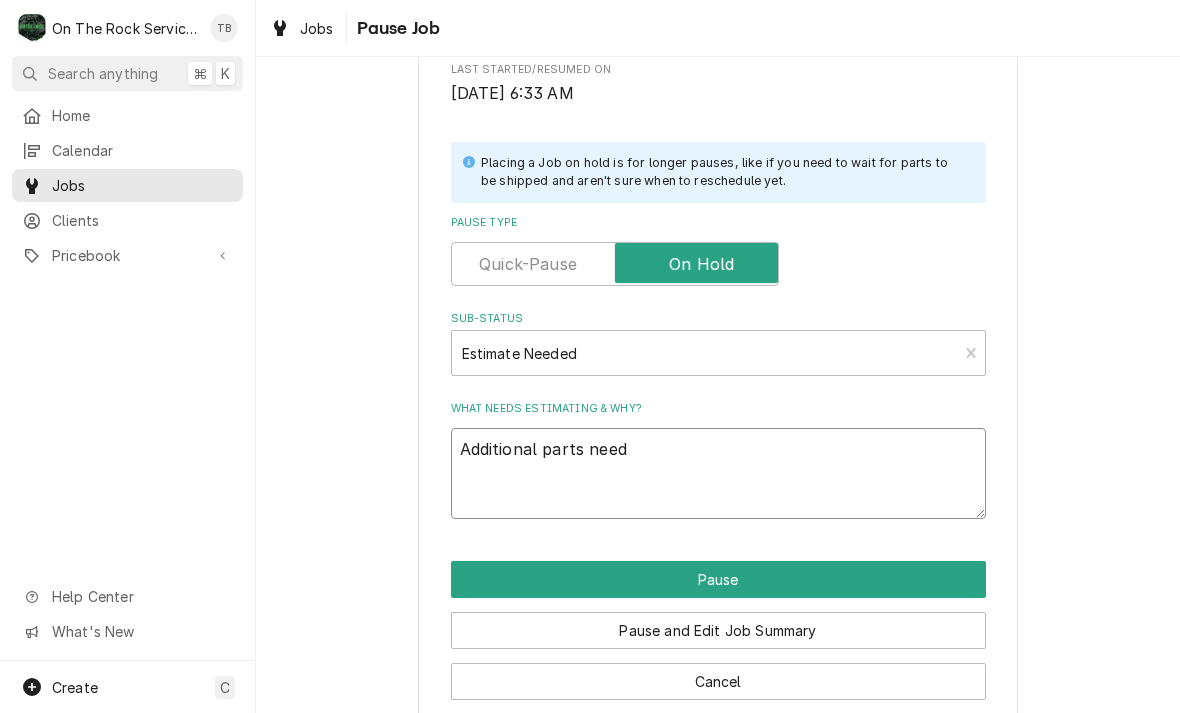 type on "x" 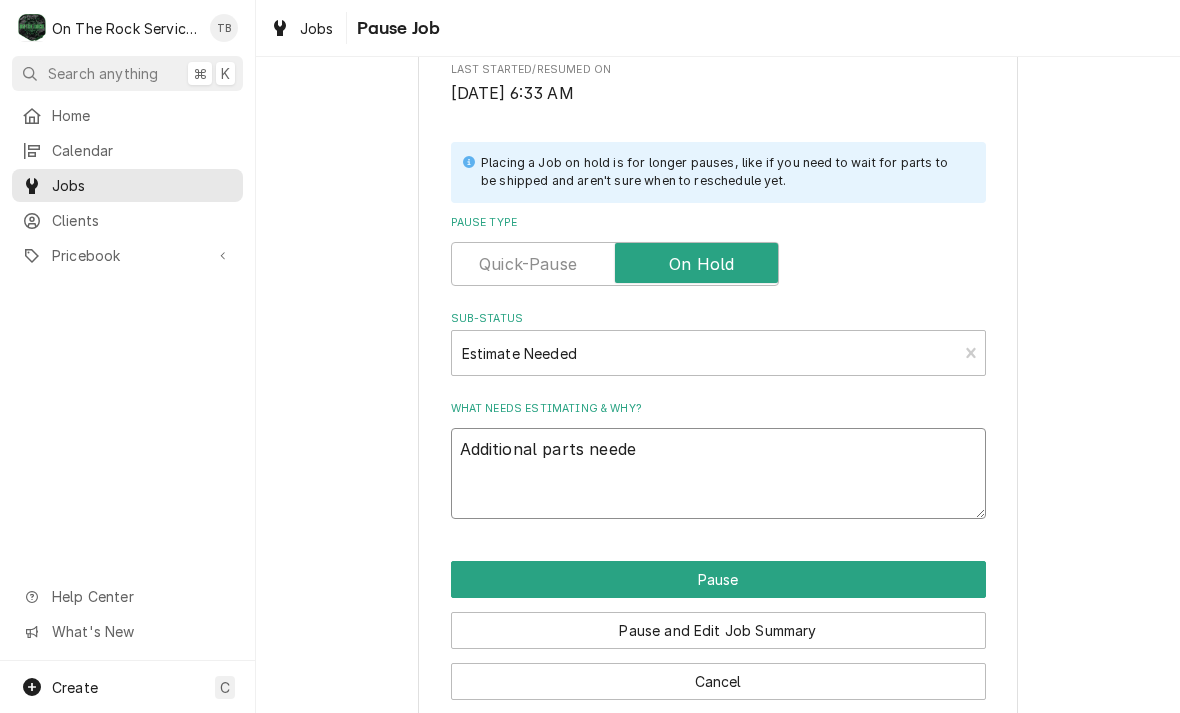type on "x" 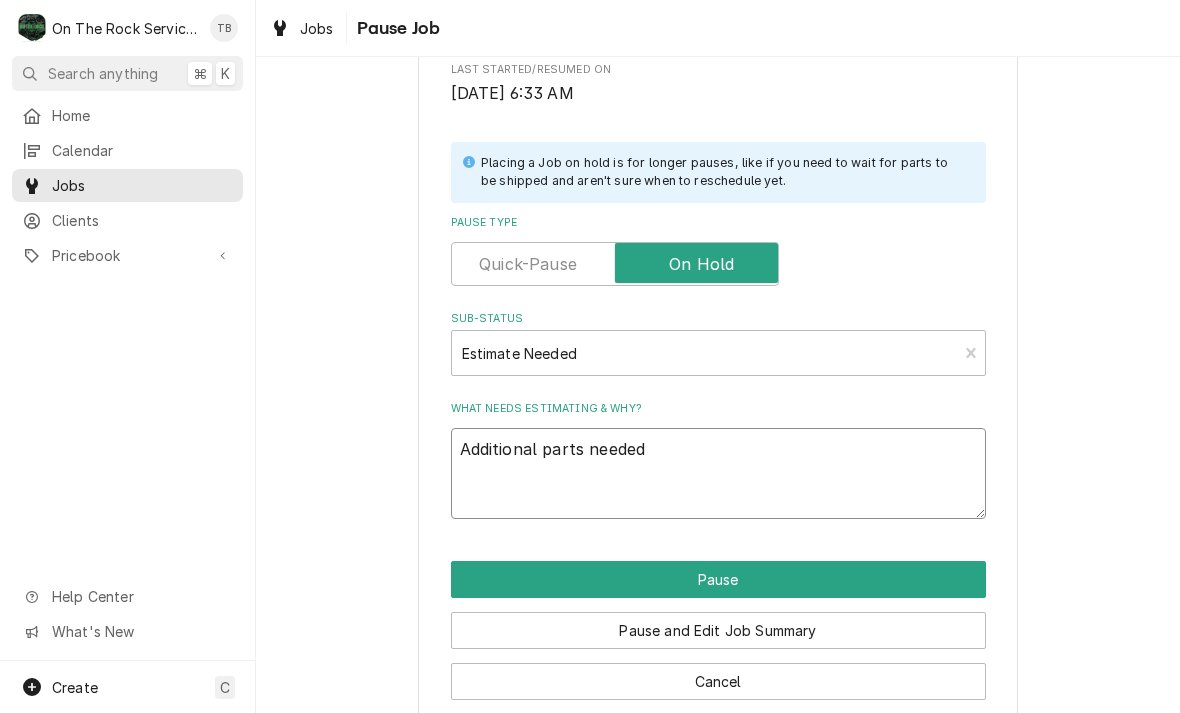 type on "x" 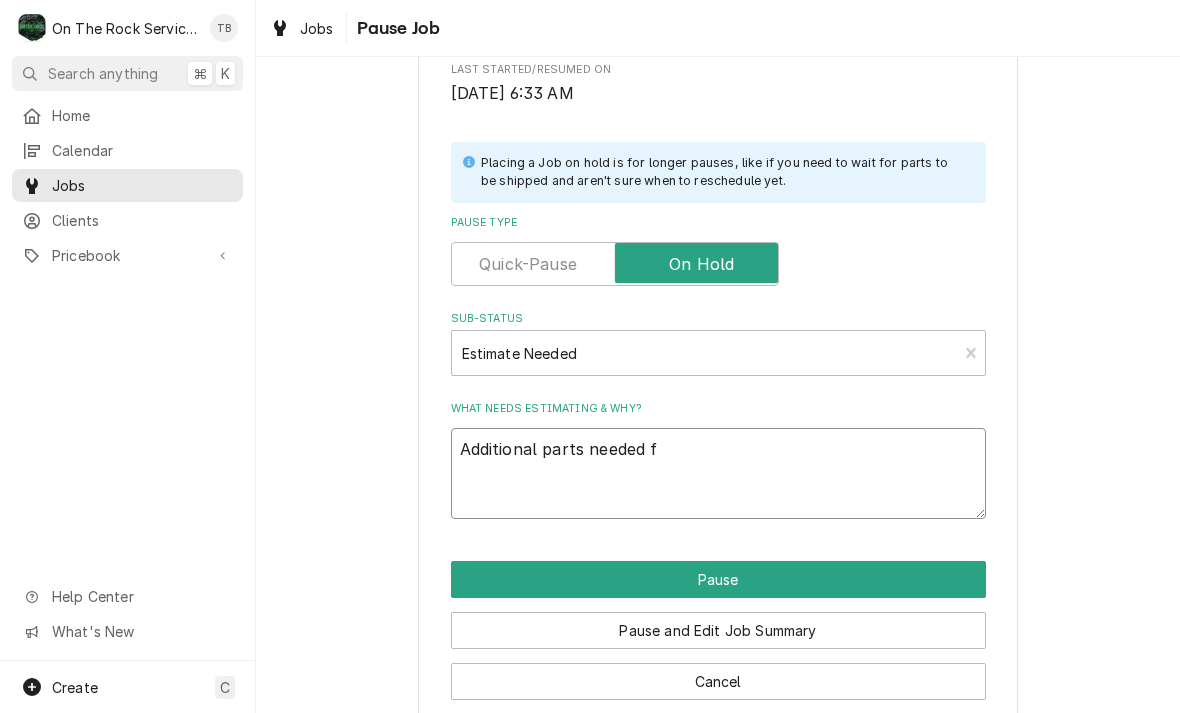 type on "x" 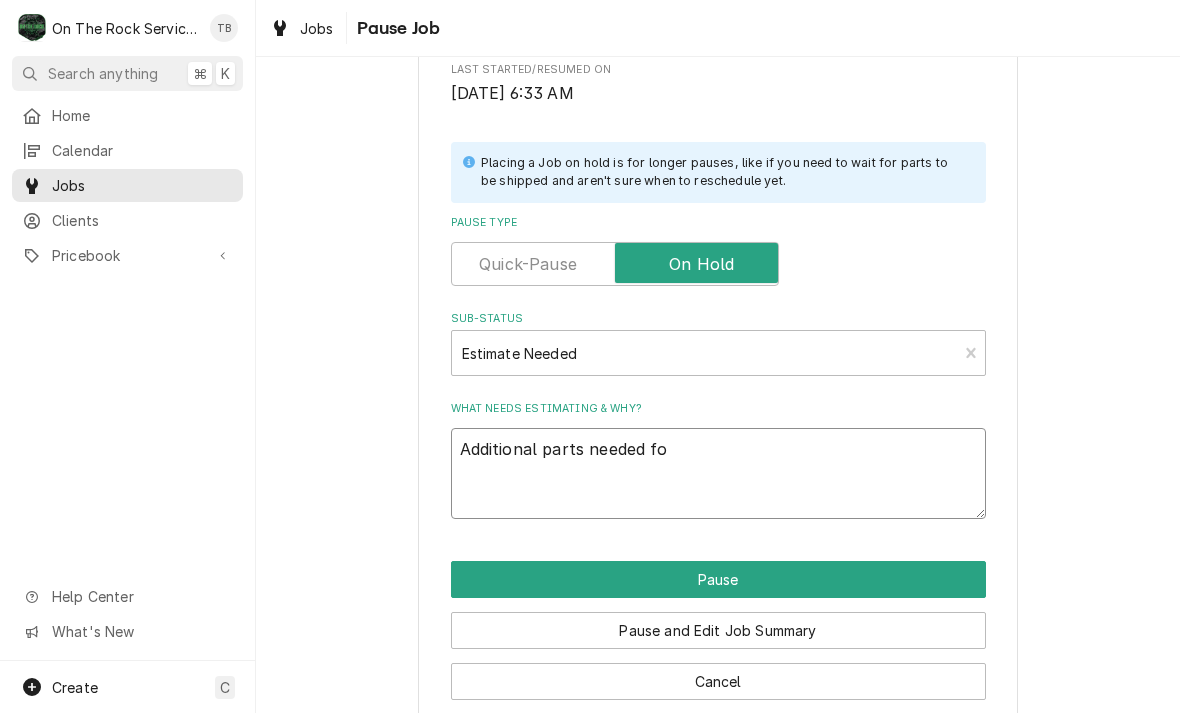 type on "x" 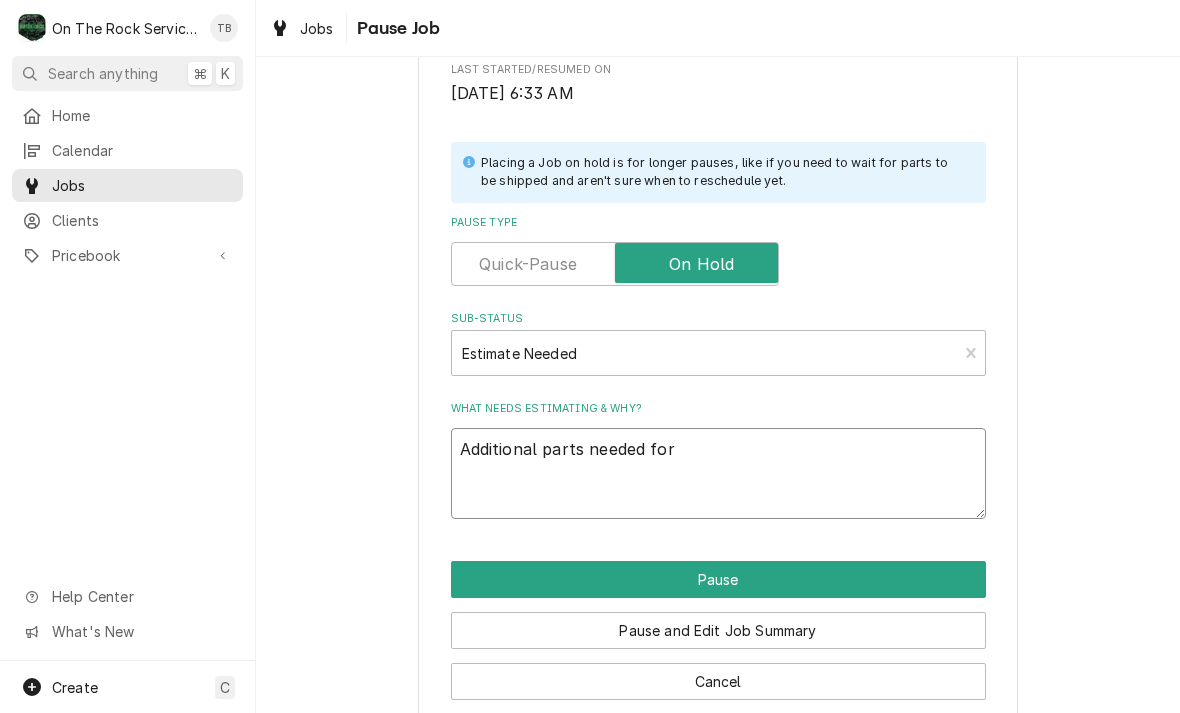 type on "Additional parts needed for" 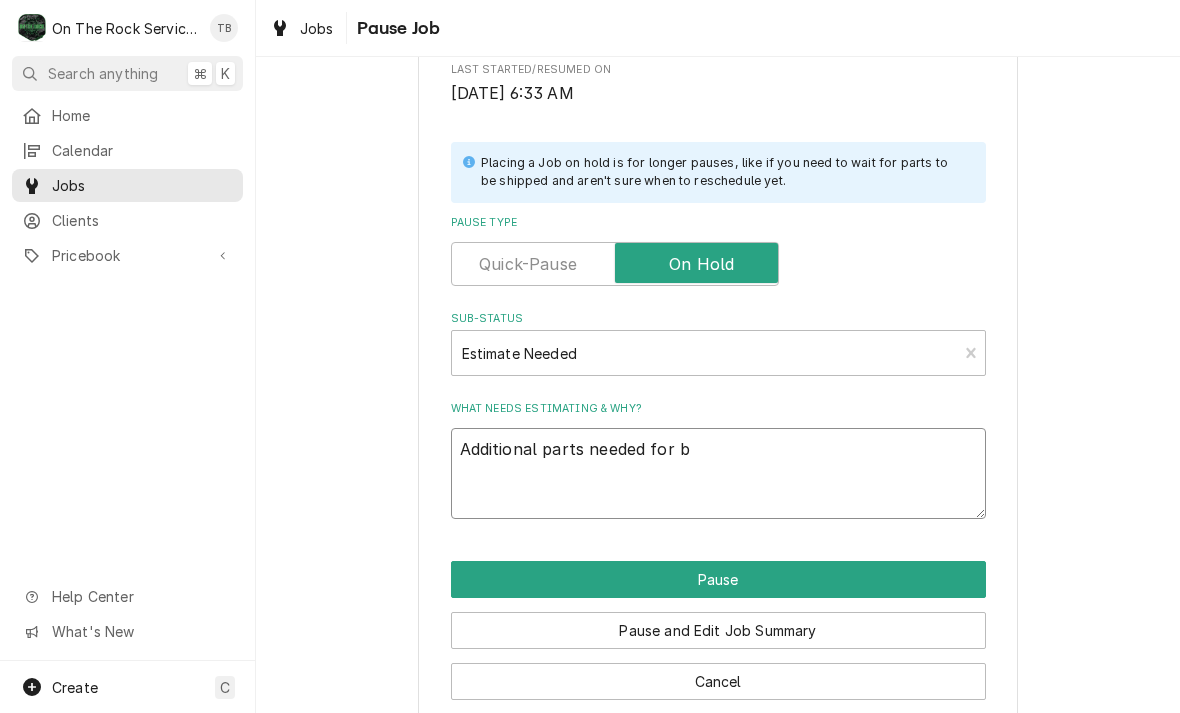 type on "x" 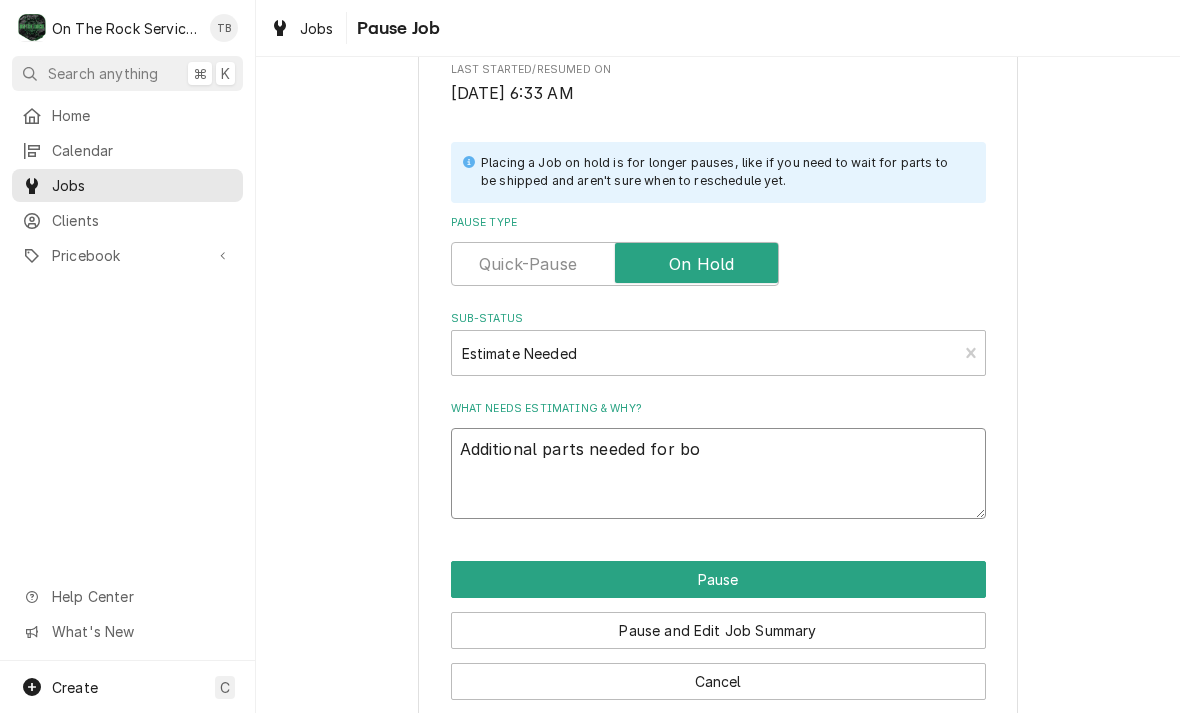 type on "x" 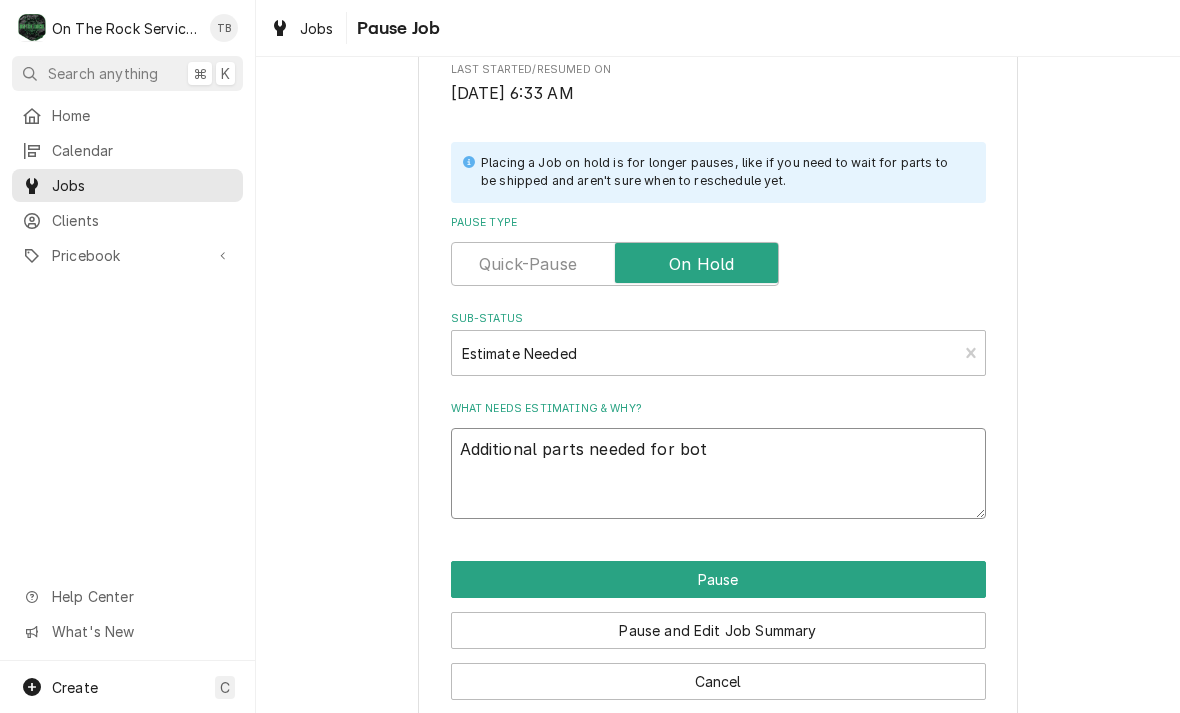 type on "Additional parts needed for both" 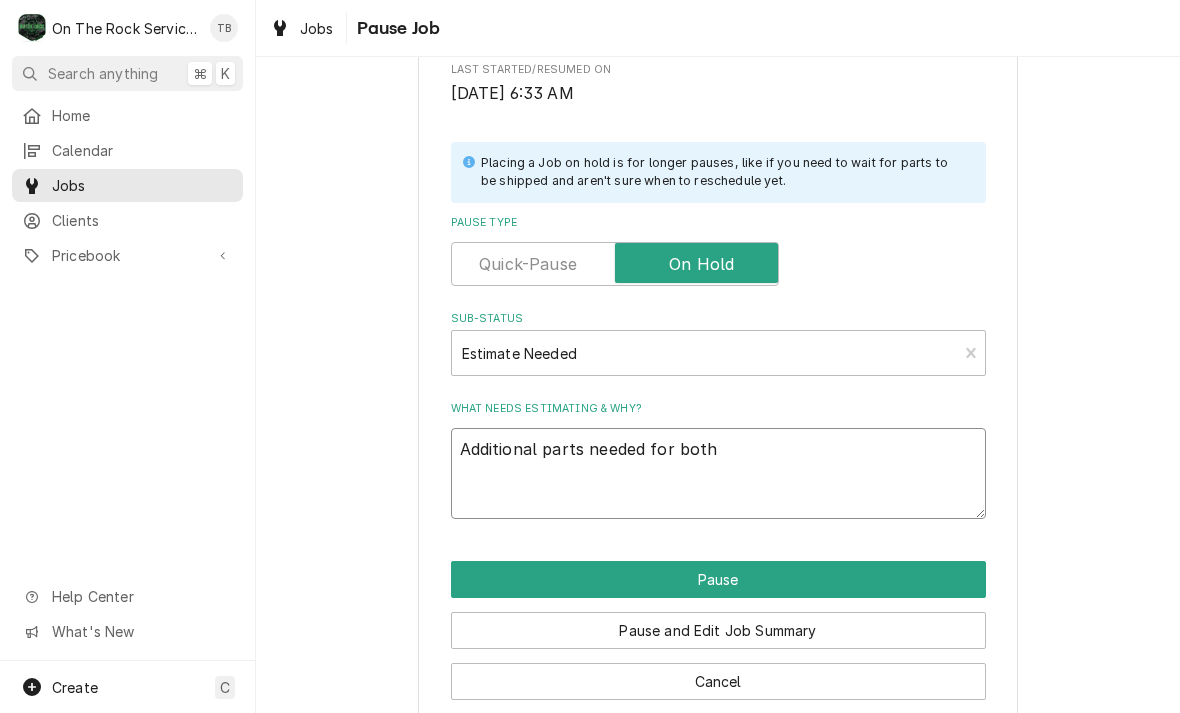 type on "x" 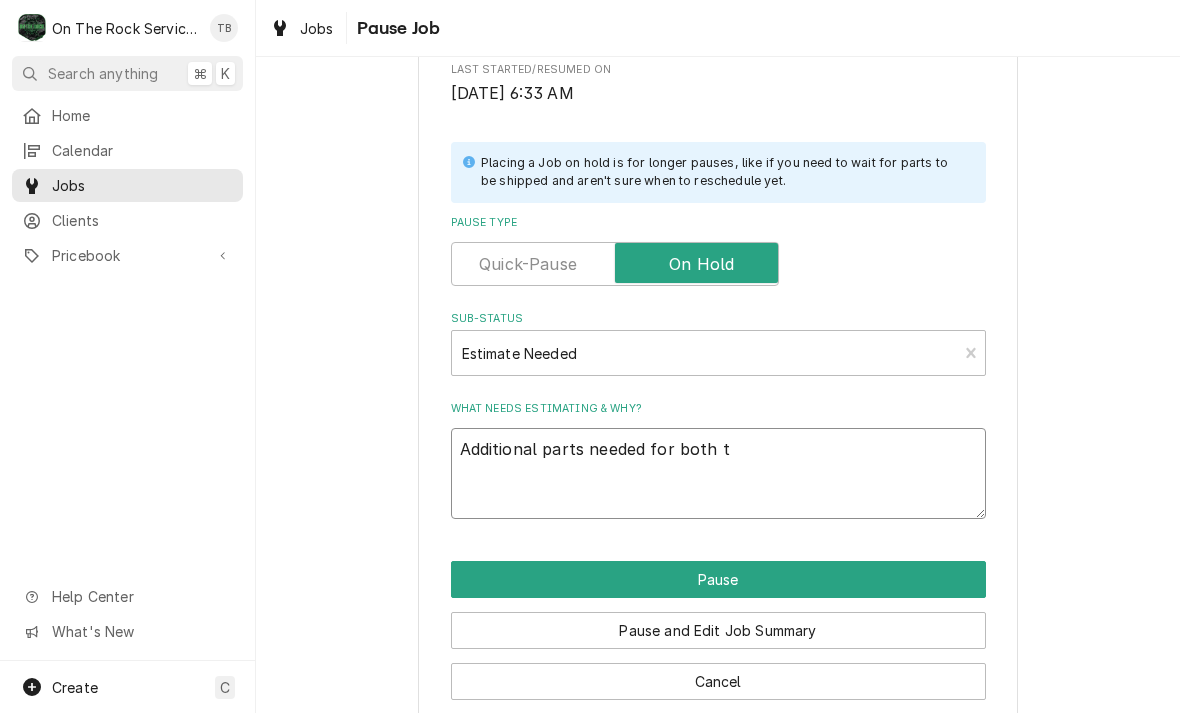 type on "x" 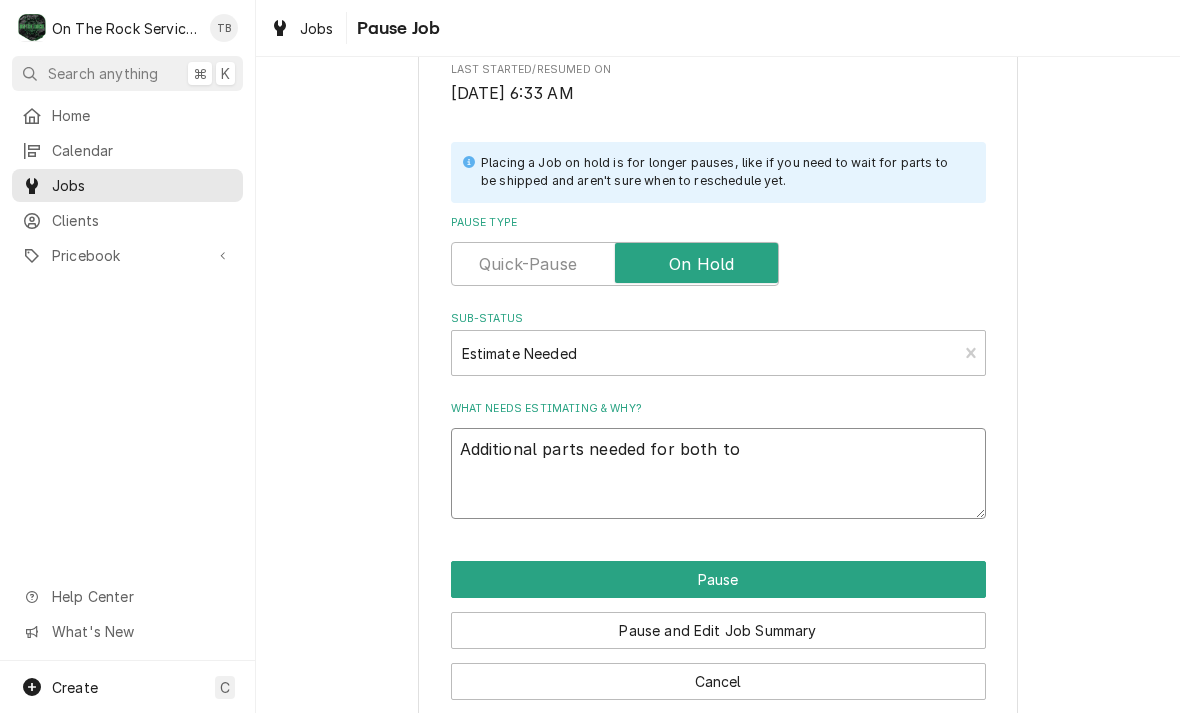 type on "x" 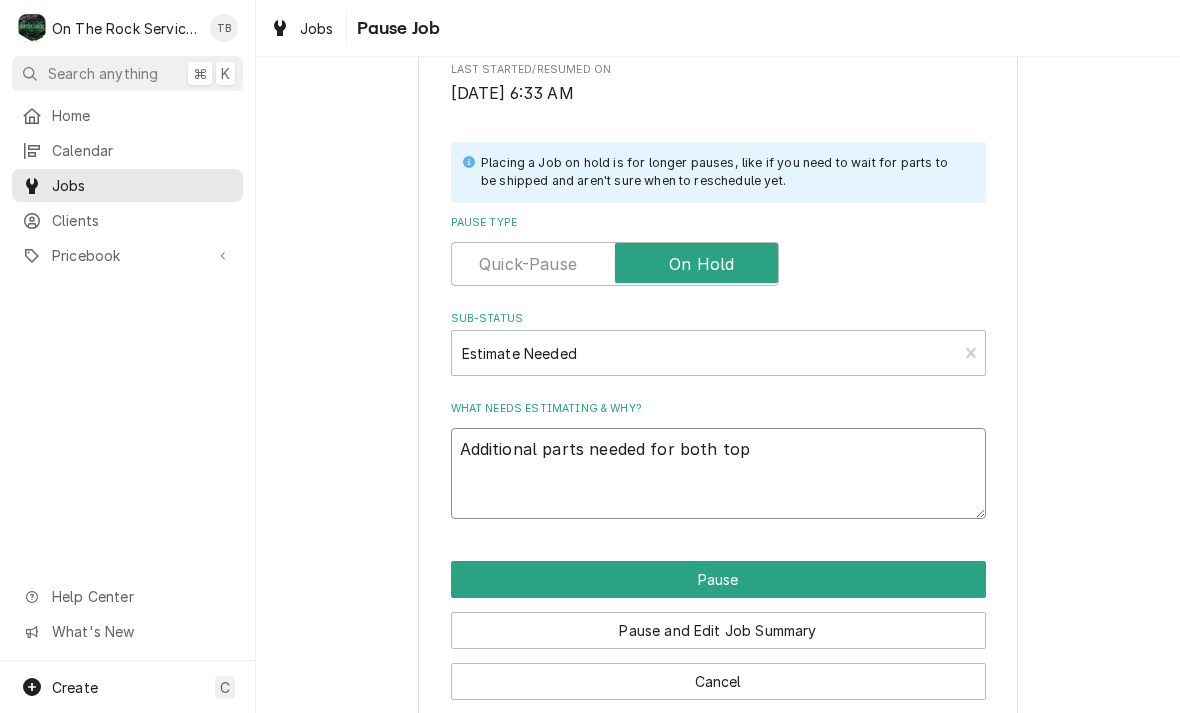type on "x" 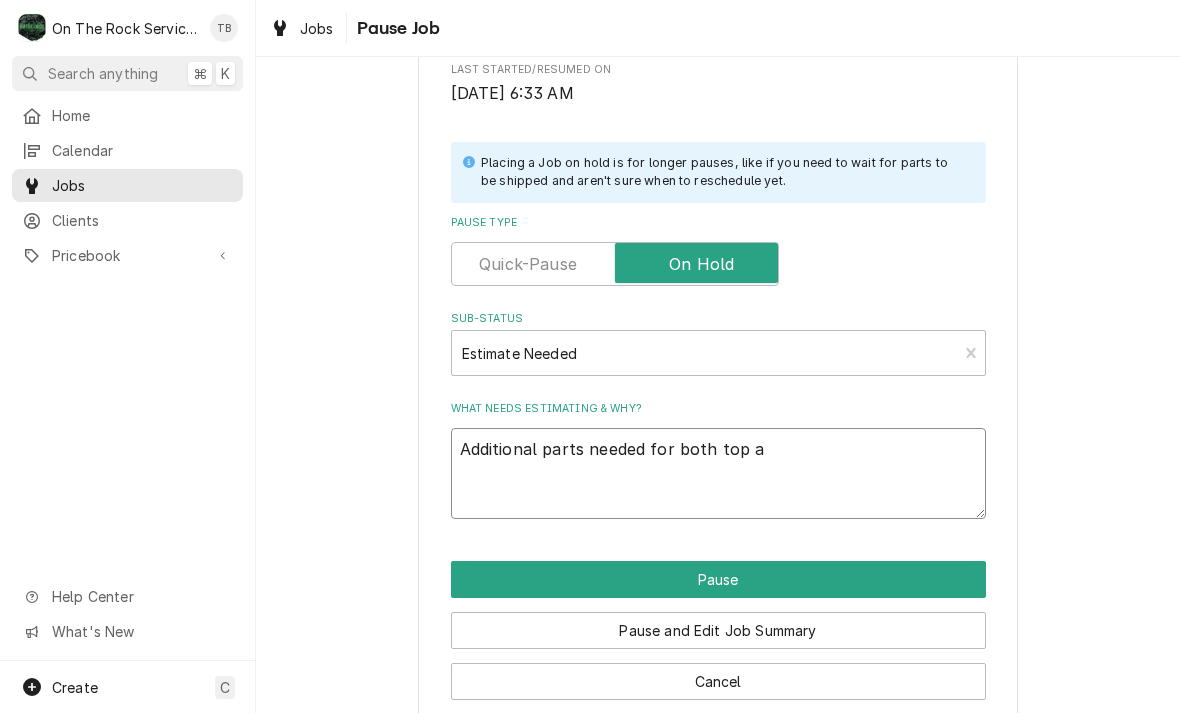 type on "x" 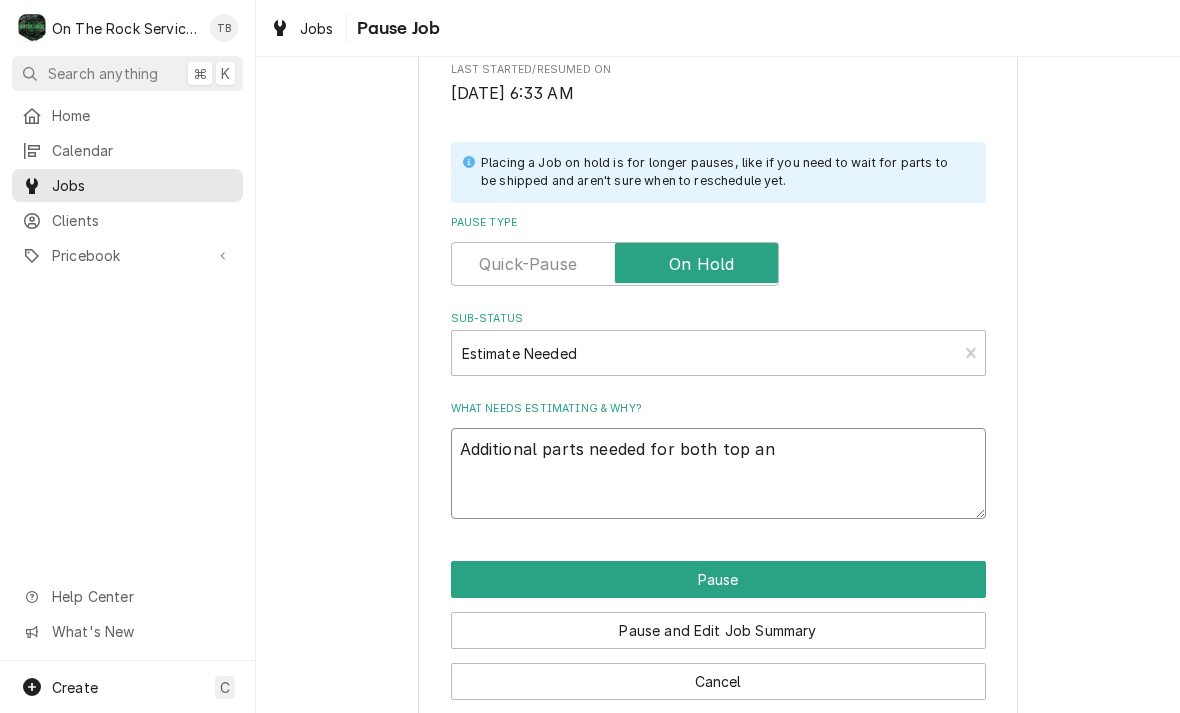 type on "x" 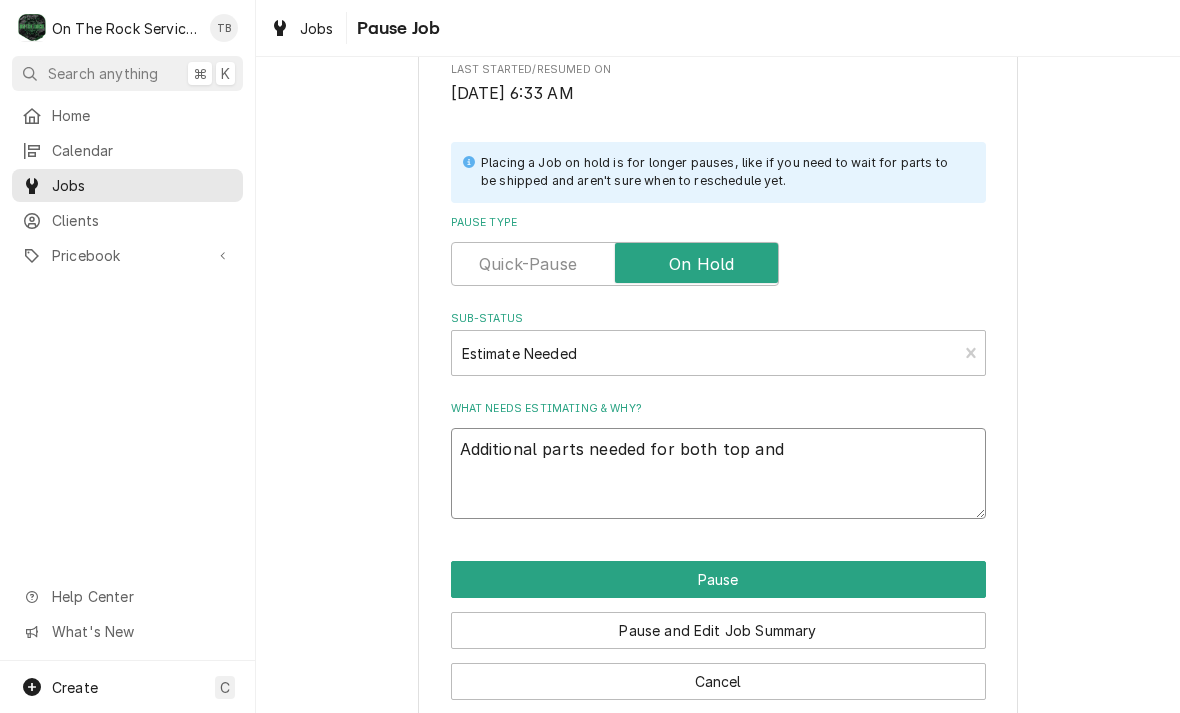 type on "x" 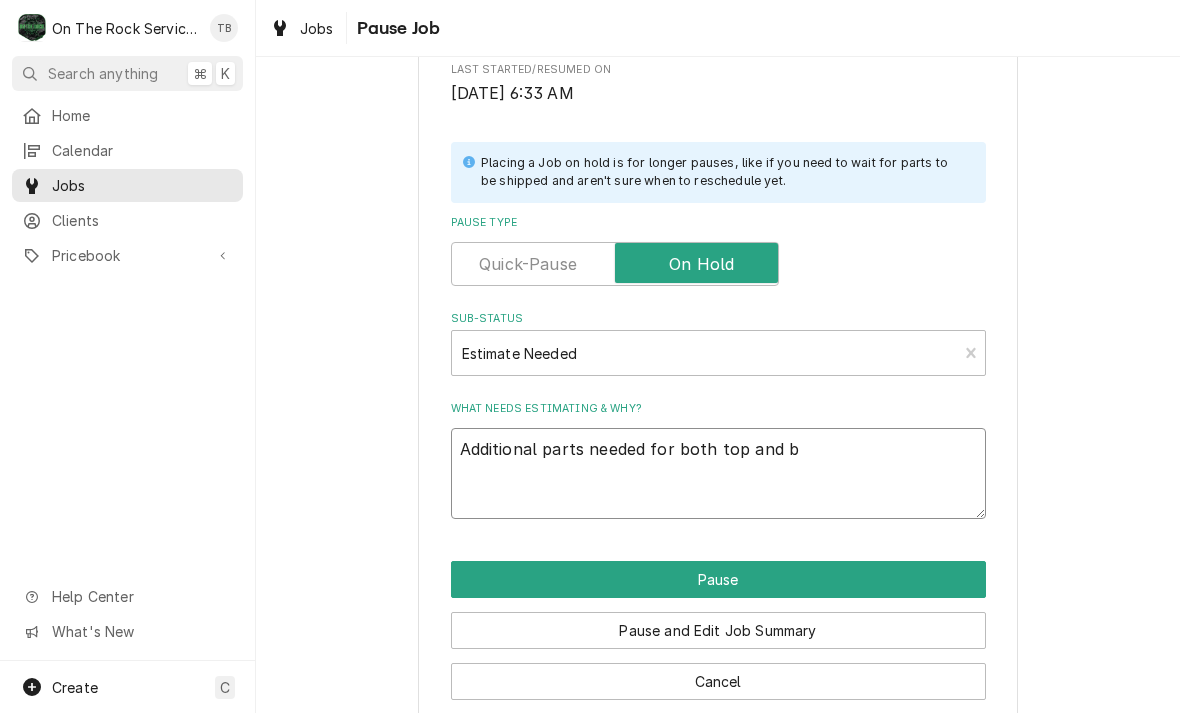 type on "x" 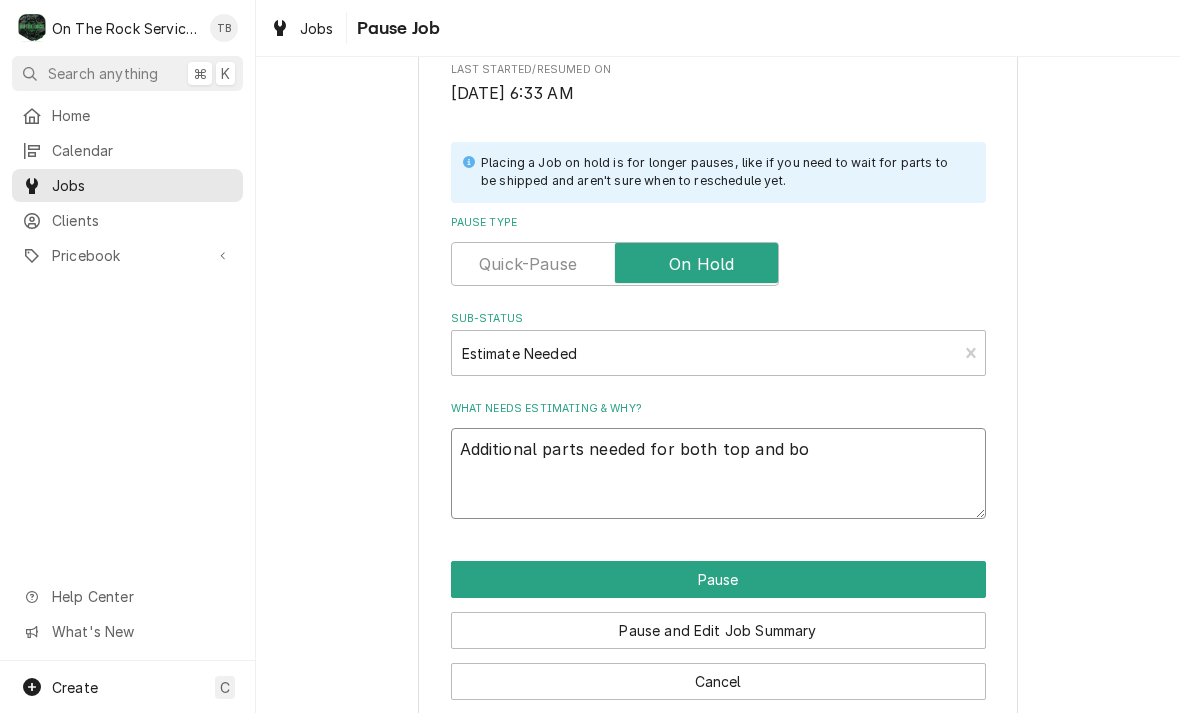 type on "x" 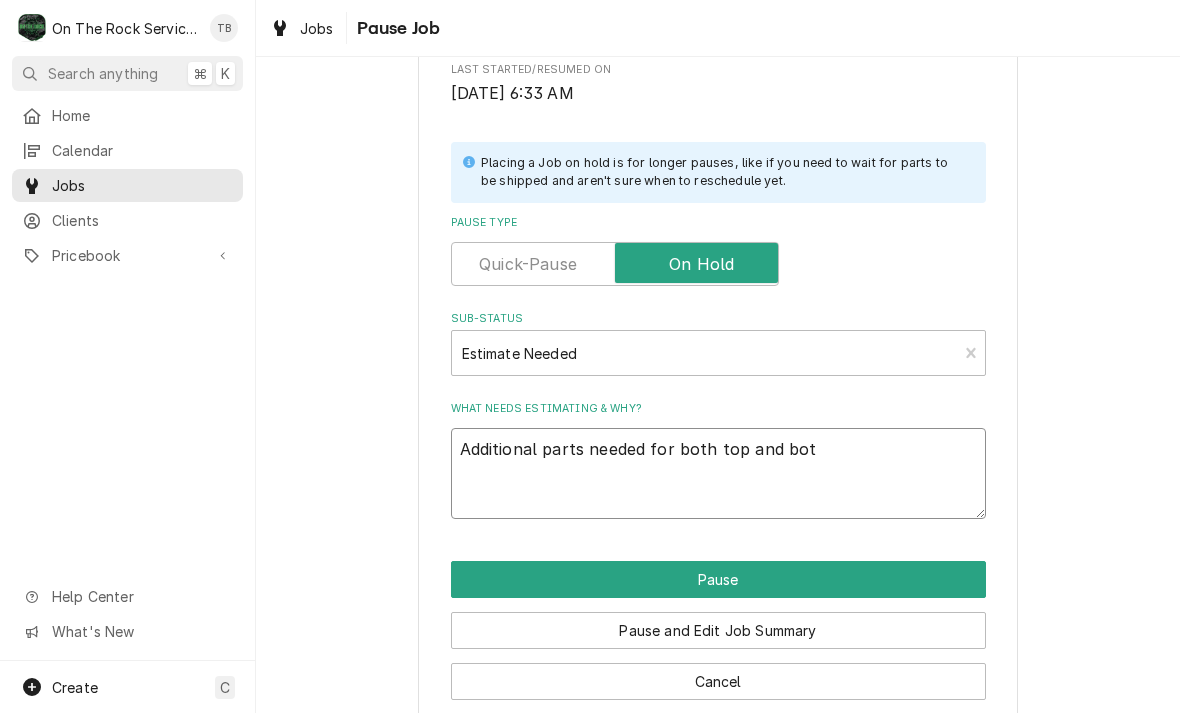 type on "x" 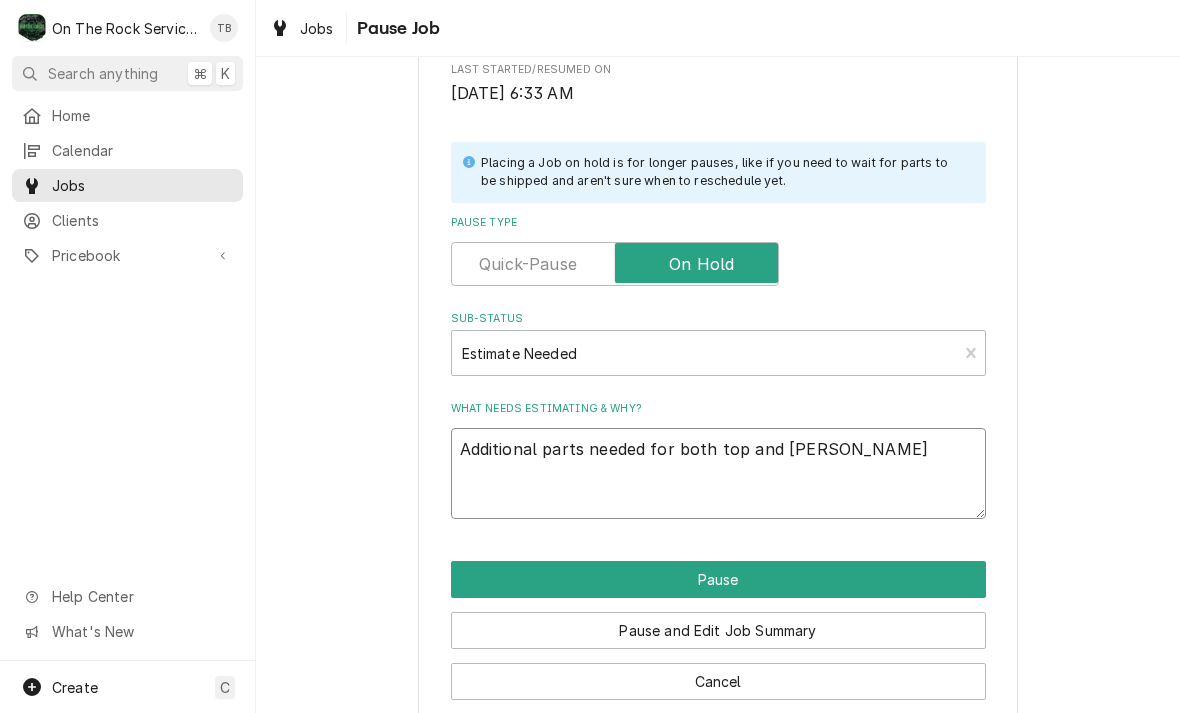 type on "x" 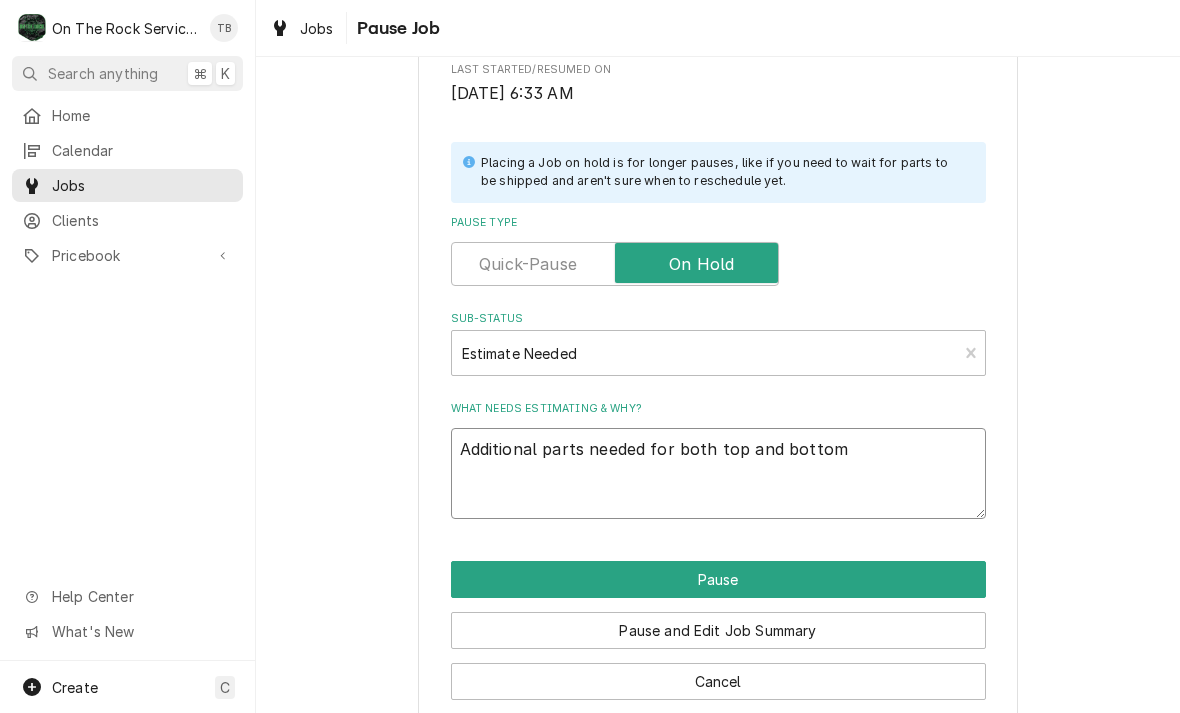 type on "x" 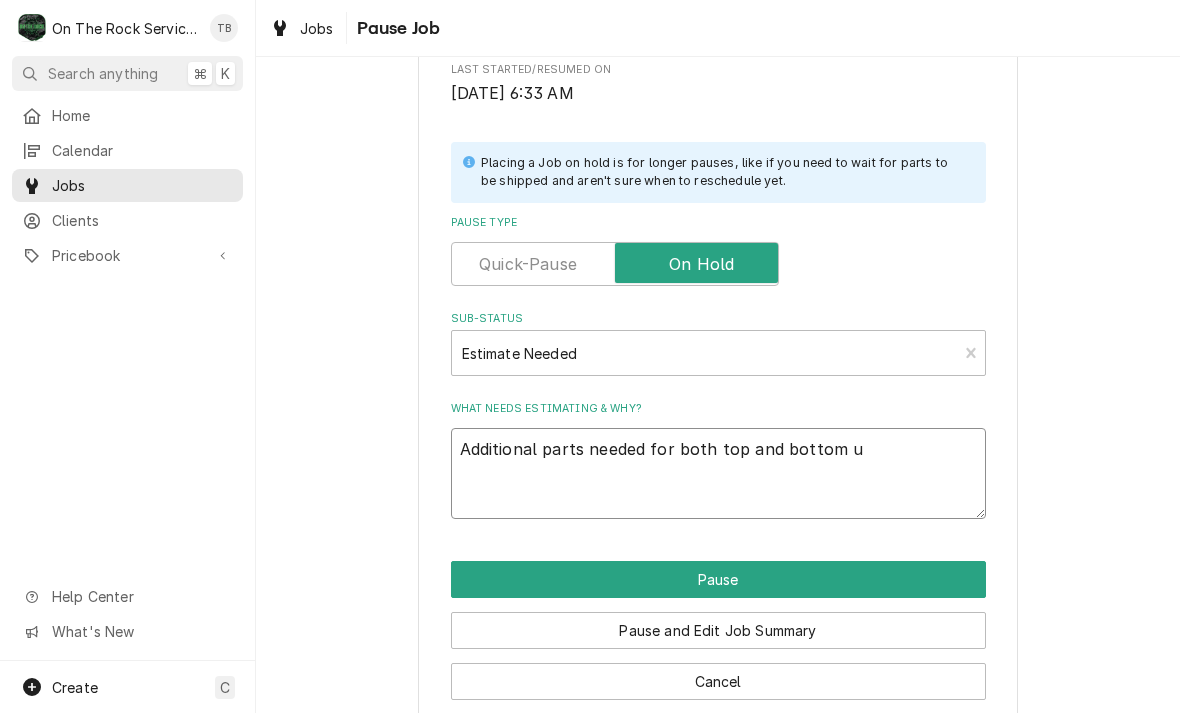 type on "x" 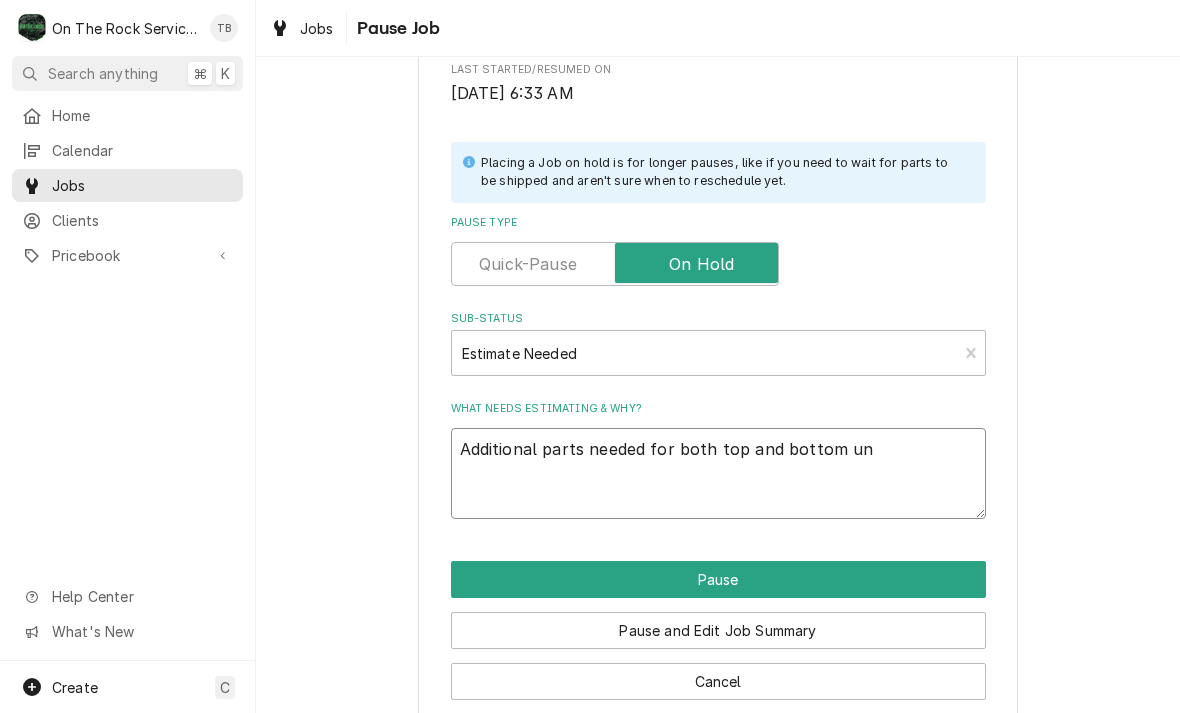 type on "x" 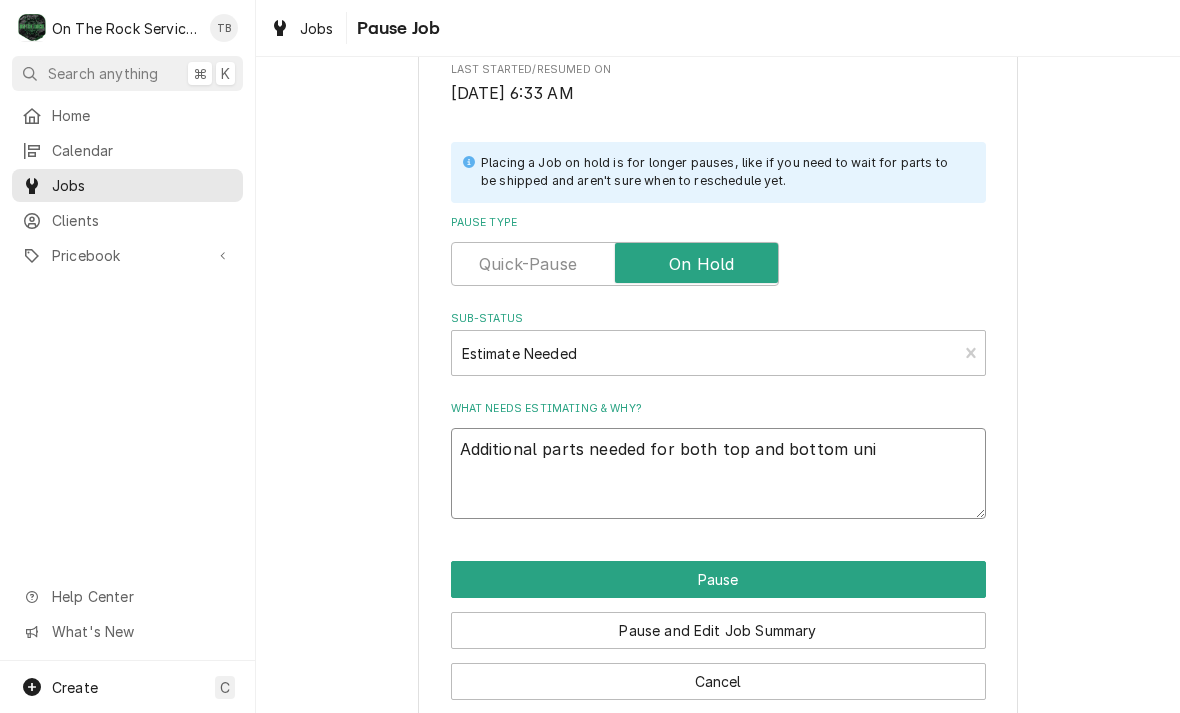type on "x" 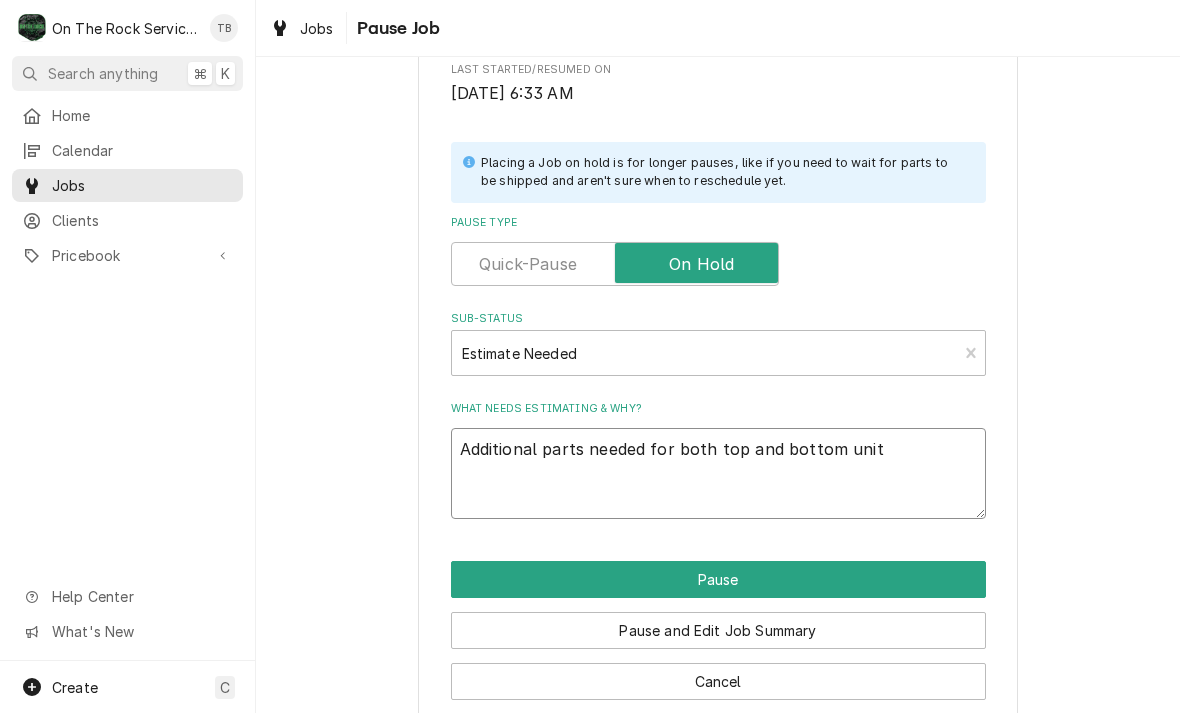 type on "x" 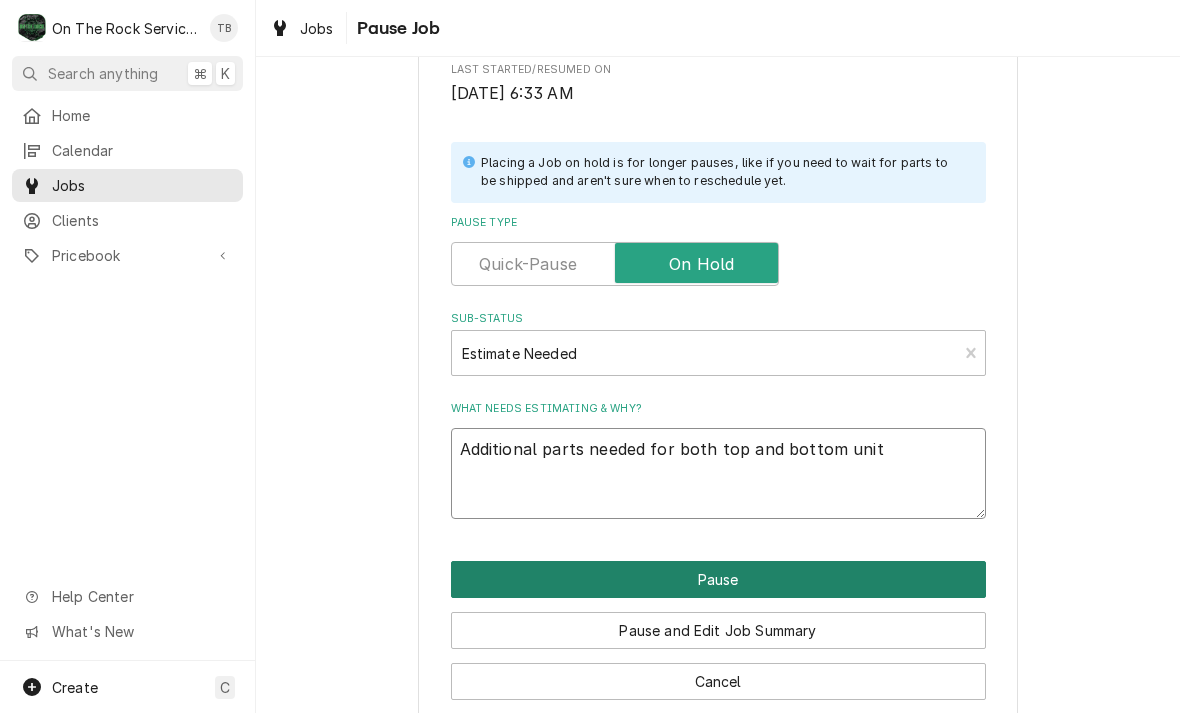 type on "Additional parts needed for both top and bottom unit" 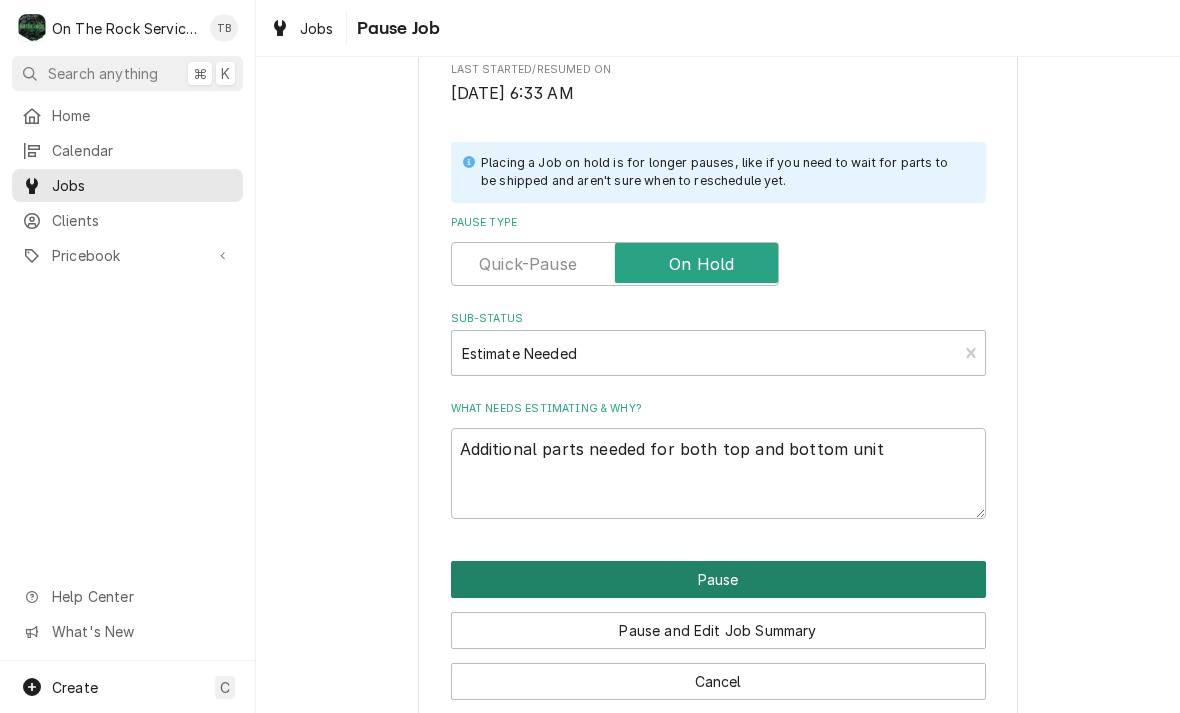 click on "Pause" at bounding box center (718, 579) 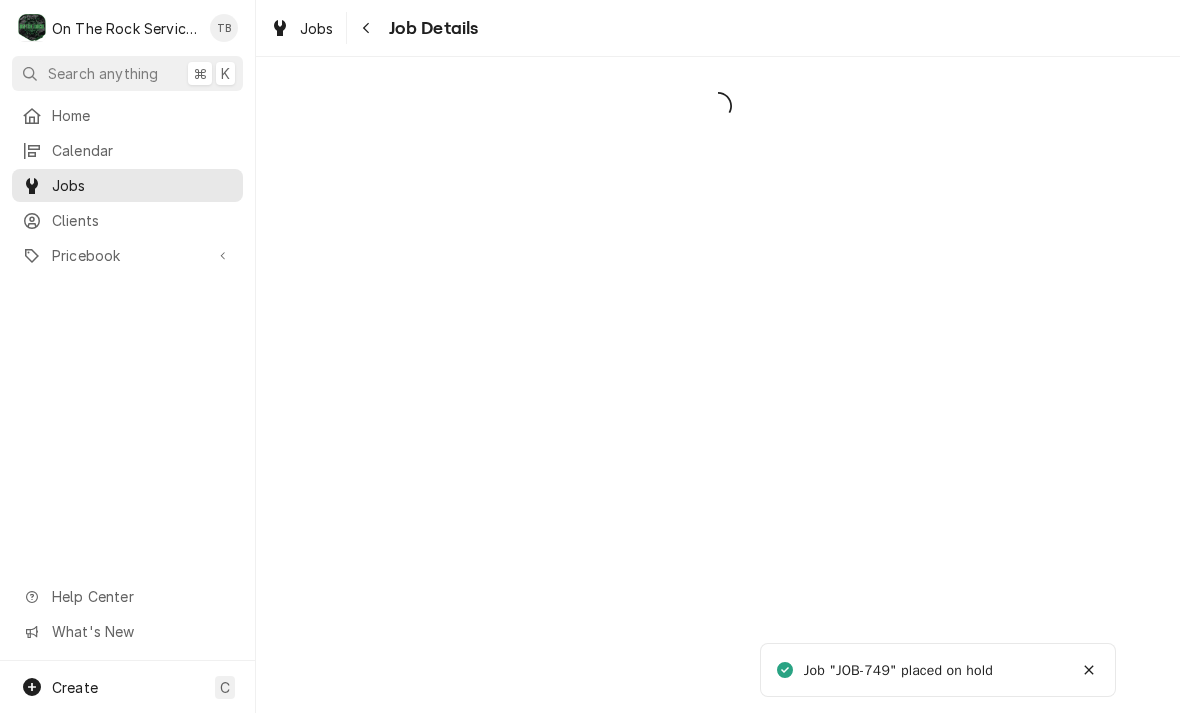 scroll, scrollTop: 0, scrollLeft: 0, axis: both 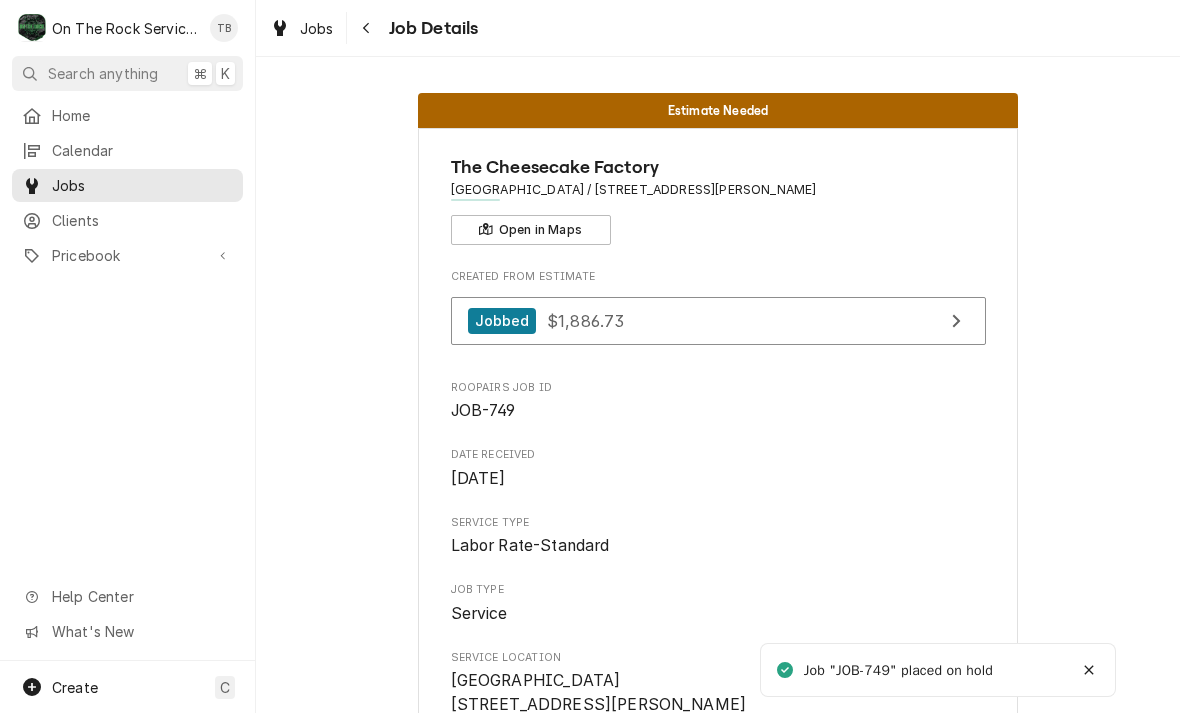 click on "Job Details" at bounding box center [431, 28] 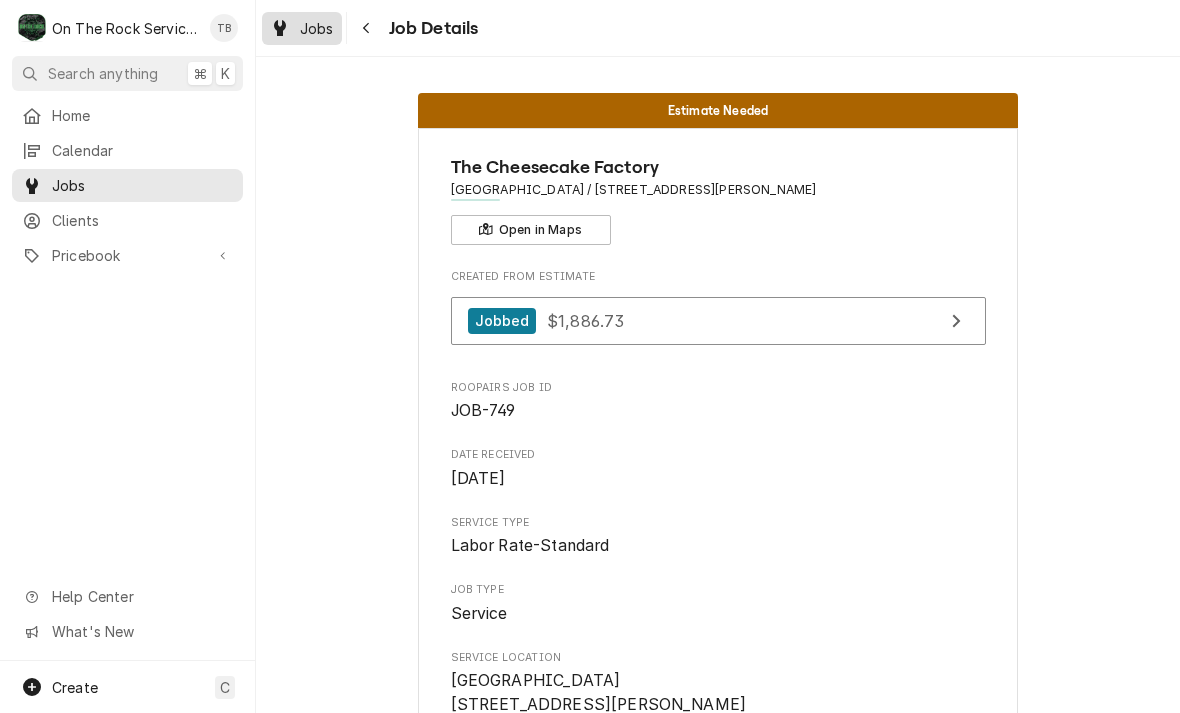 click on "Jobs" at bounding box center [302, 28] 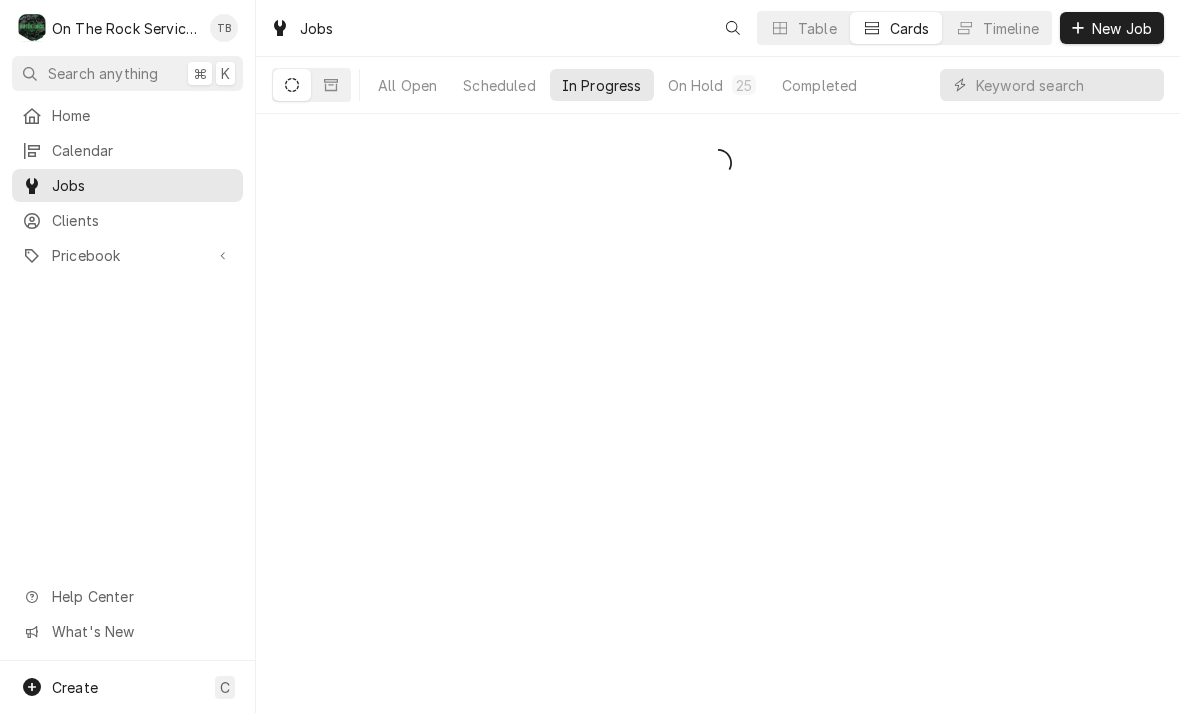 scroll, scrollTop: 0, scrollLeft: 0, axis: both 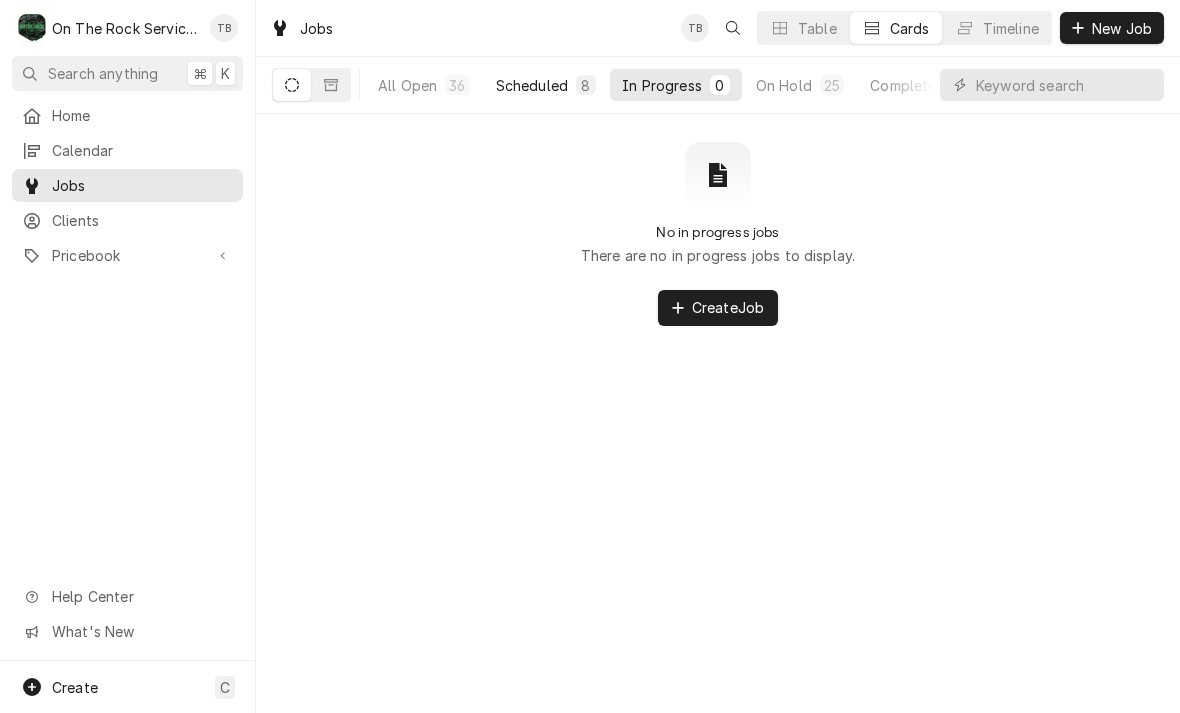 click on "Scheduled" at bounding box center (532, 85) 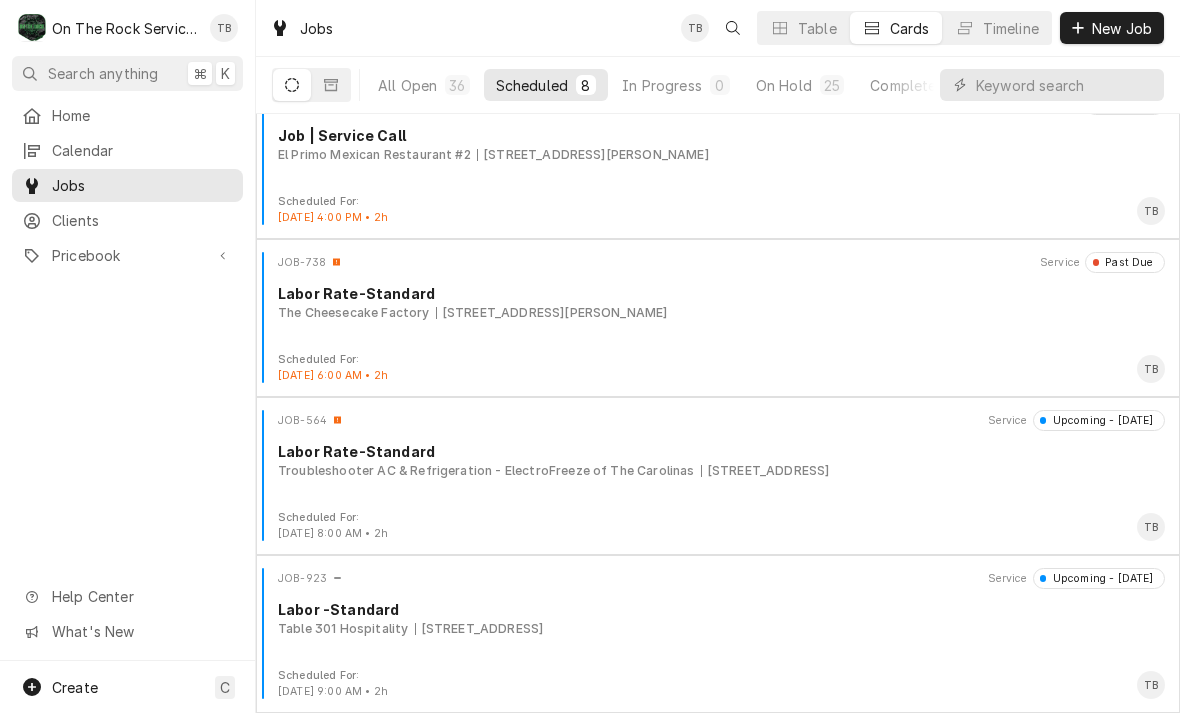 scroll, scrollTop: 665, scrollLeft: 0, axis: vertical 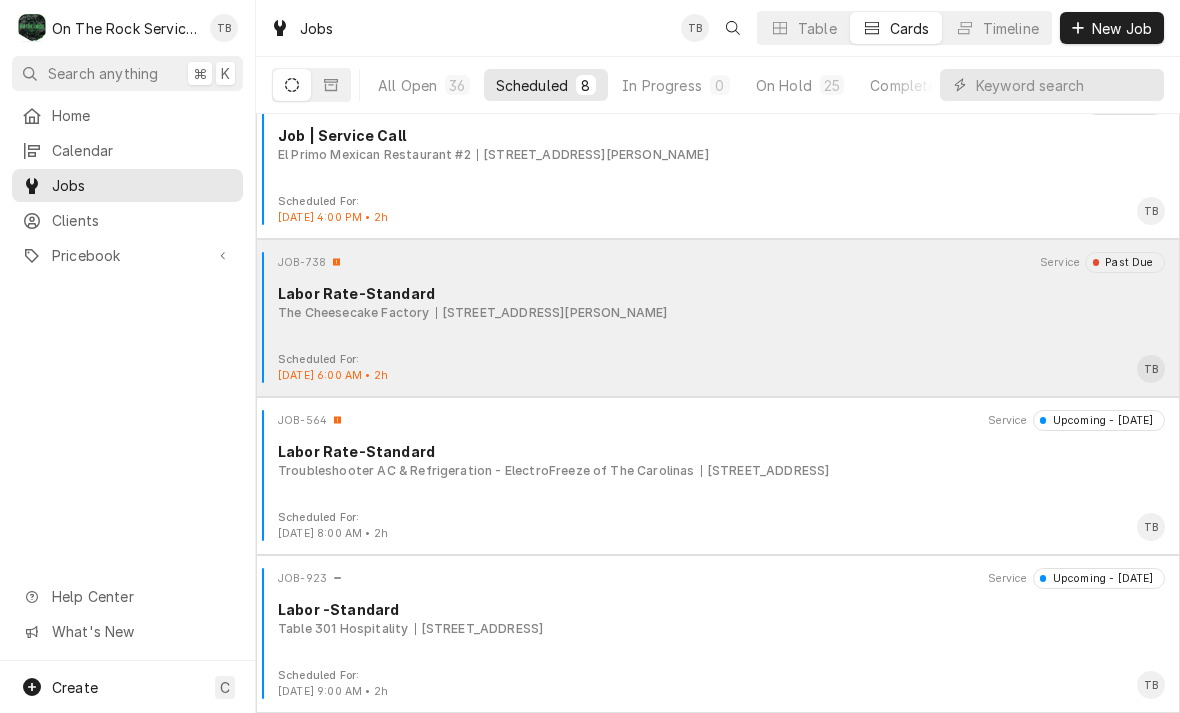 click on "JOB-738 Service Past Due Labor Rate-Standard The Cheesecake Factory [STREET_ADDRESS][PERSON_NAME]" at bounding box center (718, 302) 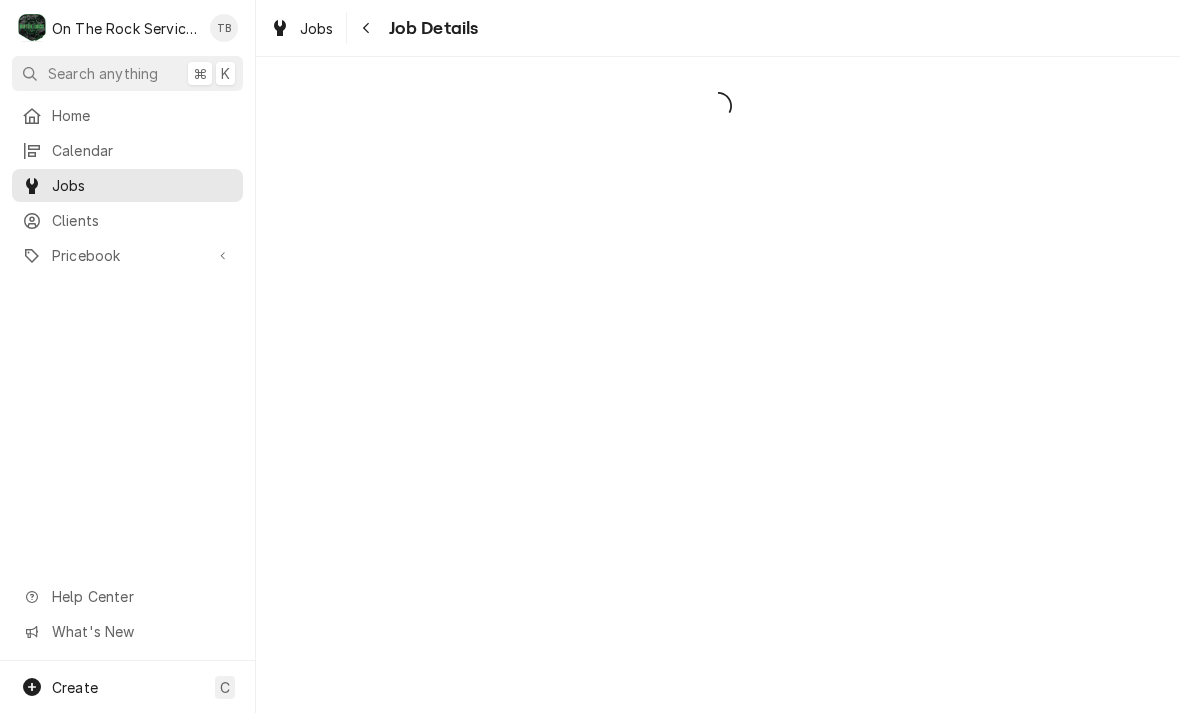 scroll, scrollTop: 0, scrollLeft: 0, axis: both 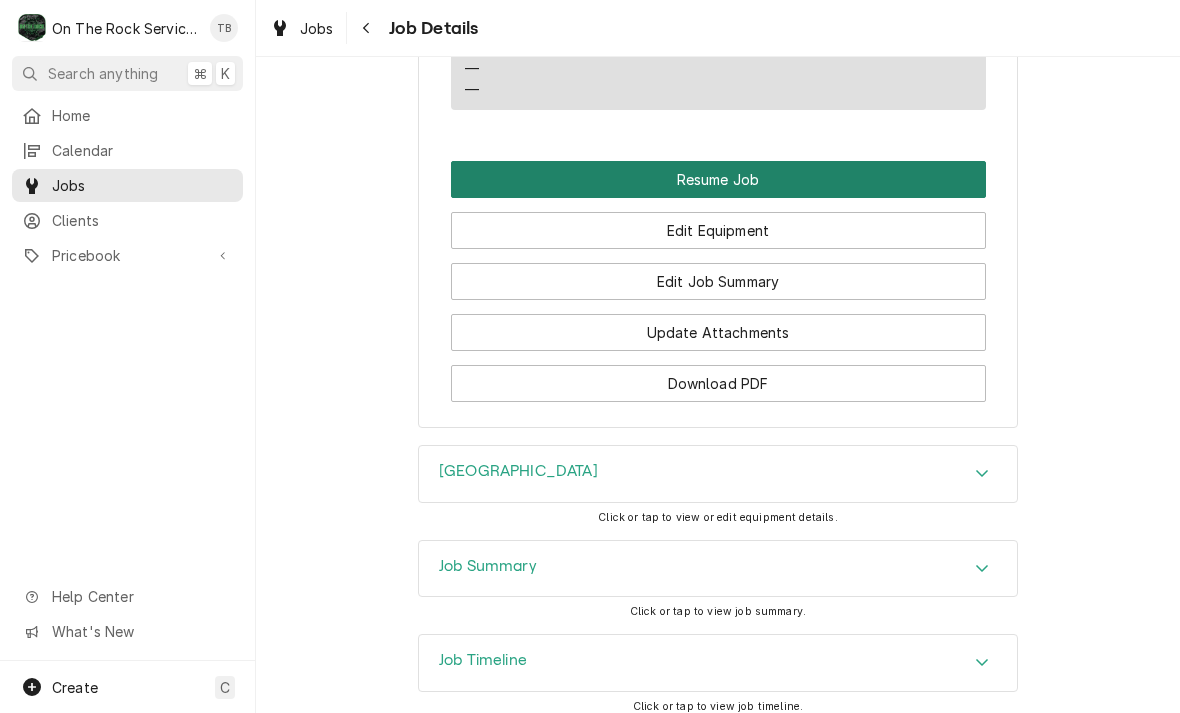 click on "Resume Job" at bounding box center [718, 179] 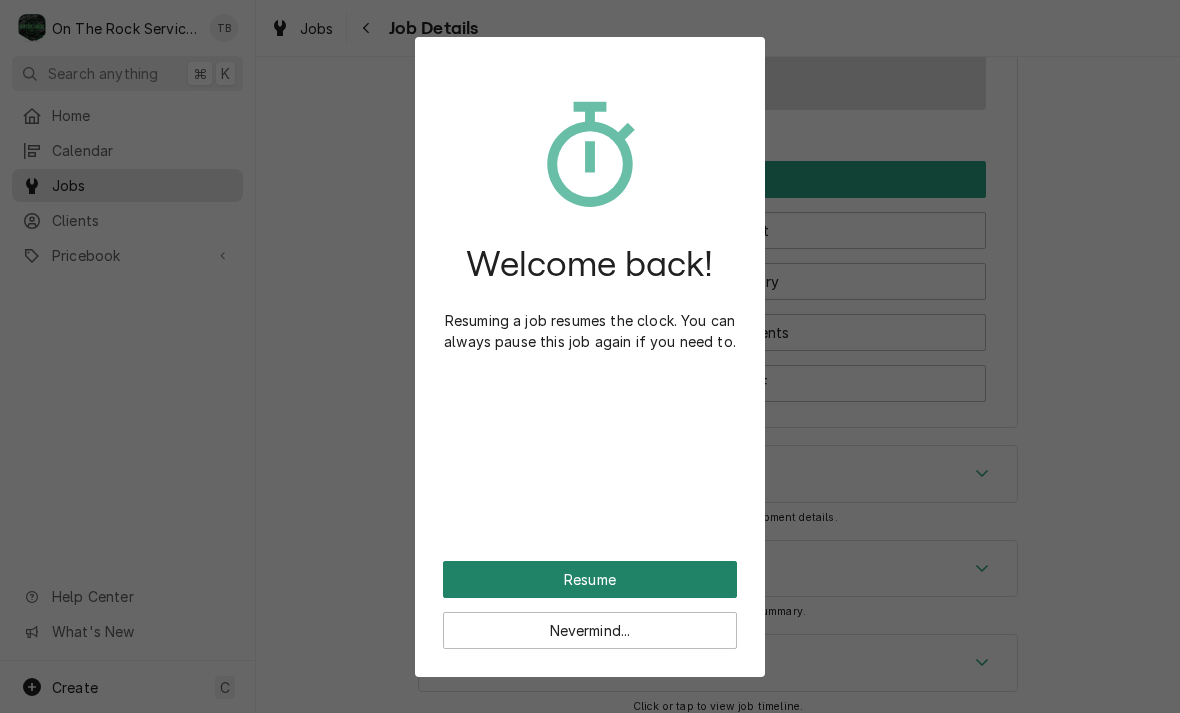 click on "Resume" at bounding box center (590, 579) 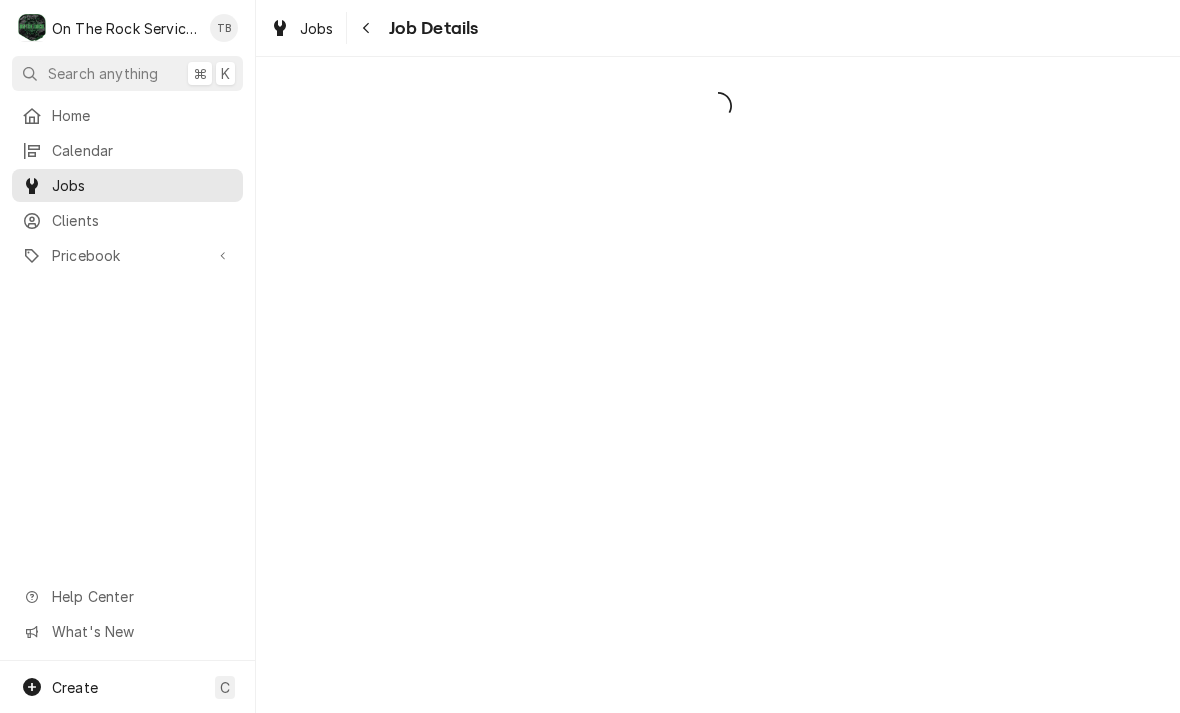 click at bounding box center (718, 385) 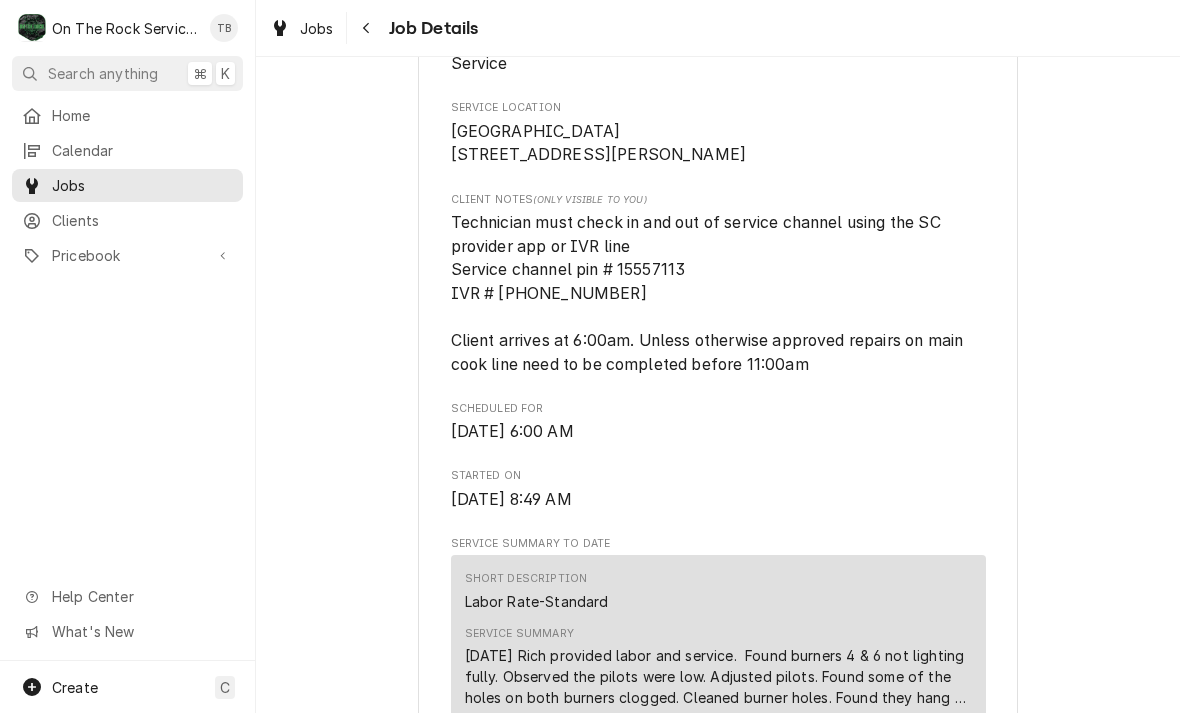 scroll, scrollTop: 538, scrollLeft: 0, axis: vertical 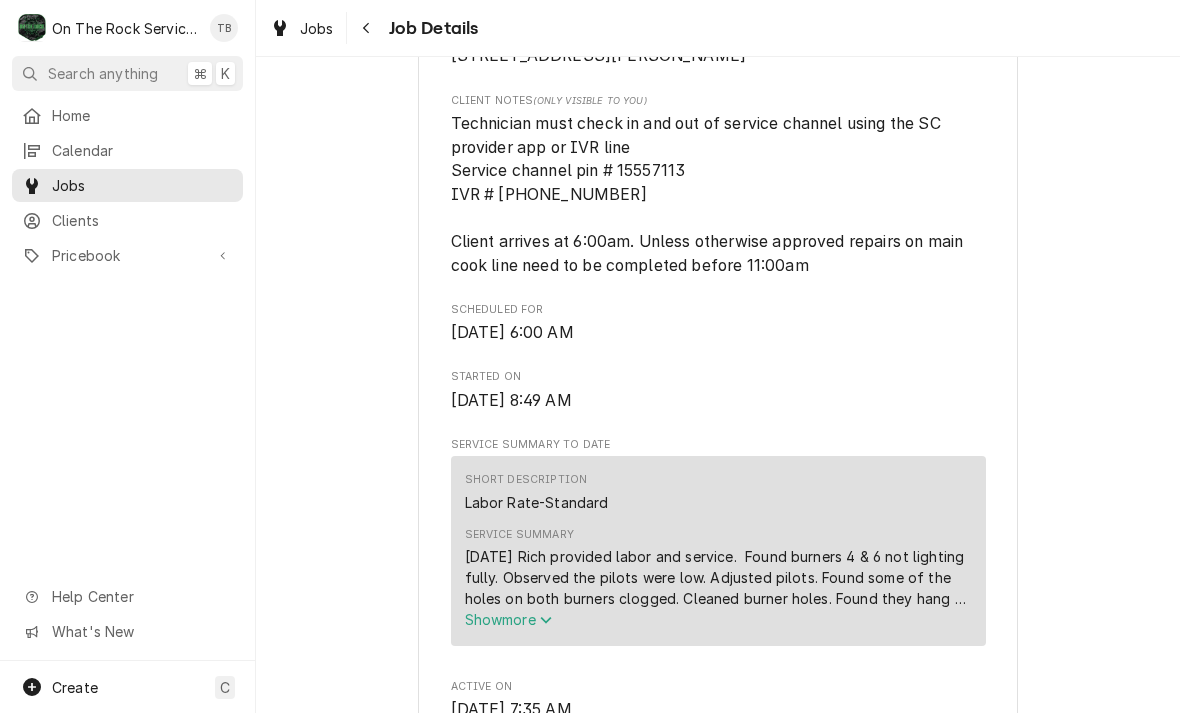 click on "Show  more" at bounding box center [509, 619] 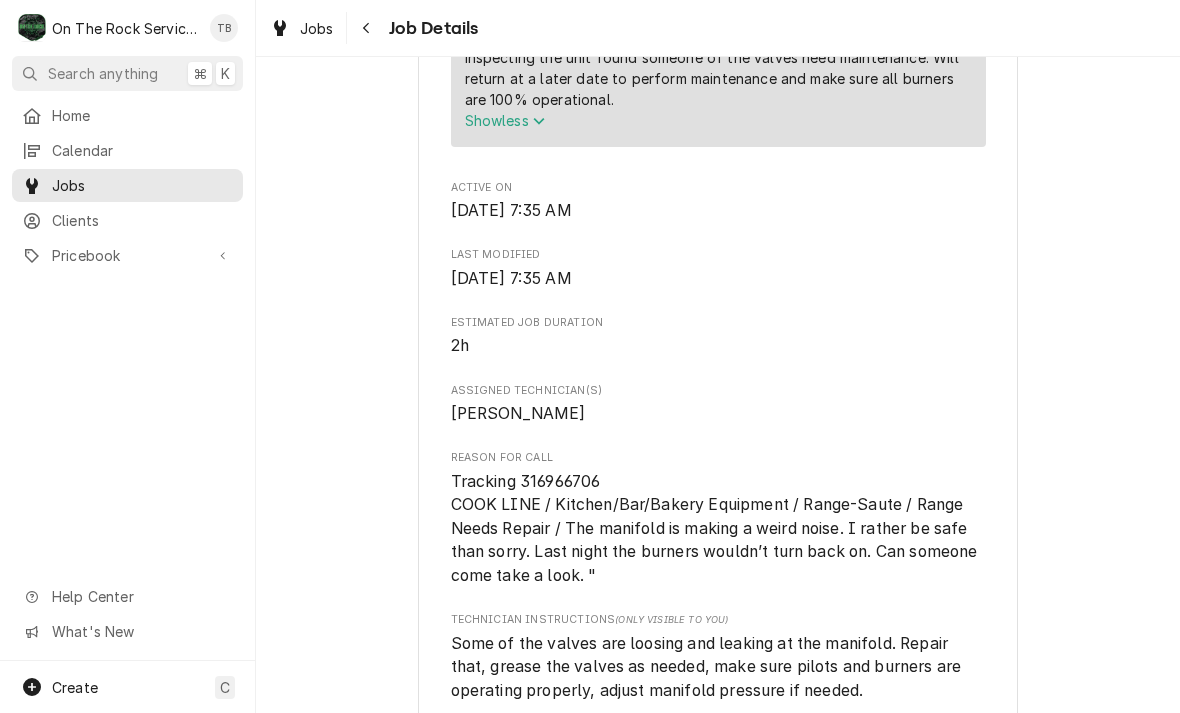 scroll, scrollTop: 1141, scrollLeft: 0, axis: vertical 